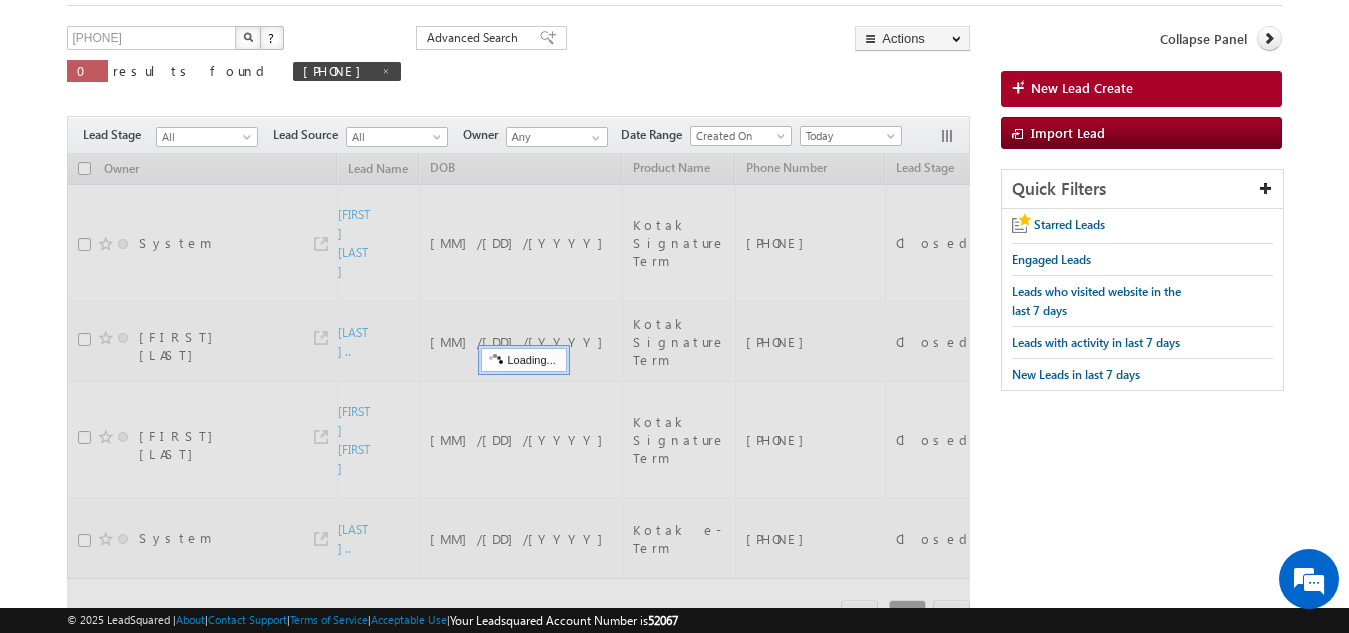 scroll, scrollTop: 0, scrollLeft: 0, axis: both 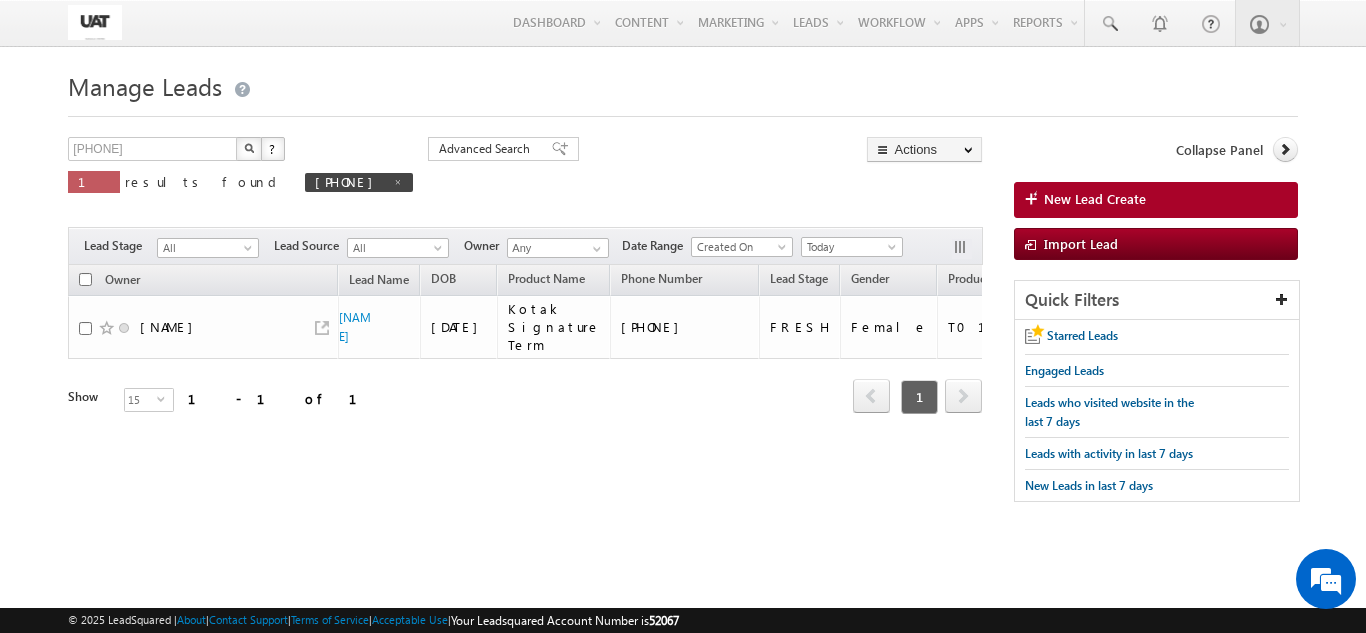 click at bounding box center [249, 148] 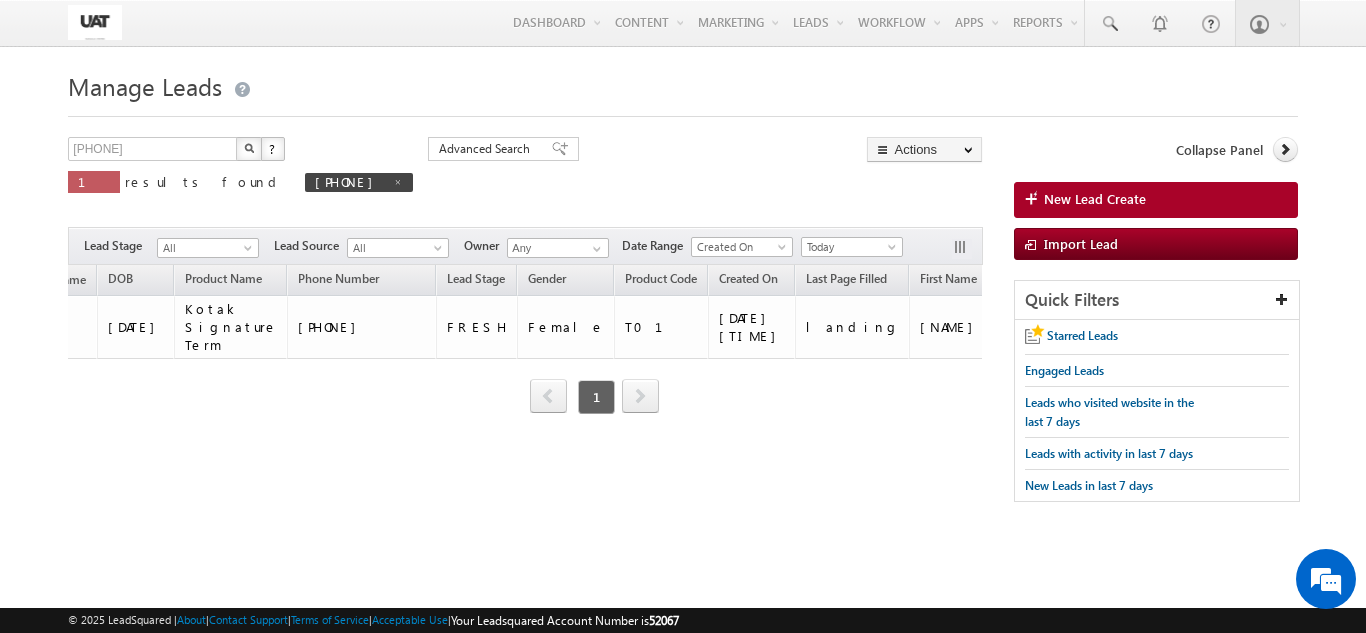 scroll, scrollTop: 0, scrollLeft: 0, axis: both 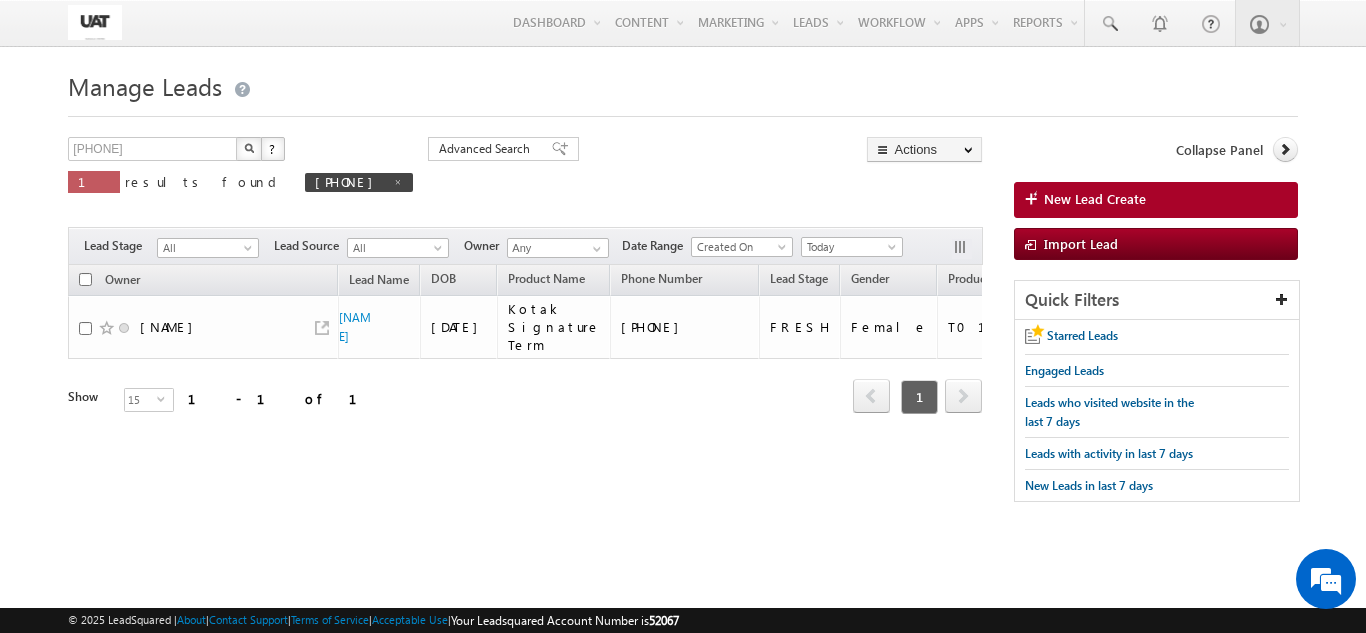 click on "1 results found         7798987799" at bounding box center (240, 189) 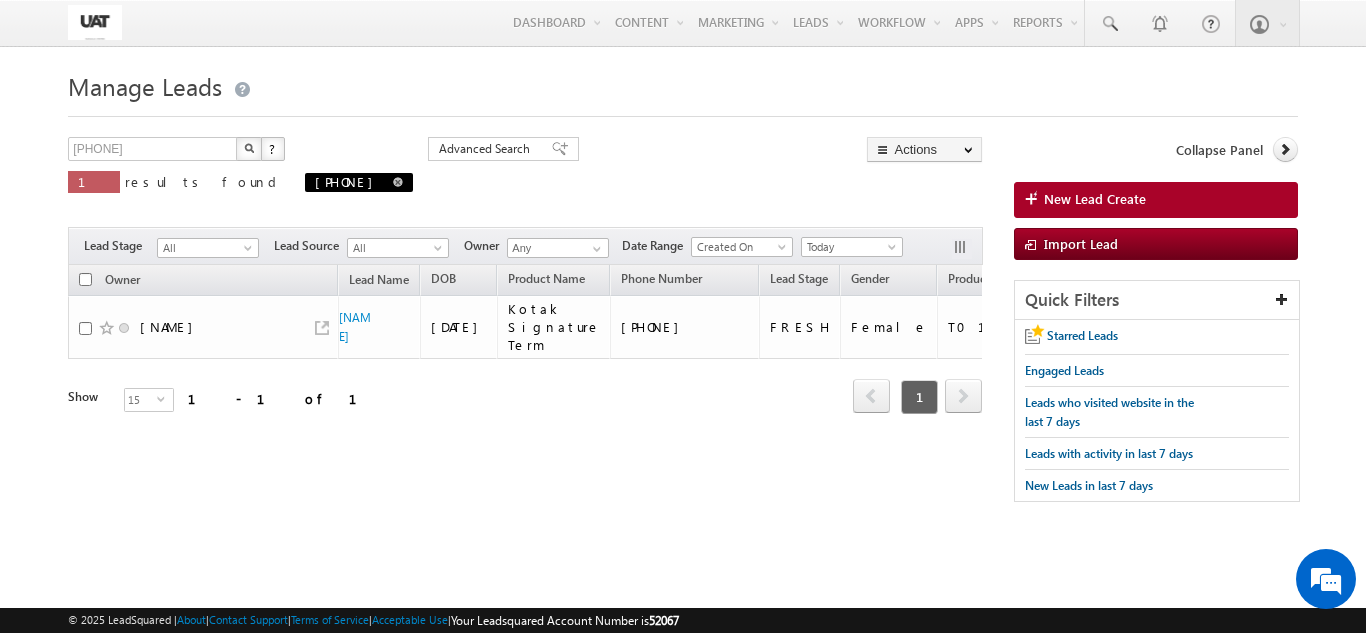 click at bounding box center [398, 181] 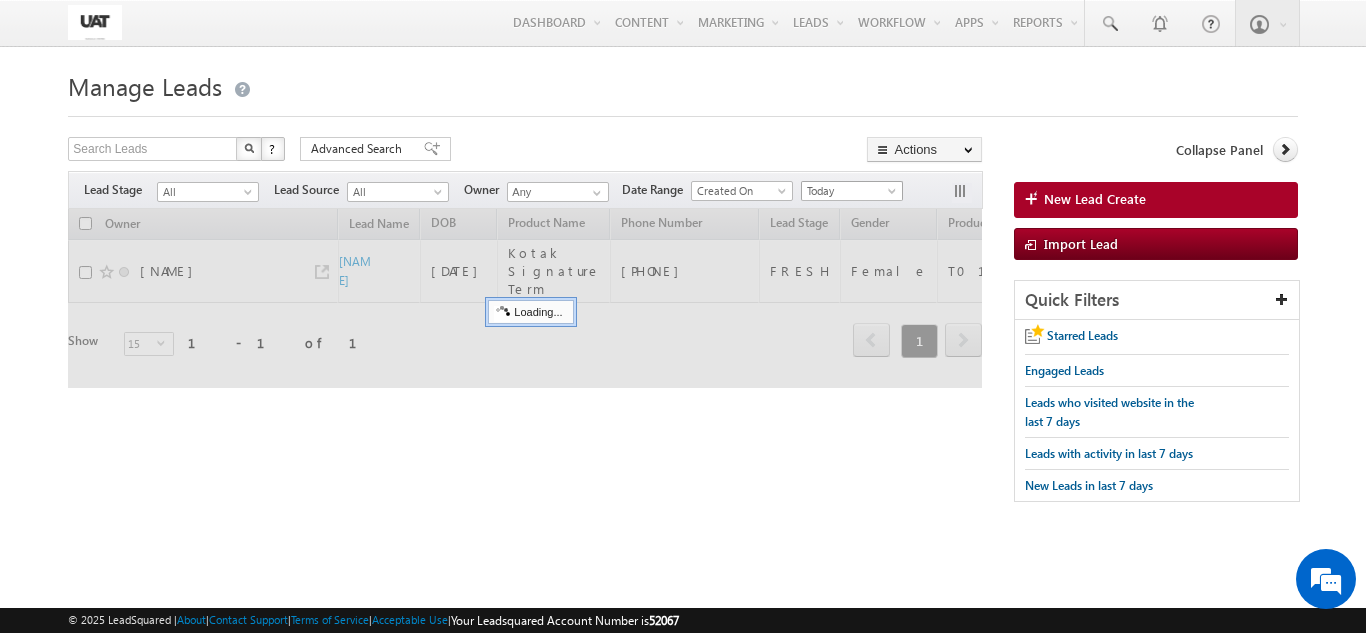 click at bounding box center (894, 195) 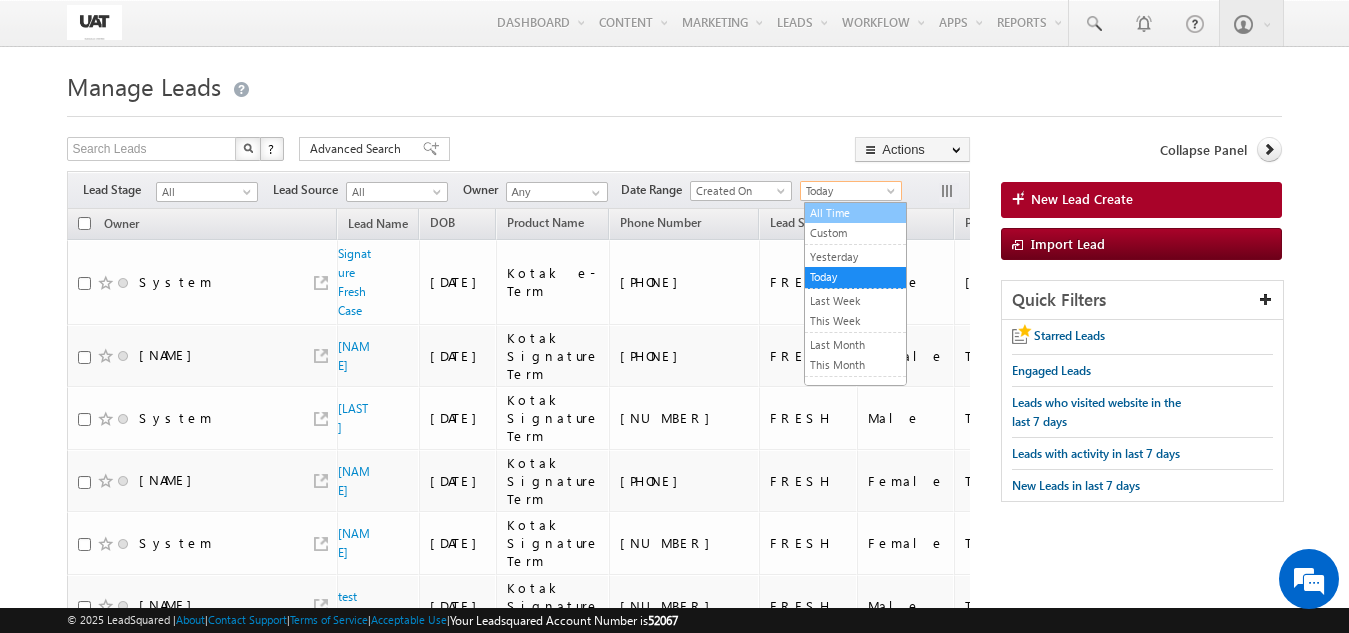 click on "All Time" at bounding box center [855, 213] 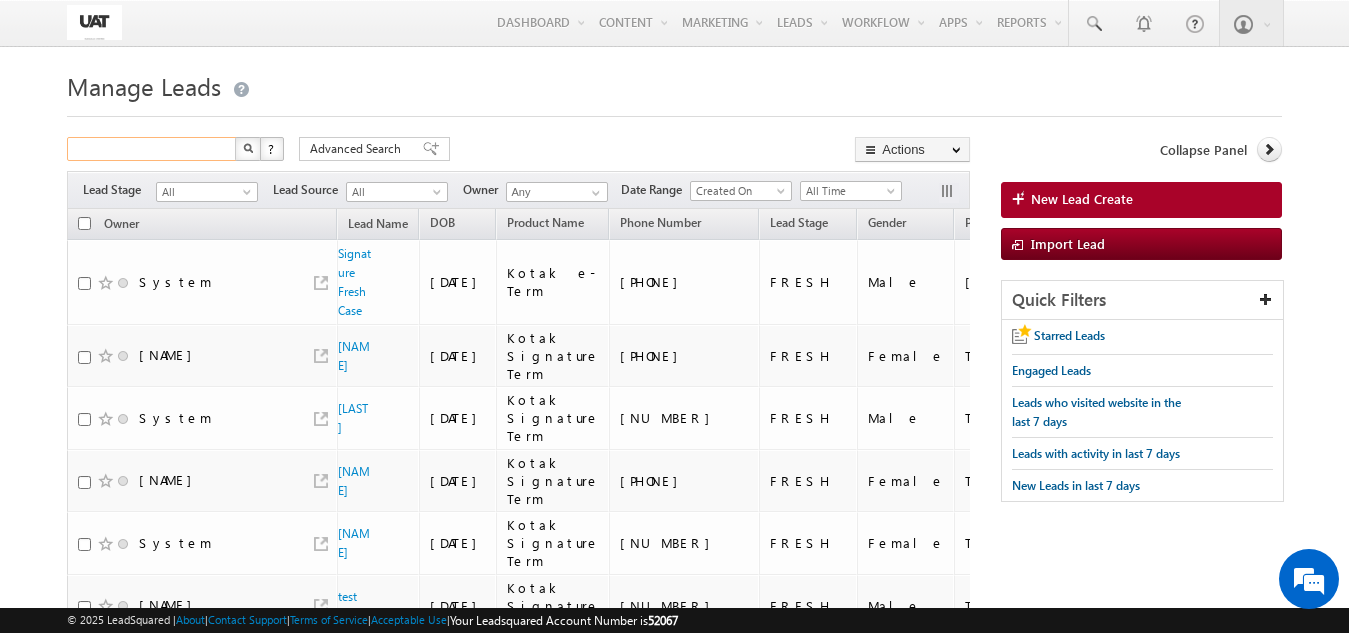 click at bounding box center (152, 149) 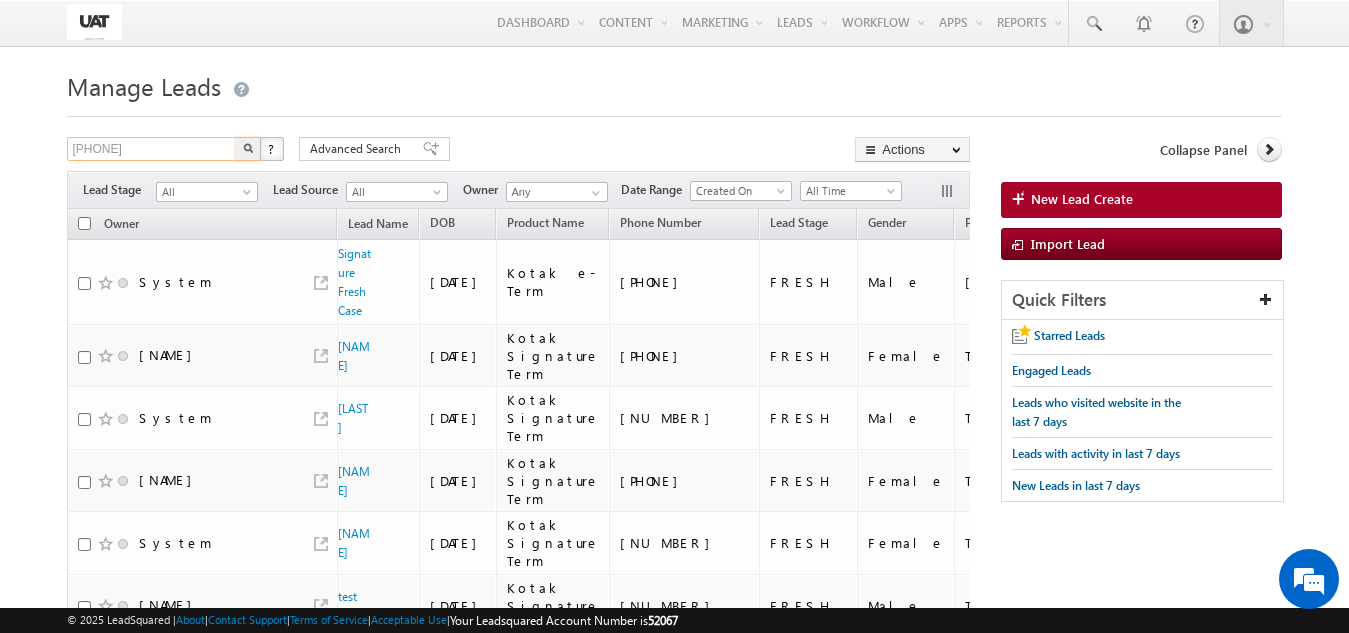 type on "7208491276" 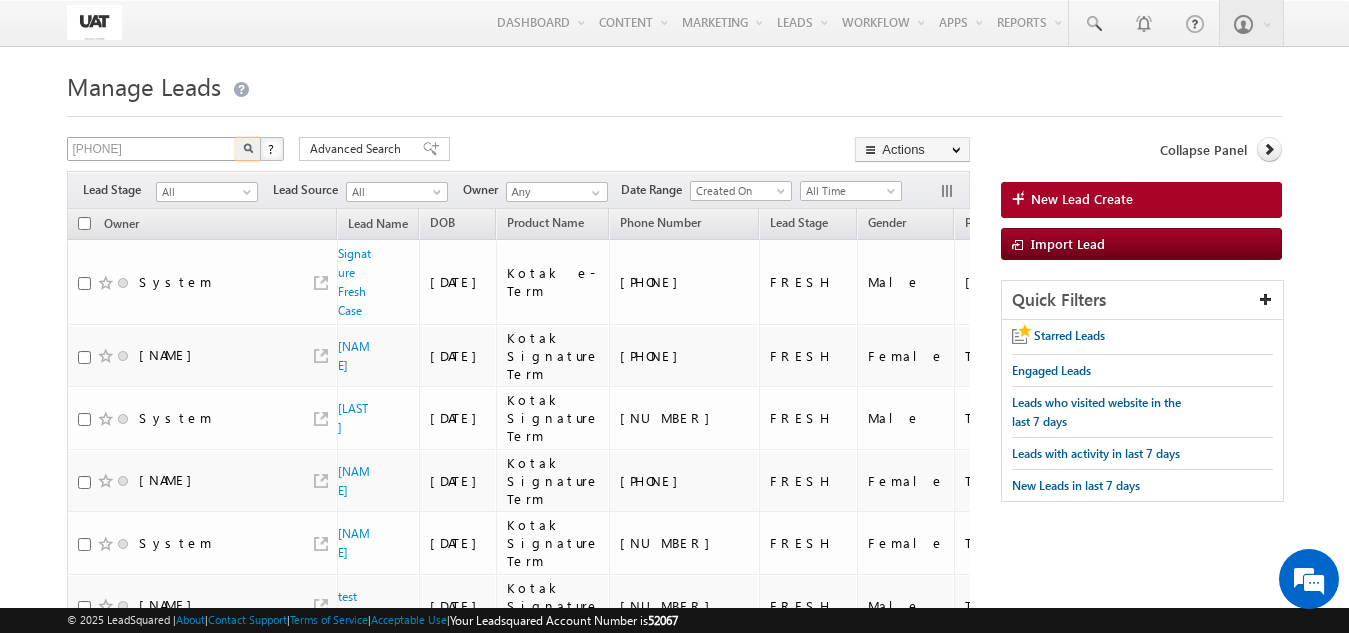 click at bounding box center [248, 149] 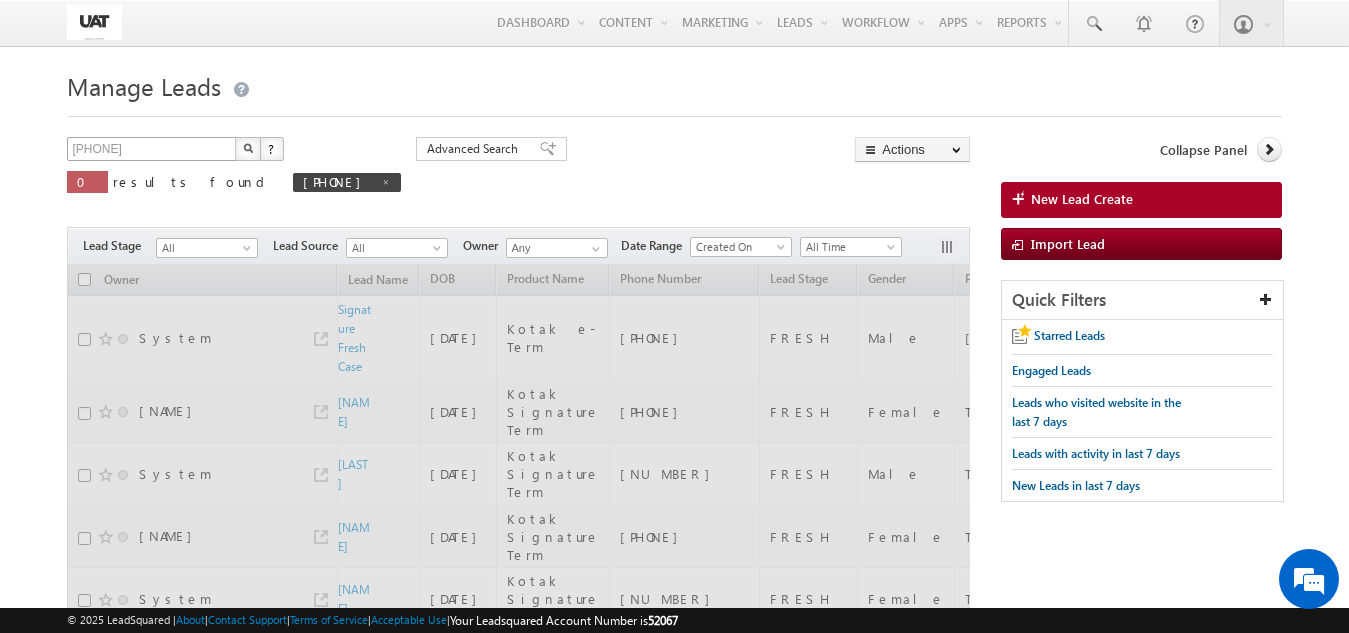 type 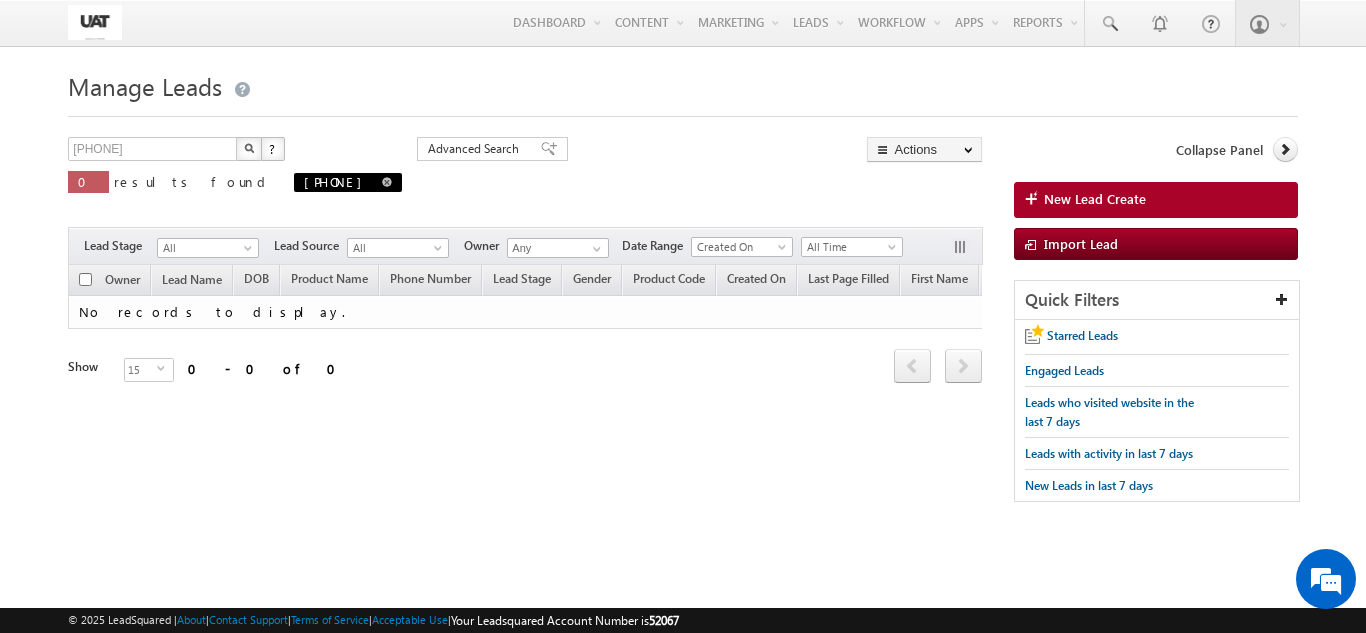 click at bounding box center [387, 182] 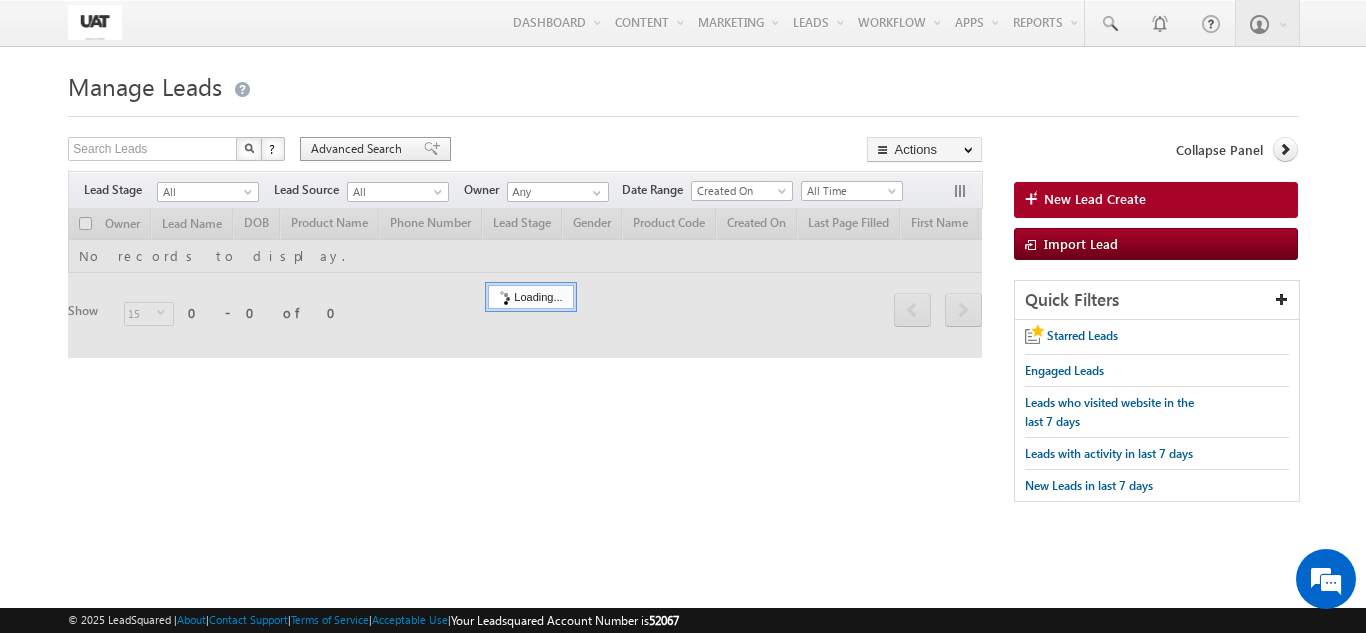 click on "Advanced Search" at bounding box center (359, 149) 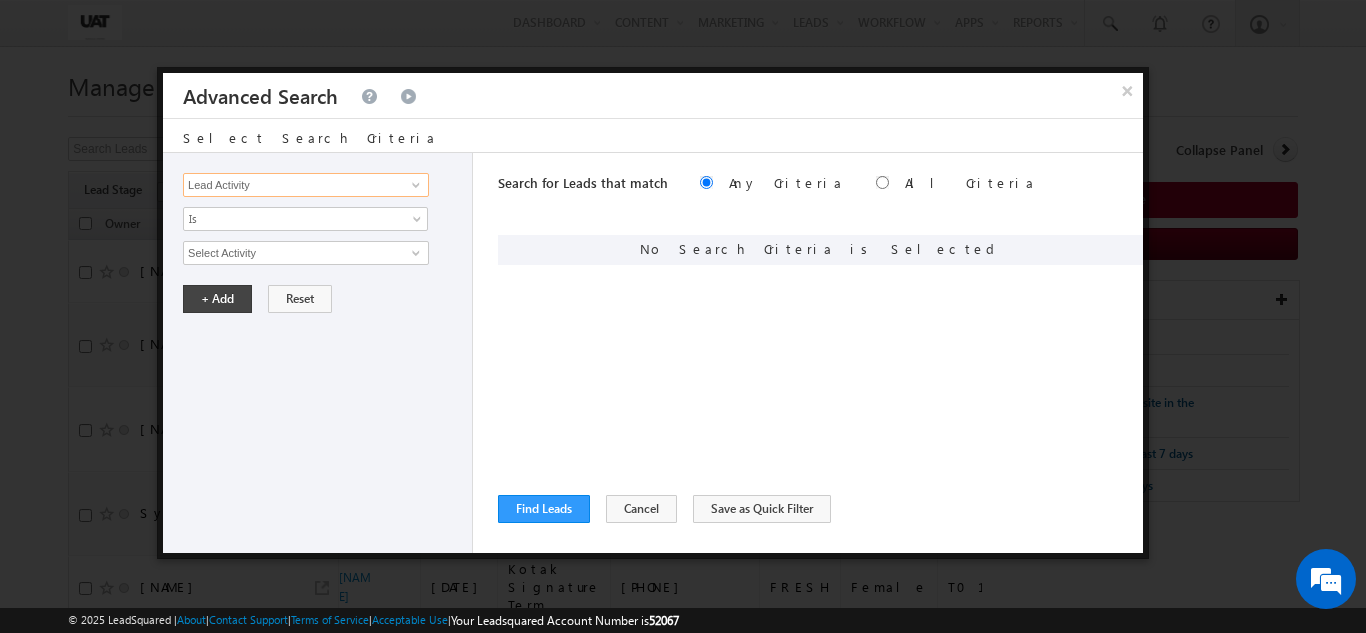 click on "Lead Activity" at bounding box center (306, 185) 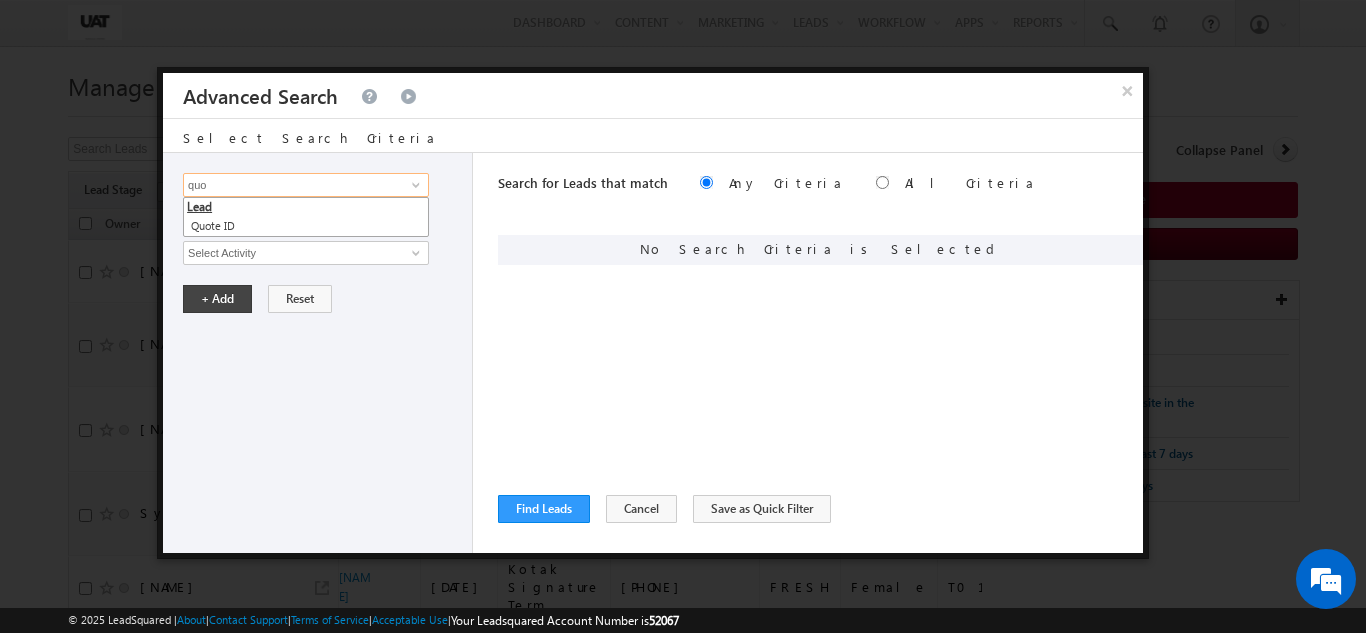 click on "Lead" at bounding box center (306, 207) 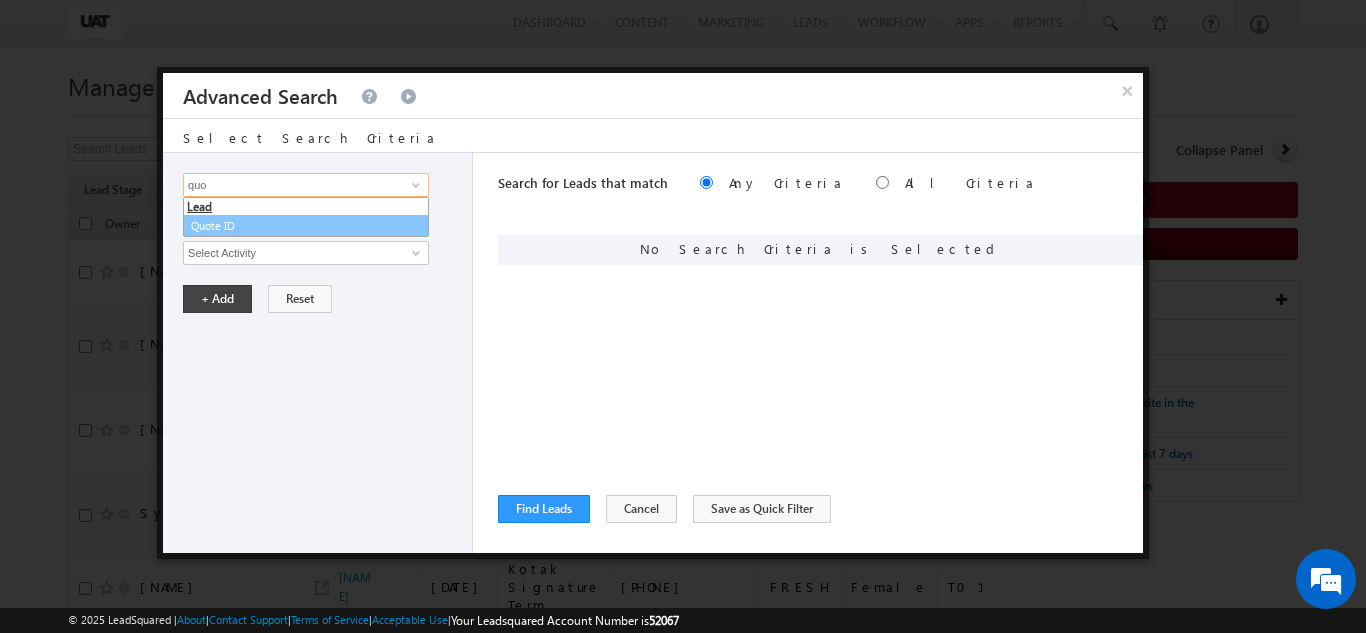 click on "Quote ID" at bounding box center [306, 226] 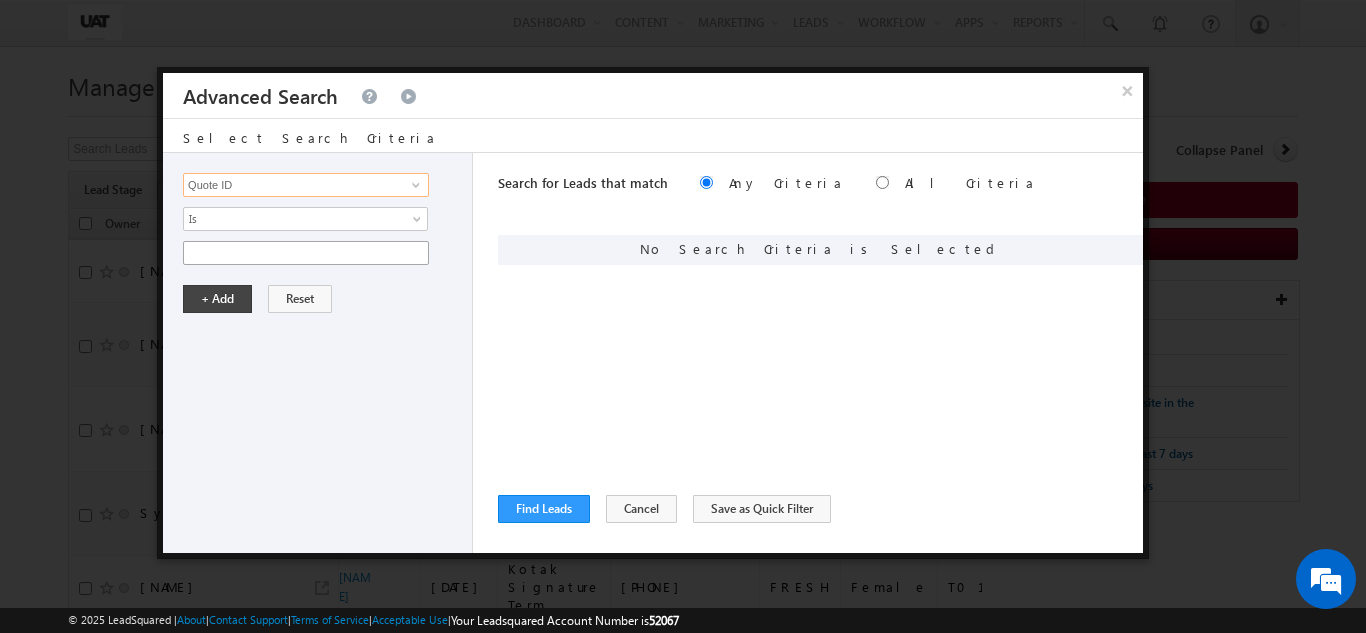 type on "Quote ID" 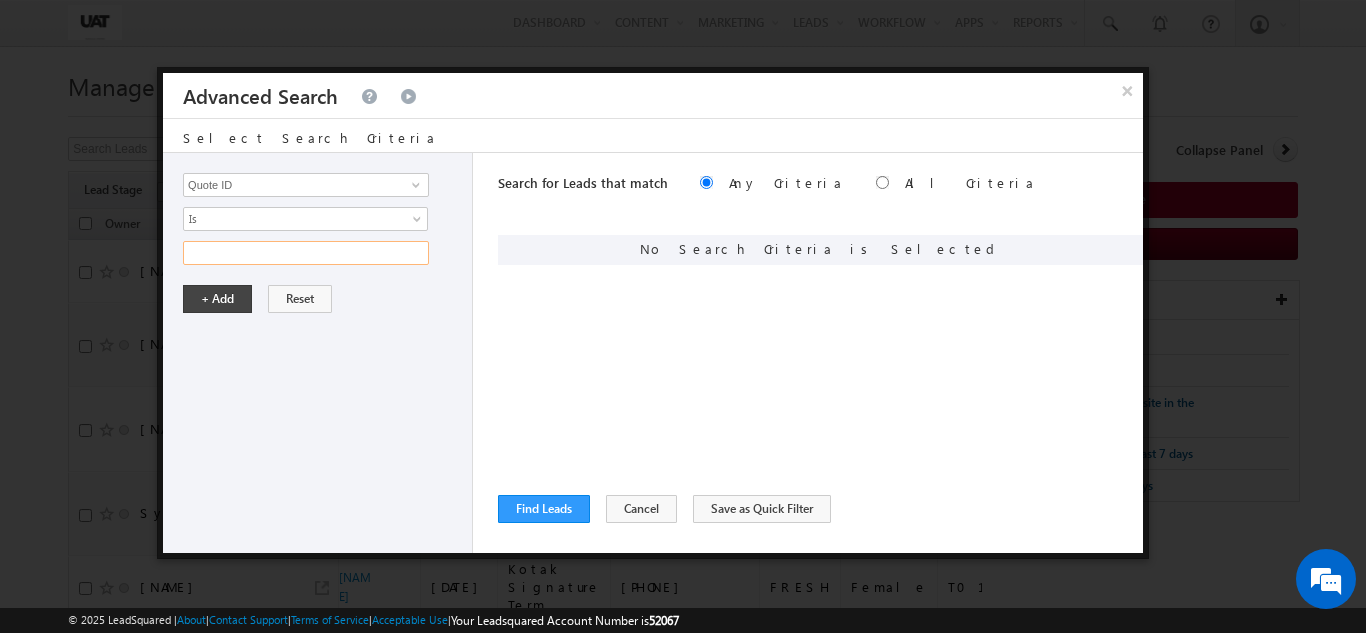 click at bounding box center [306, 253] 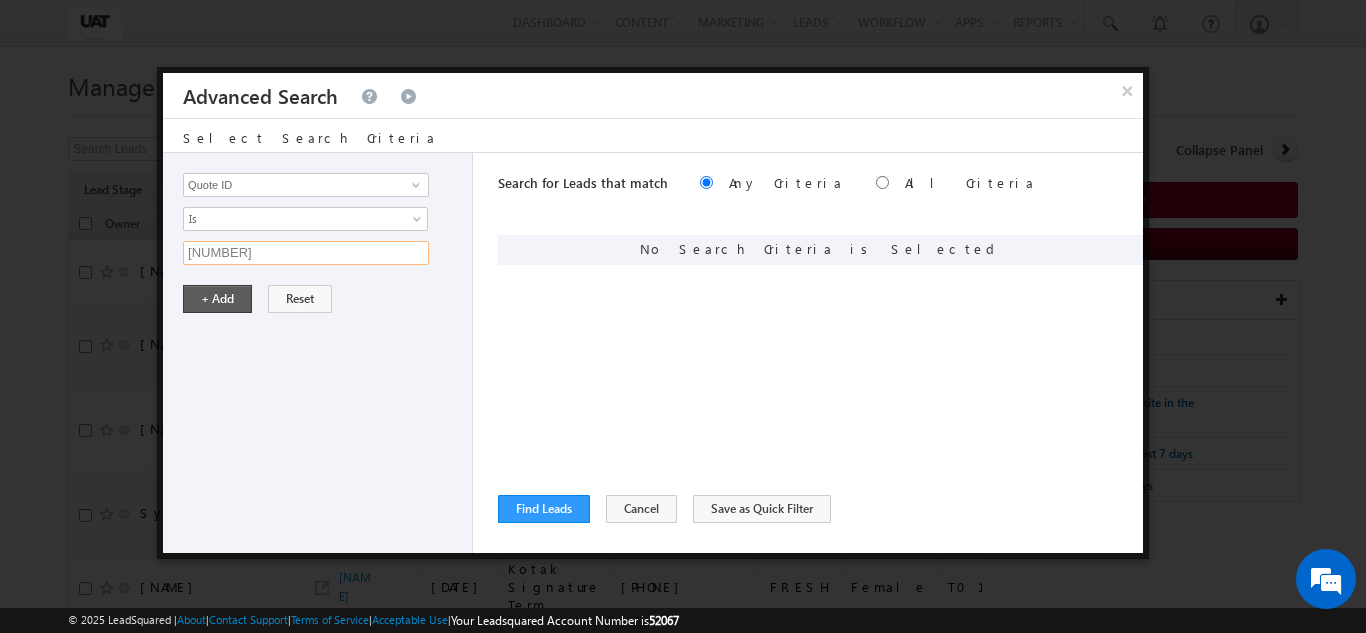type on "01N181976" 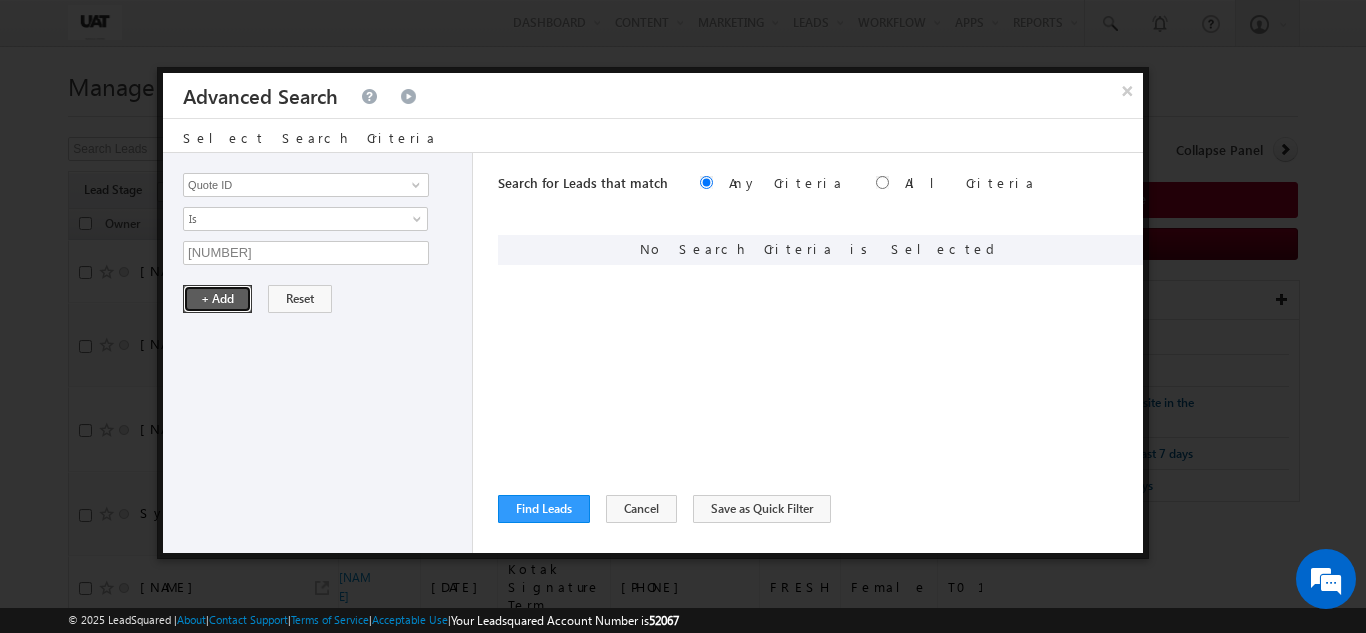 click on "+ Add" at bounding box center [217, 299] 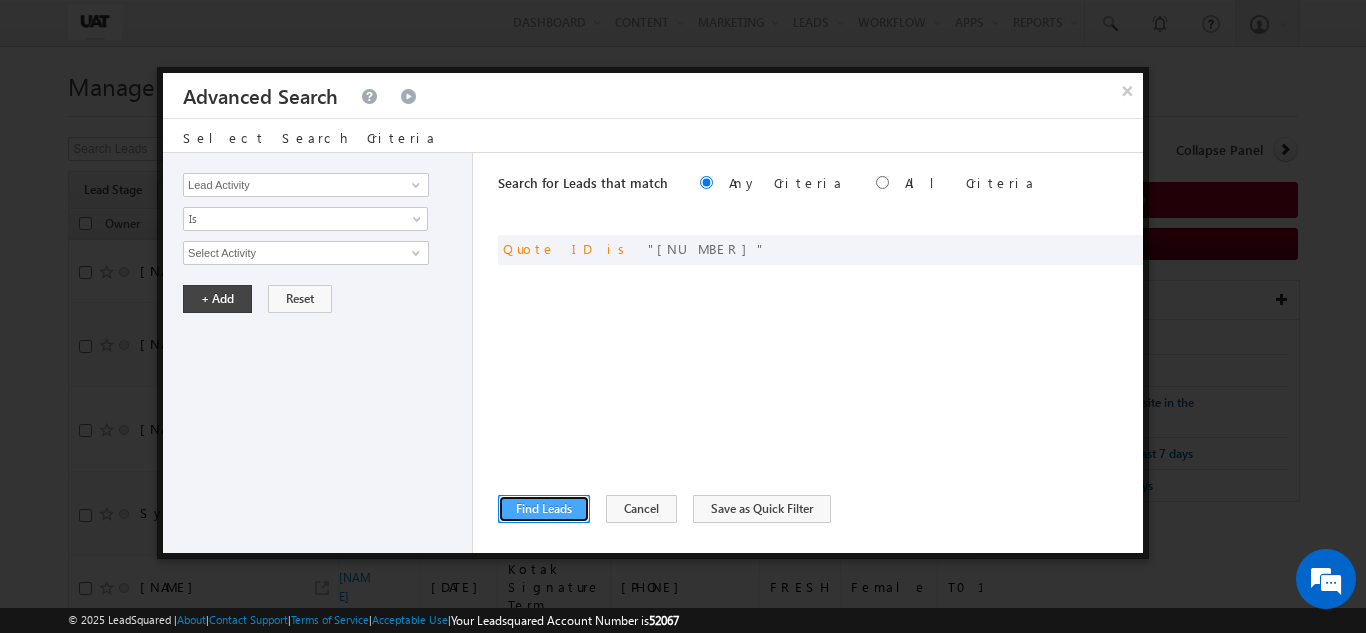 click on "Find Leads" at bounding box center [544, 509] 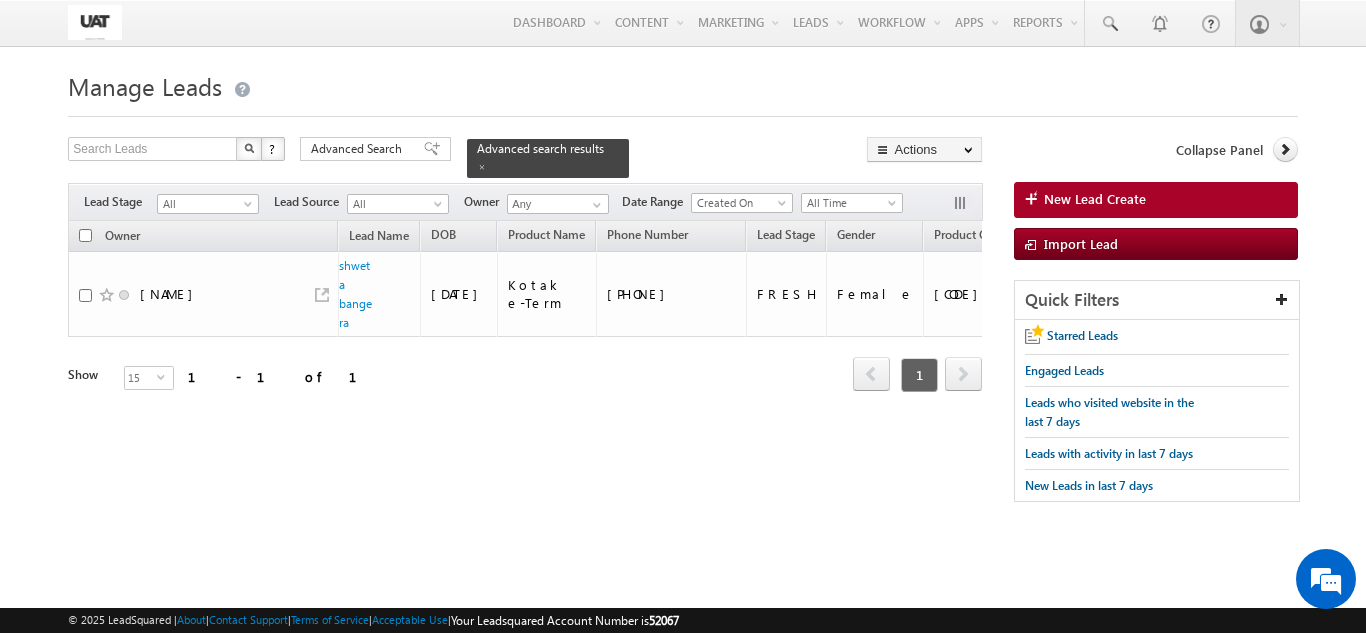 drag, startPoint x: 245, startPoint y: 403, endPoint x: 275, endPoint y: 410, distance: 30.805843 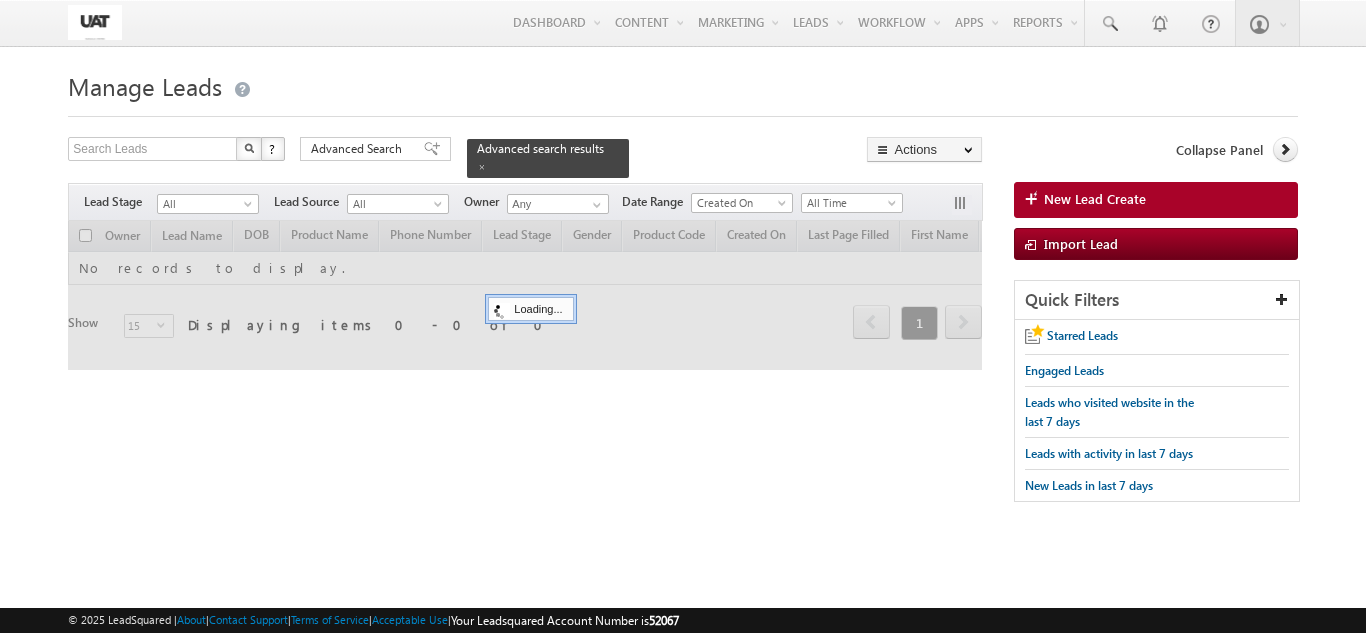 scroll, scrollTop: 0, scrollLeft: 0, axis: both 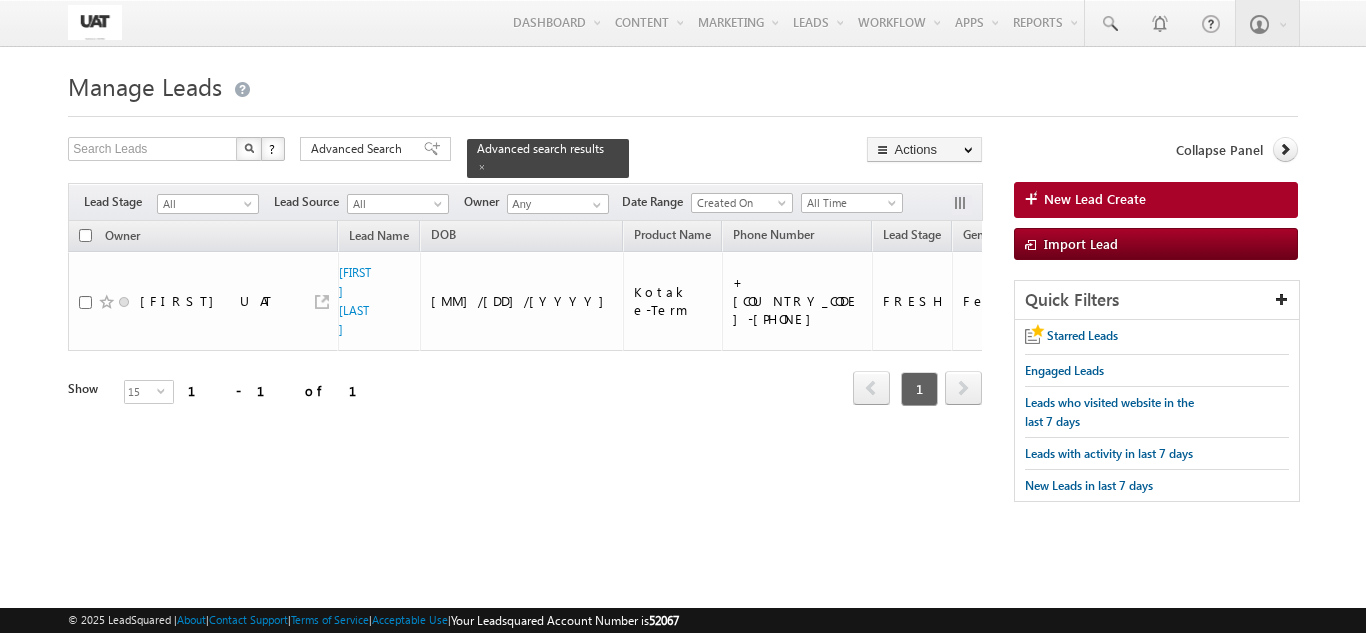 drag, startPoint x: 208, startPoint y: 425, endPoint x: 320, endPoint y: 418, distance: 112.21854 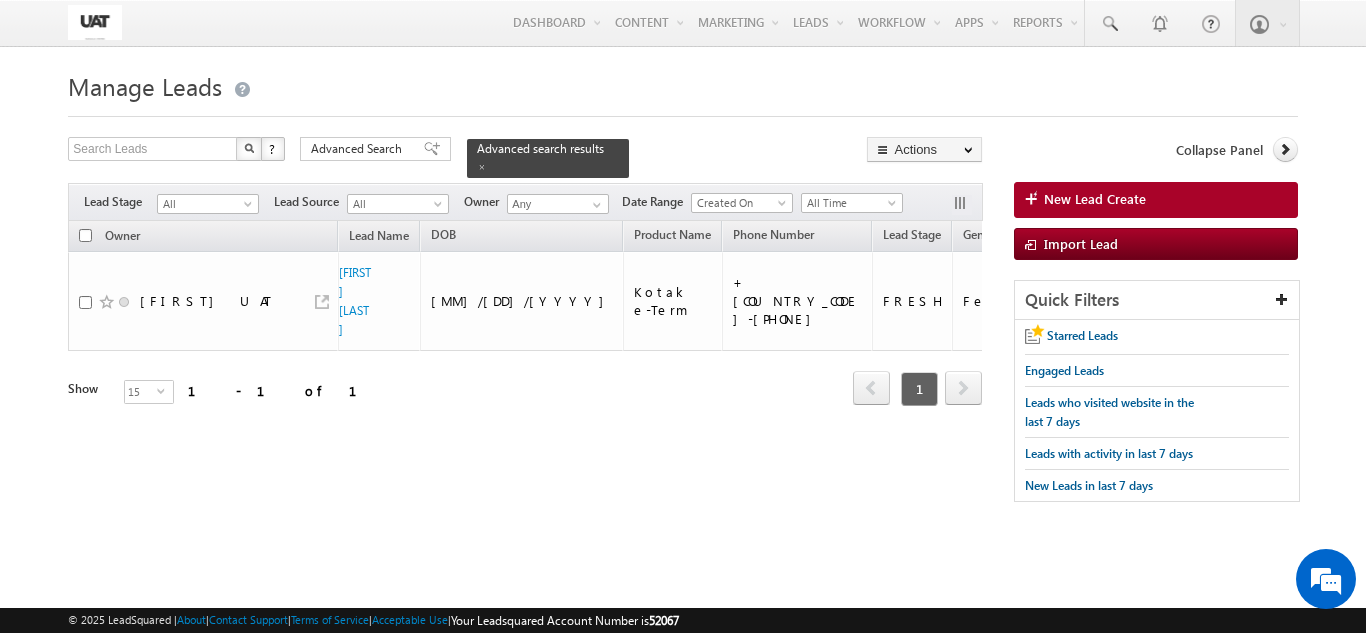 scroll, scrollTop: 0, scrollLeft: 0, axis: both 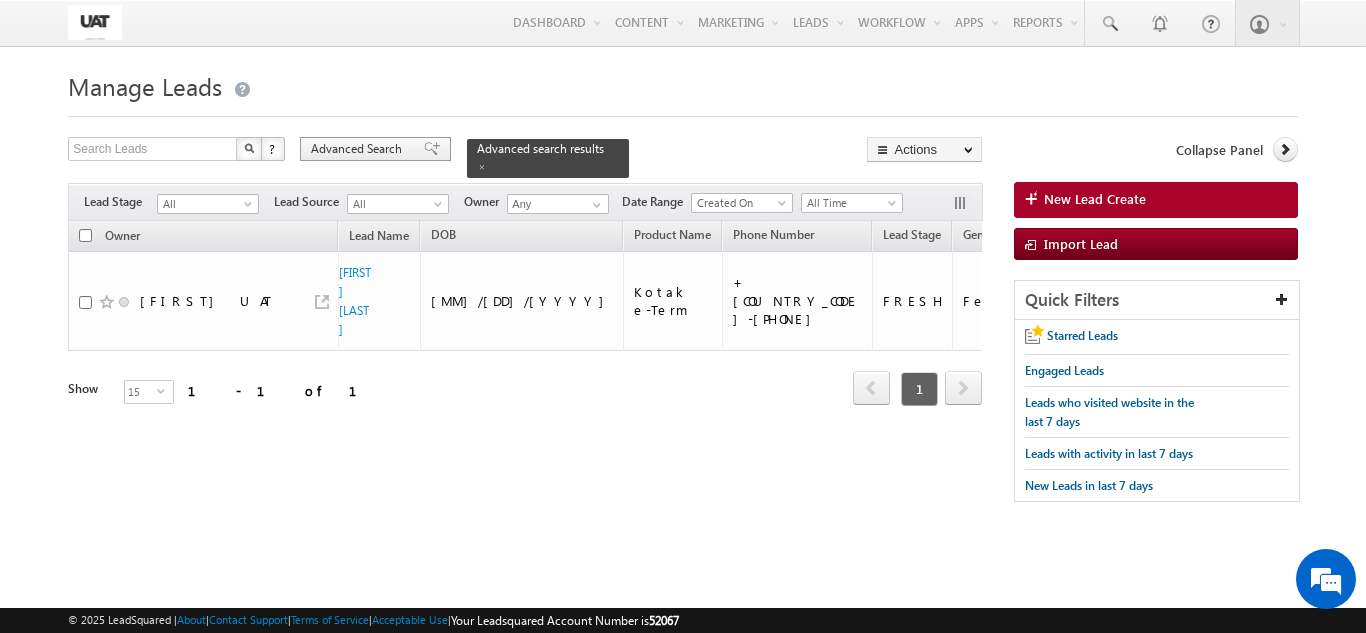 click on "Advanced Search" at bounding box center [359, 149] 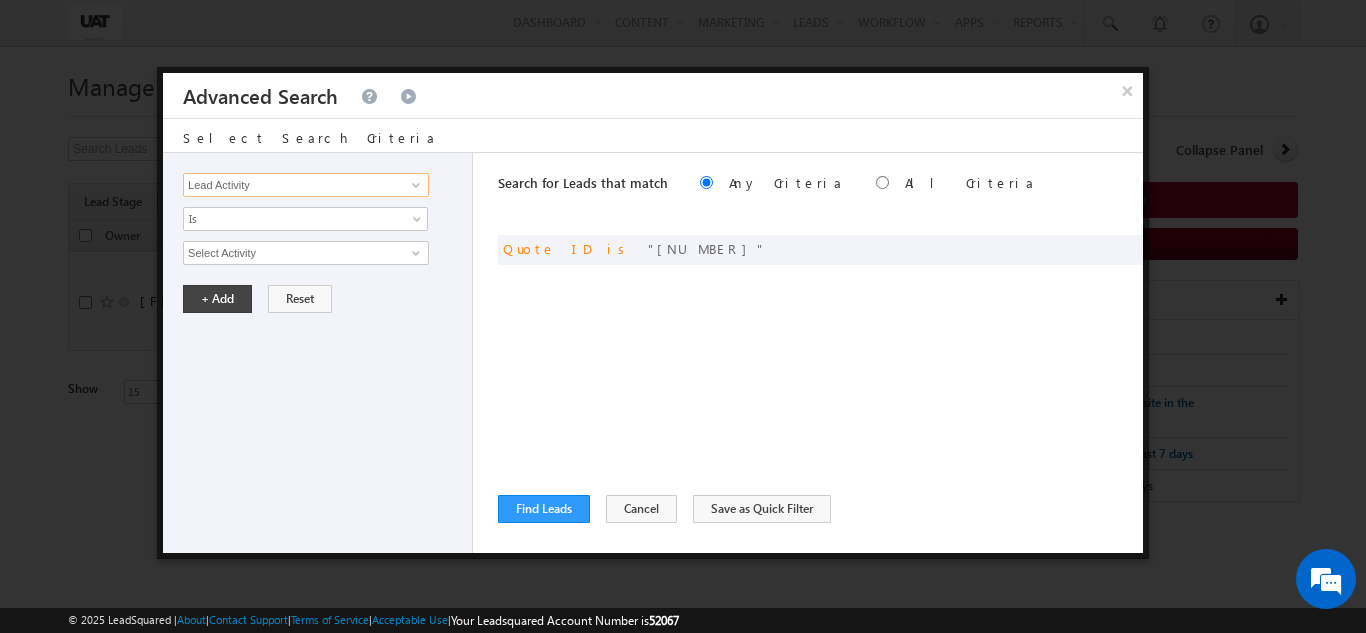 click on "Lead Activity" at bounding box center (306, 185) 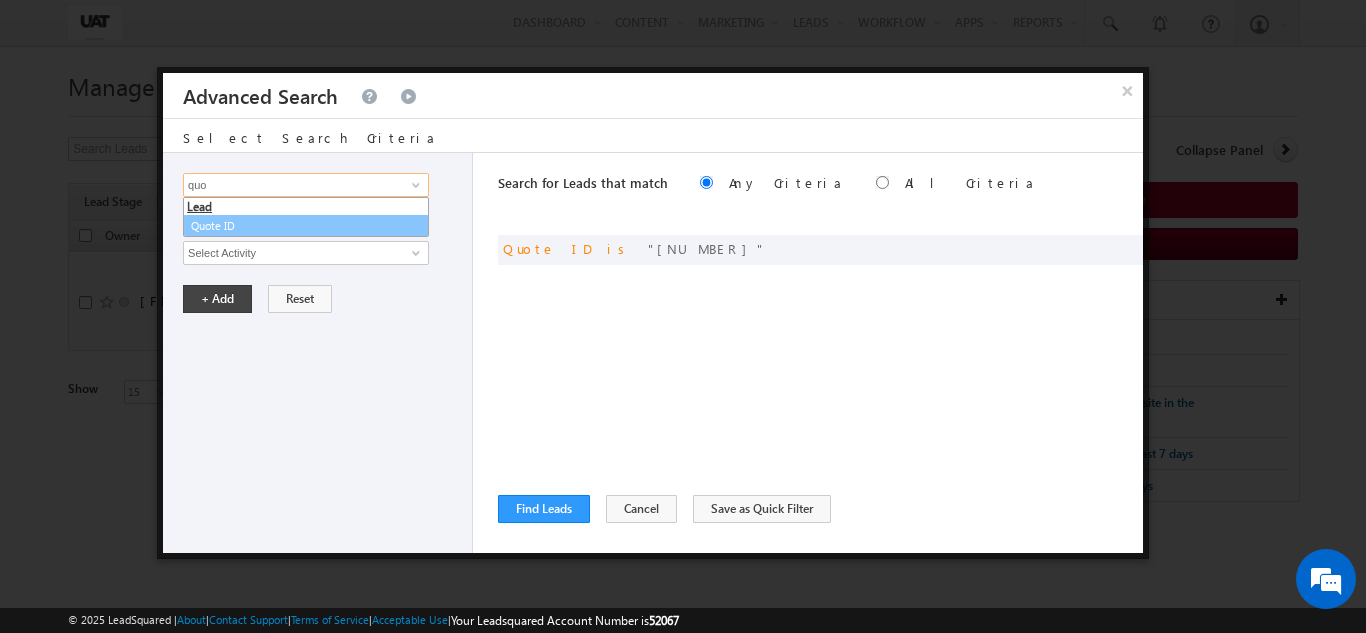 click on "Quote ID" at bounding box center (306, 226) 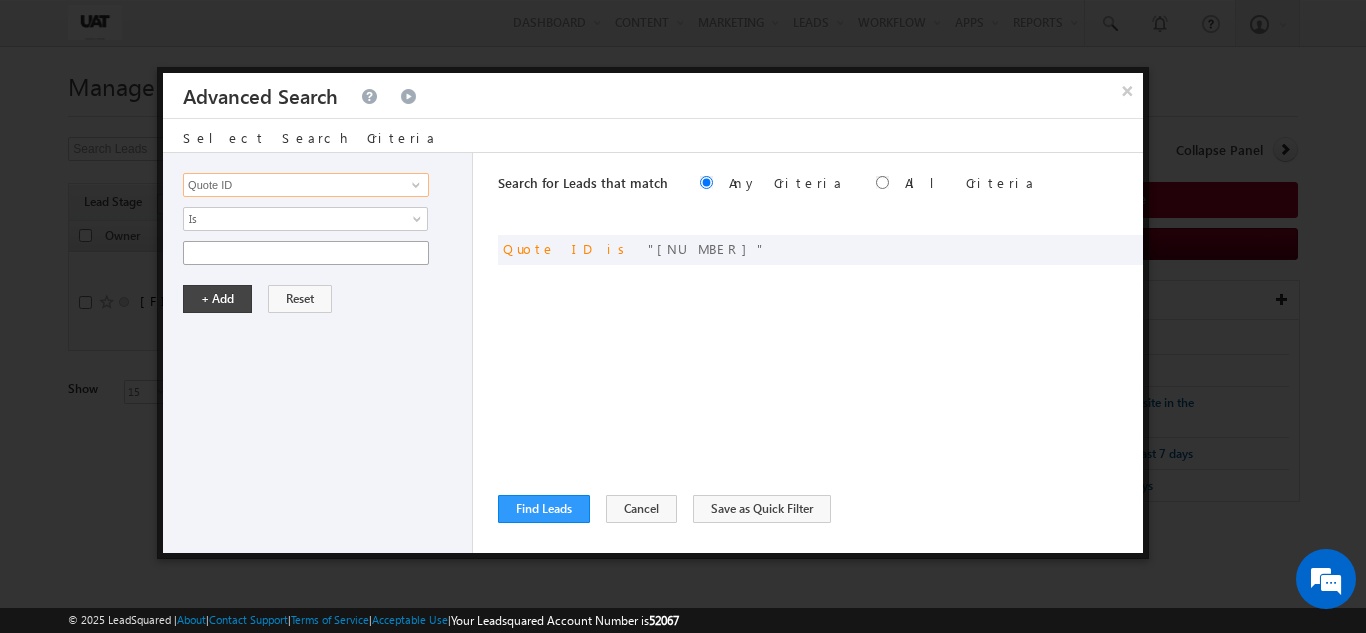 type on "Quote ID" 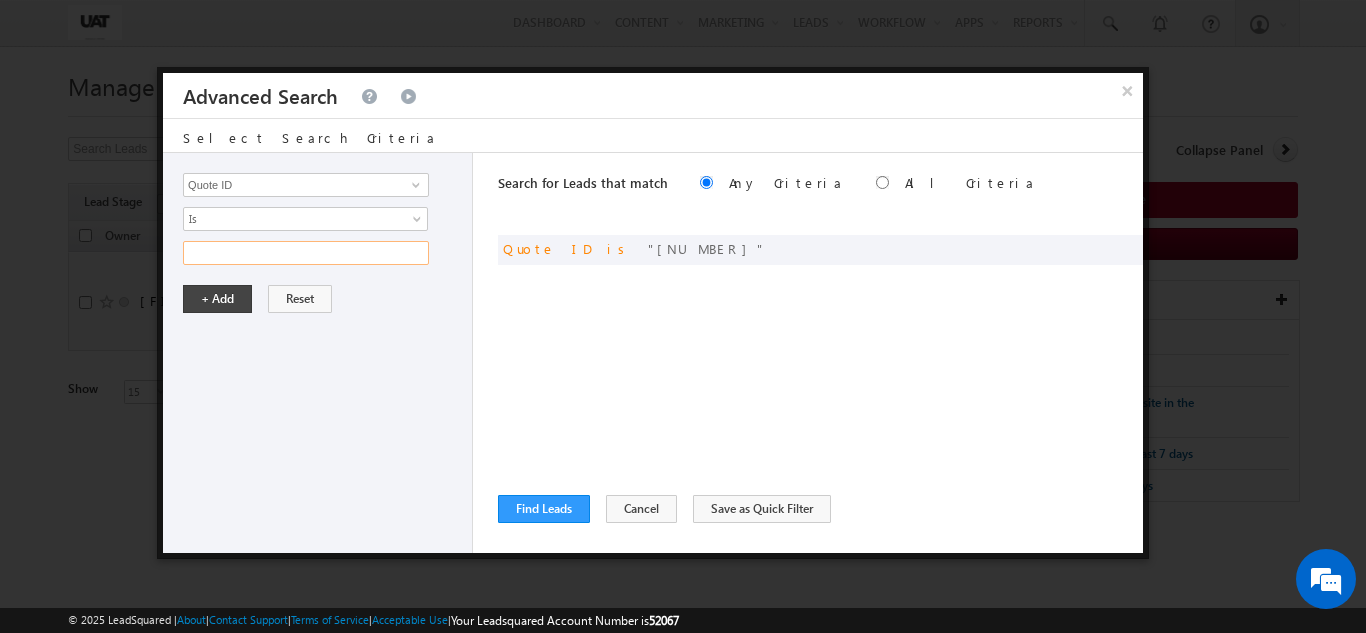 click at bounding box center (306, 253) 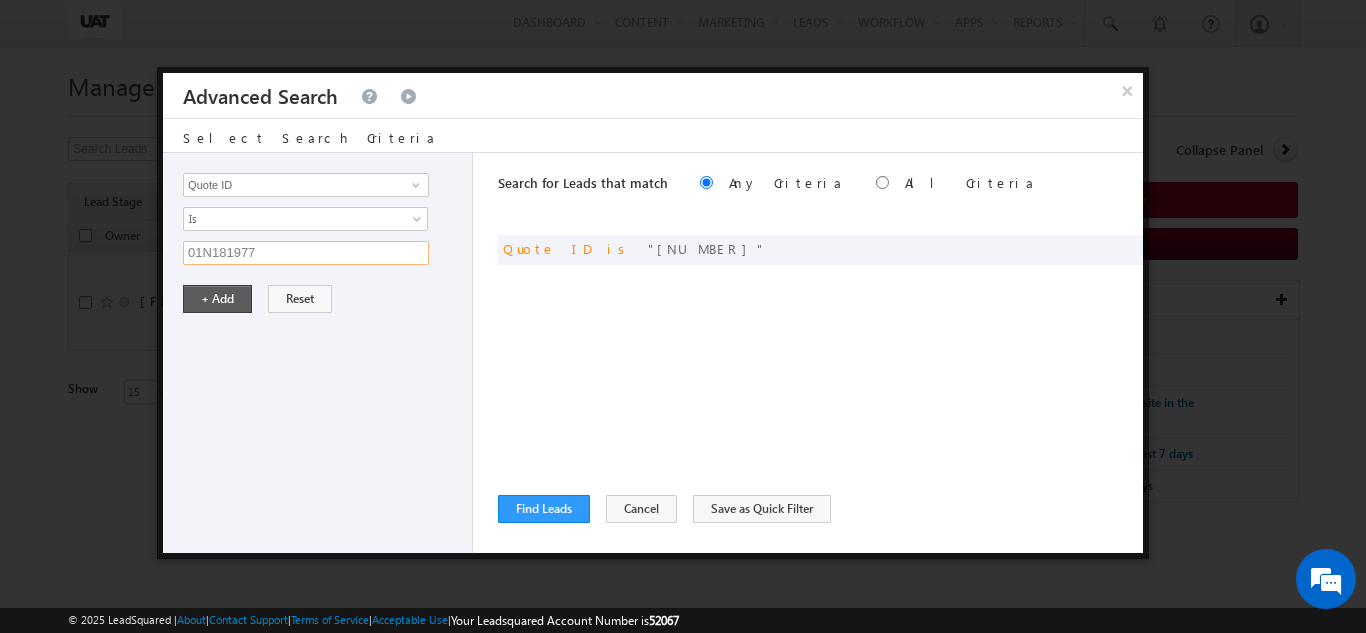 type on "01N181977" 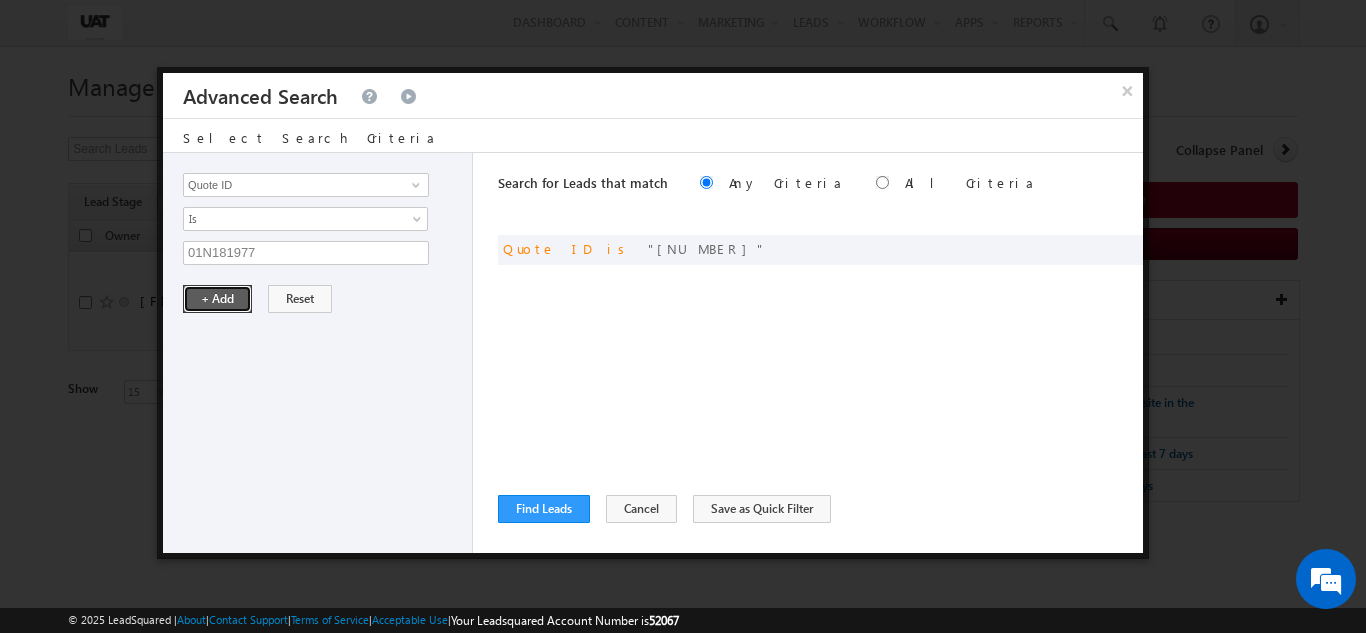 click on "+ Add" at bounding box center [217, 299] 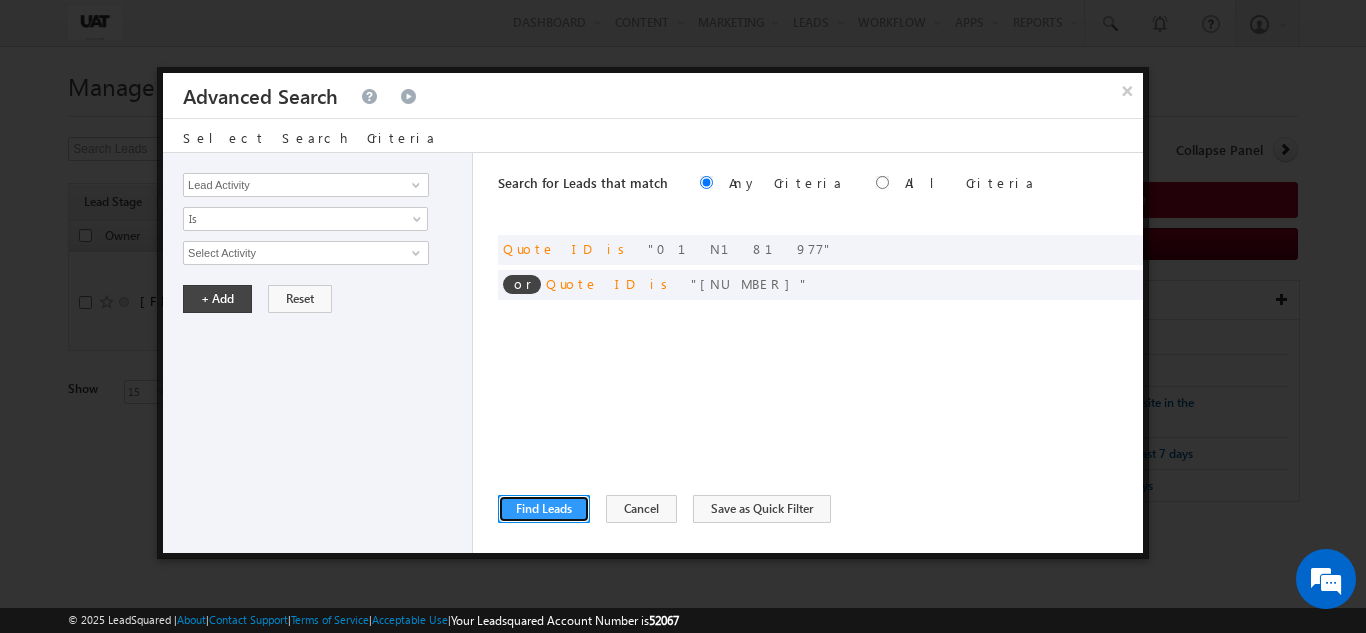 click on "Find Leads" at bounding box center (544, 509) 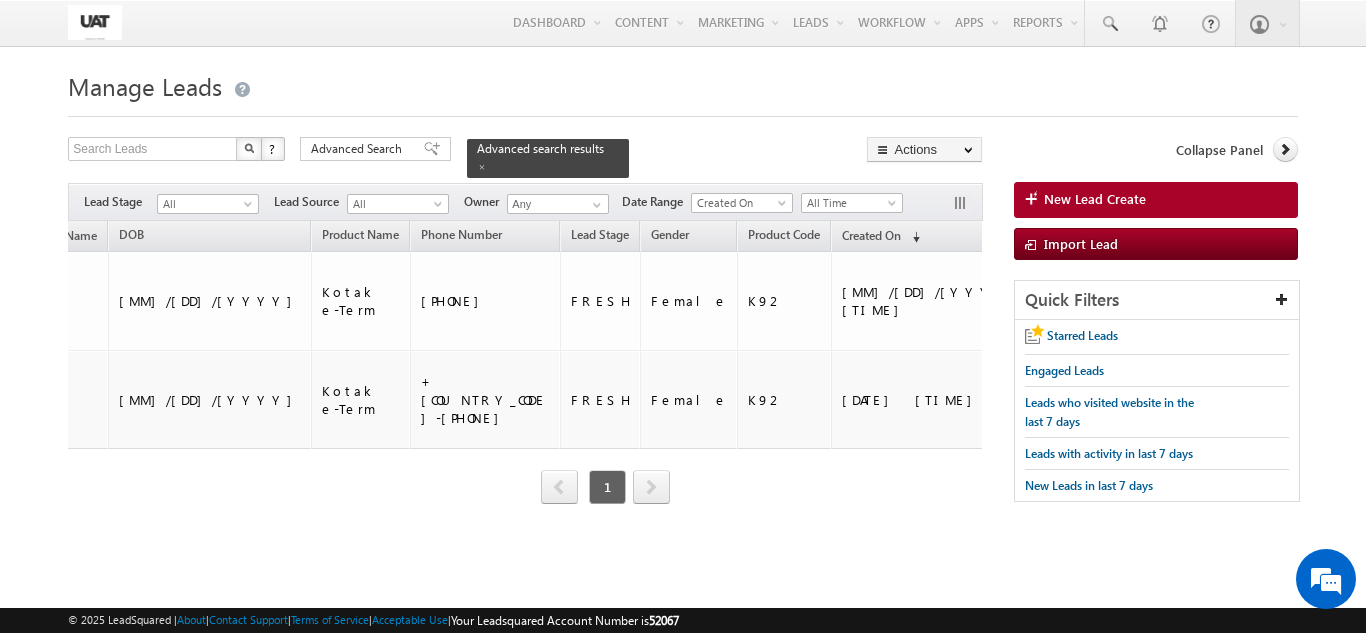 scroll, scrollTop: 0, scrollLeft: 350, axis: horizontal 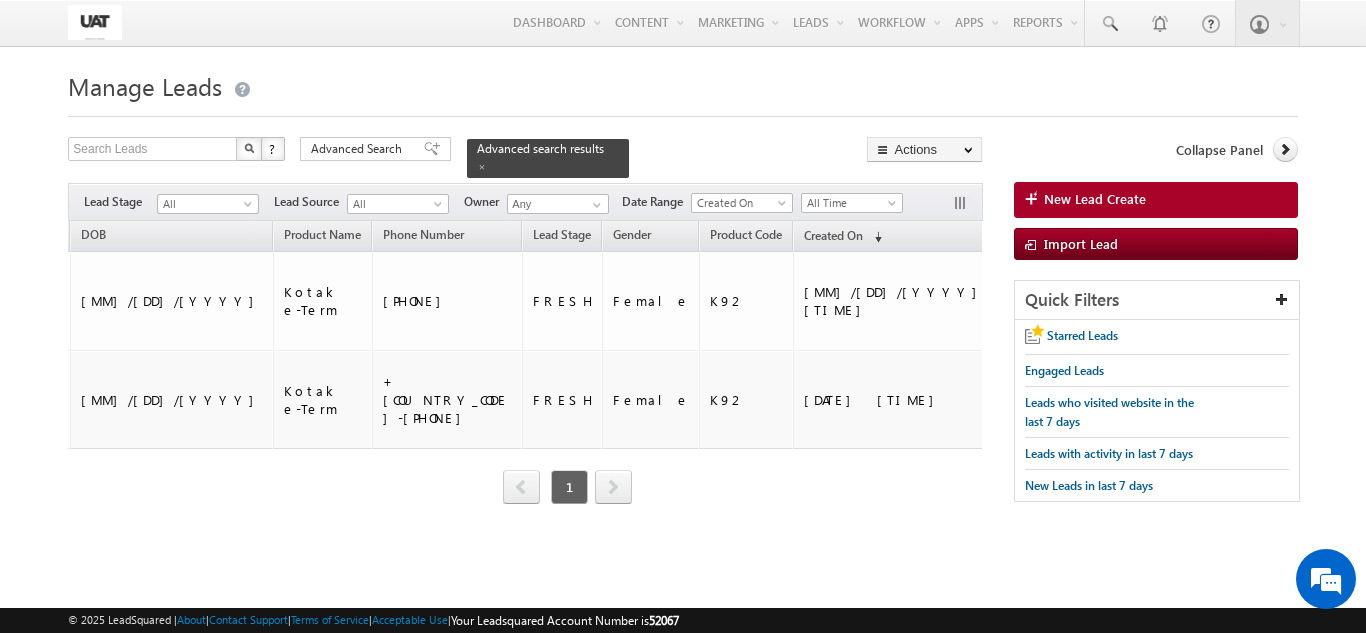 drag, startPoint x: 262, startPoint y: 505, endPoint x: 388, endPoint y: 501, distance: 126.06348 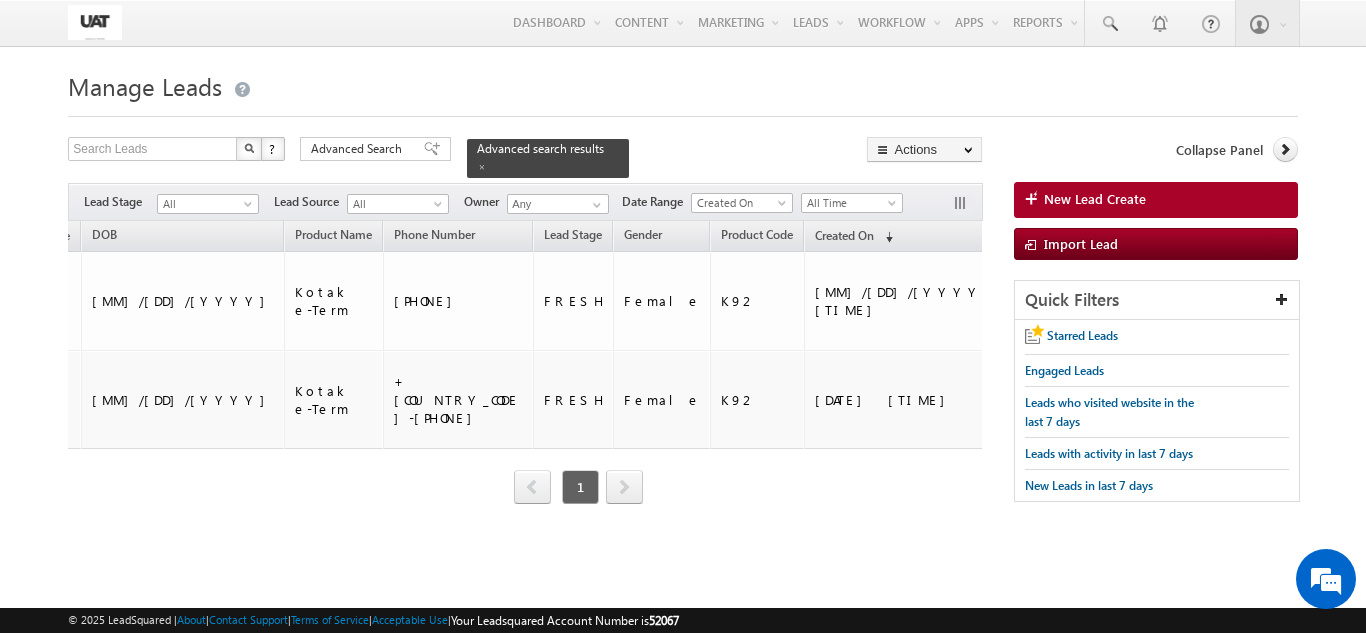 scroll, scrollTop: 0, scrollLeft: 291, axis: horizontal 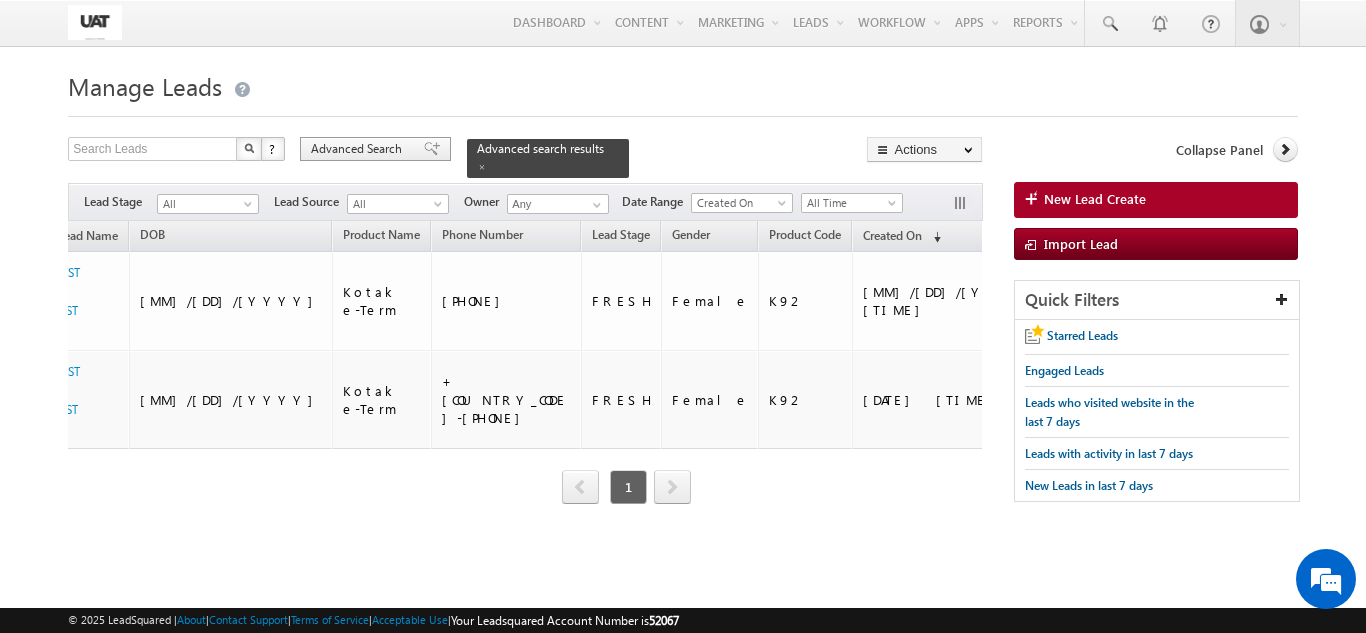 click on "Advanced Search" at bounding box center [359, 149] 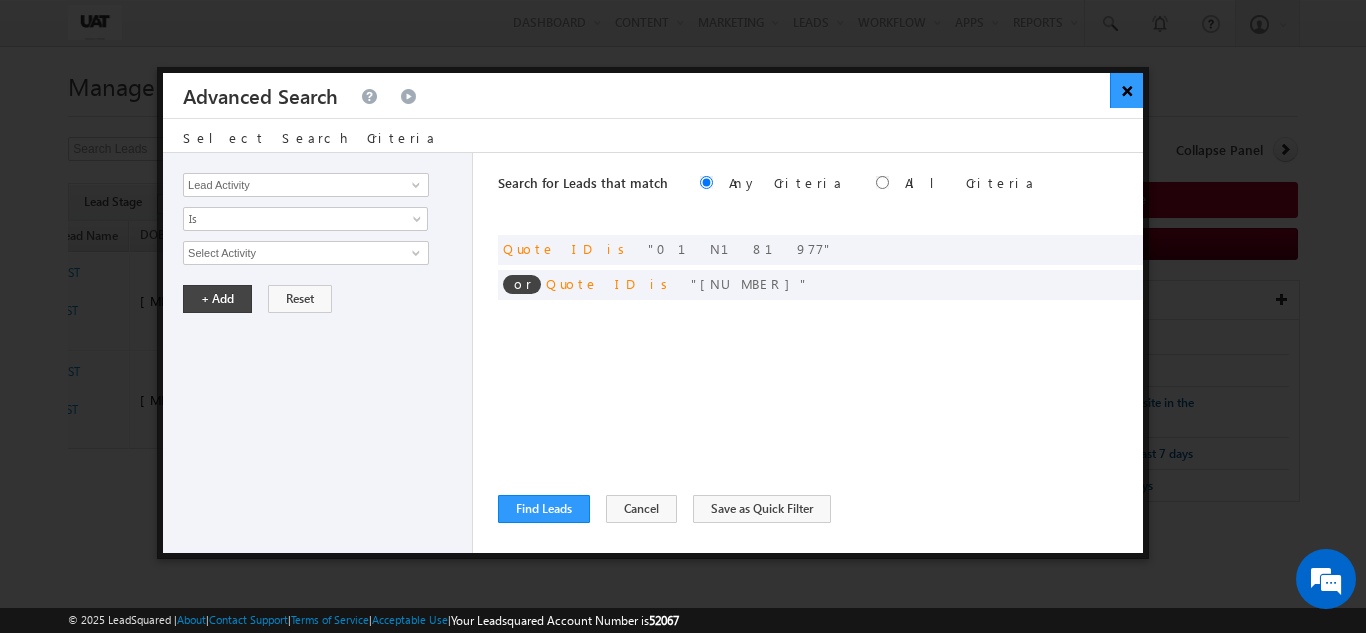 click on "×" at bounding box center (1126, 90) 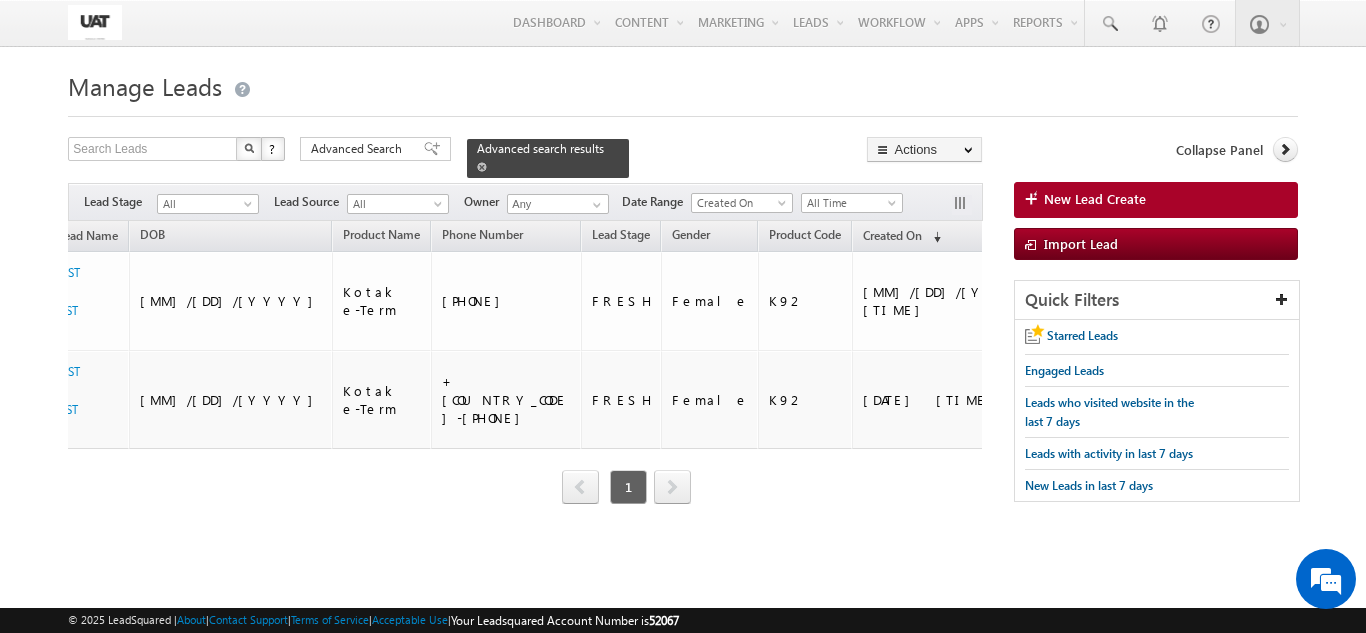 click at bounding box center [482, 167] 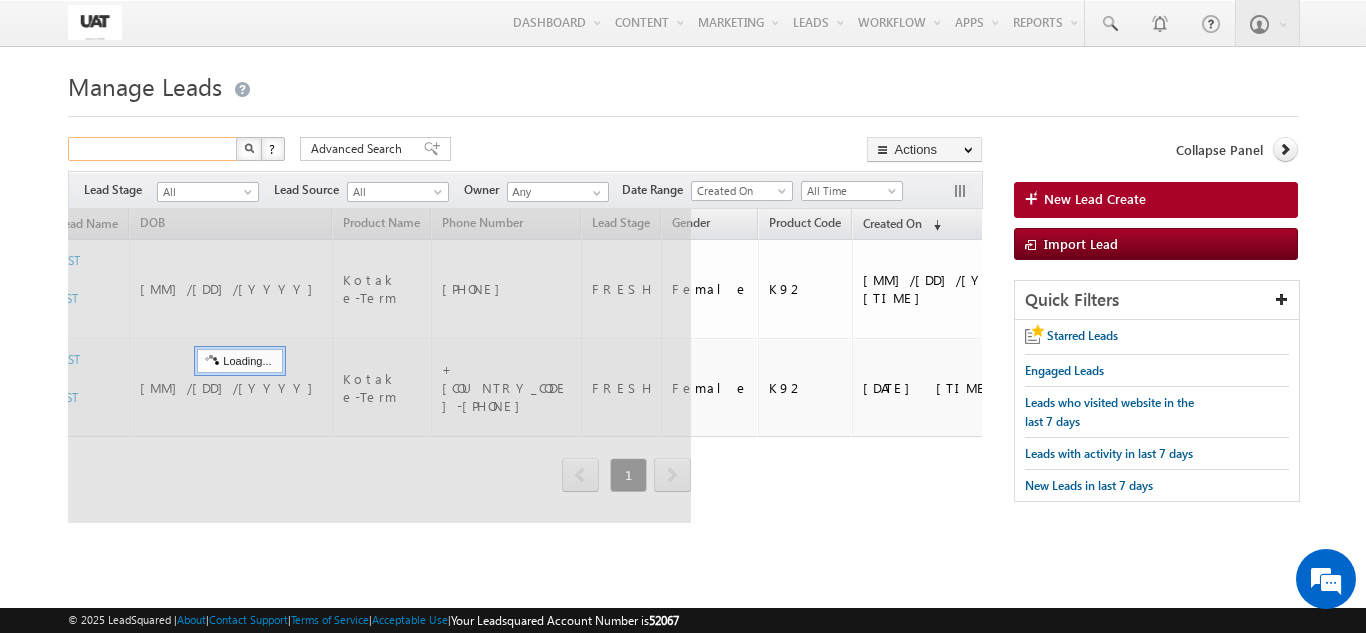 click at bounding box center (153, 149) 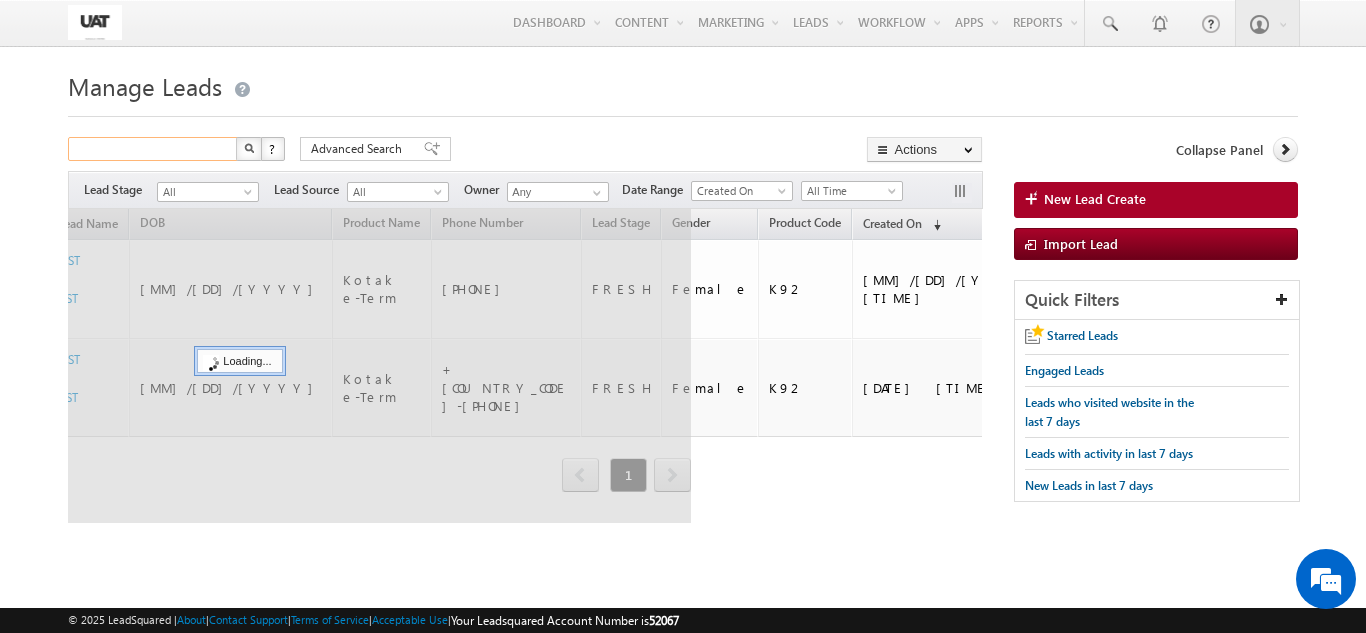 paste on "01N181977" 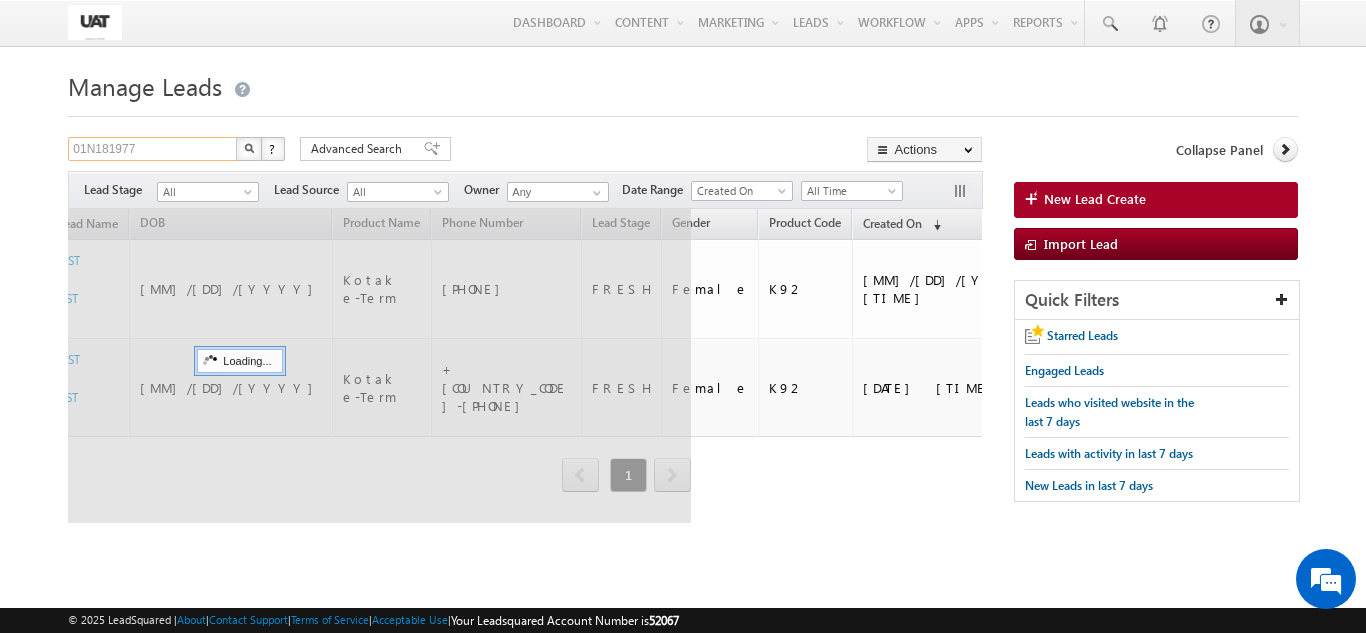 type on "01N181977" 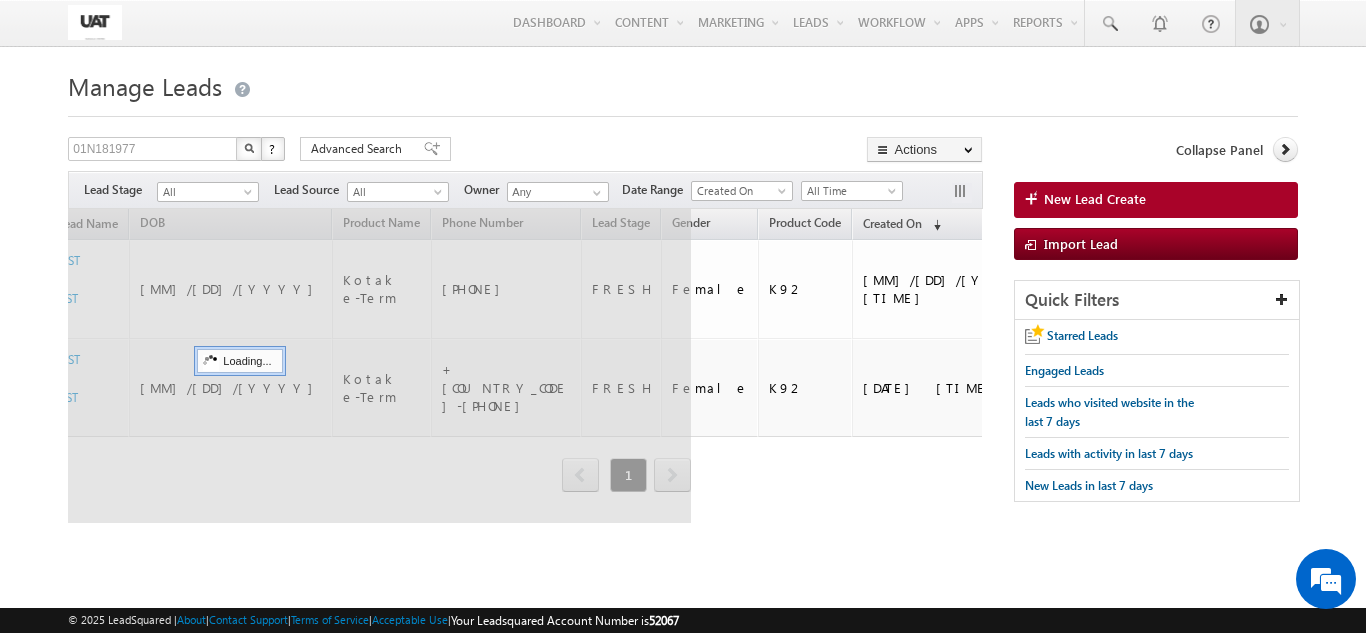 click at bounding box center [249, 148] 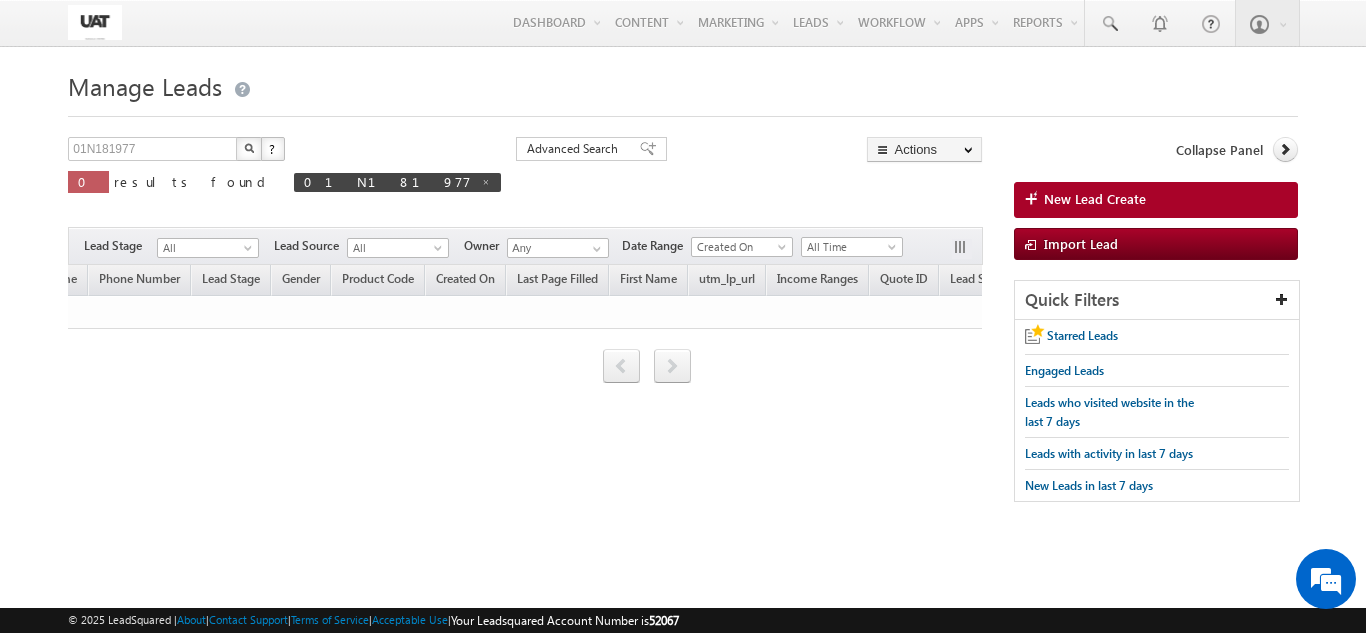 scroll, scrollTop: 0, scrollLeft: 0, axis: both 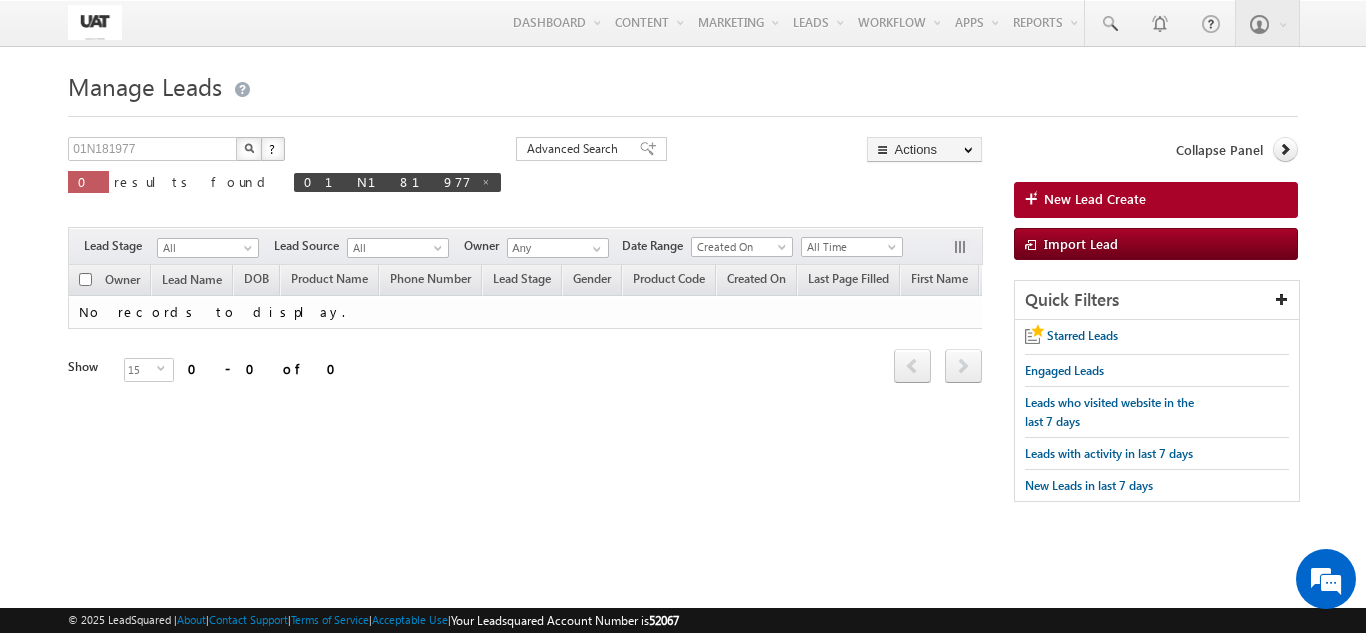 click at bounding box center [249, 149] 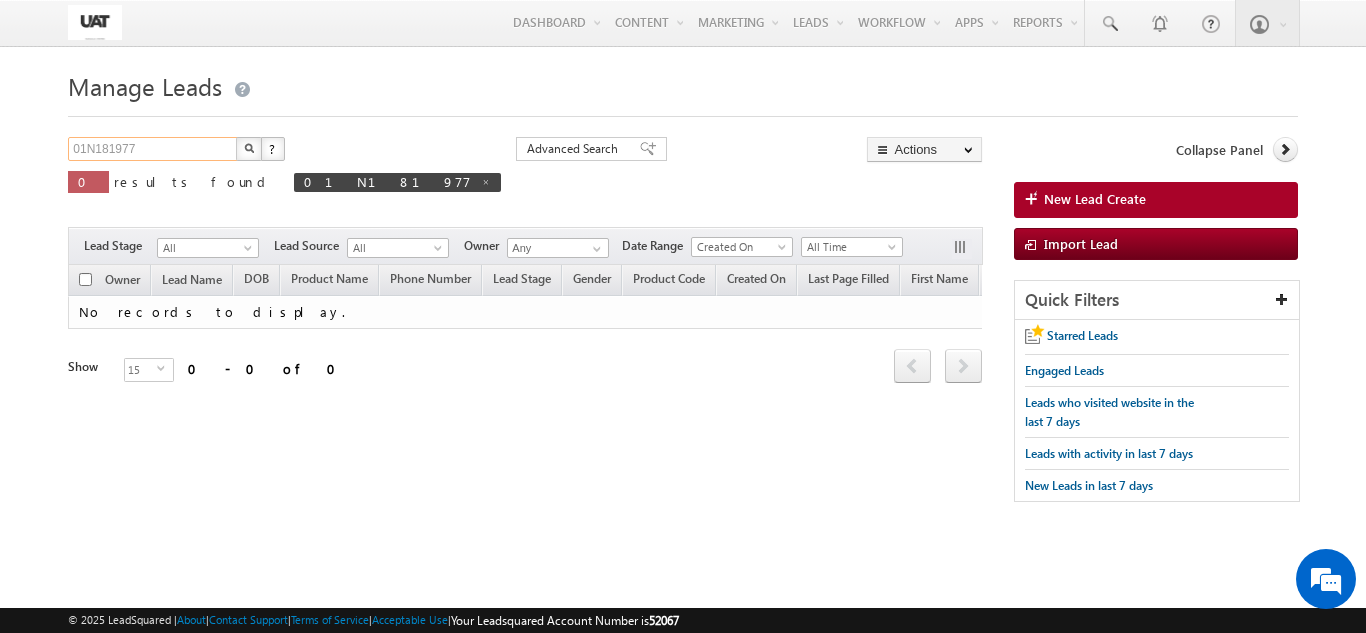 drag, startPoint x: 138, startPoint y: 144, endPoint x: 0, endPoint y: 144, distance: 138 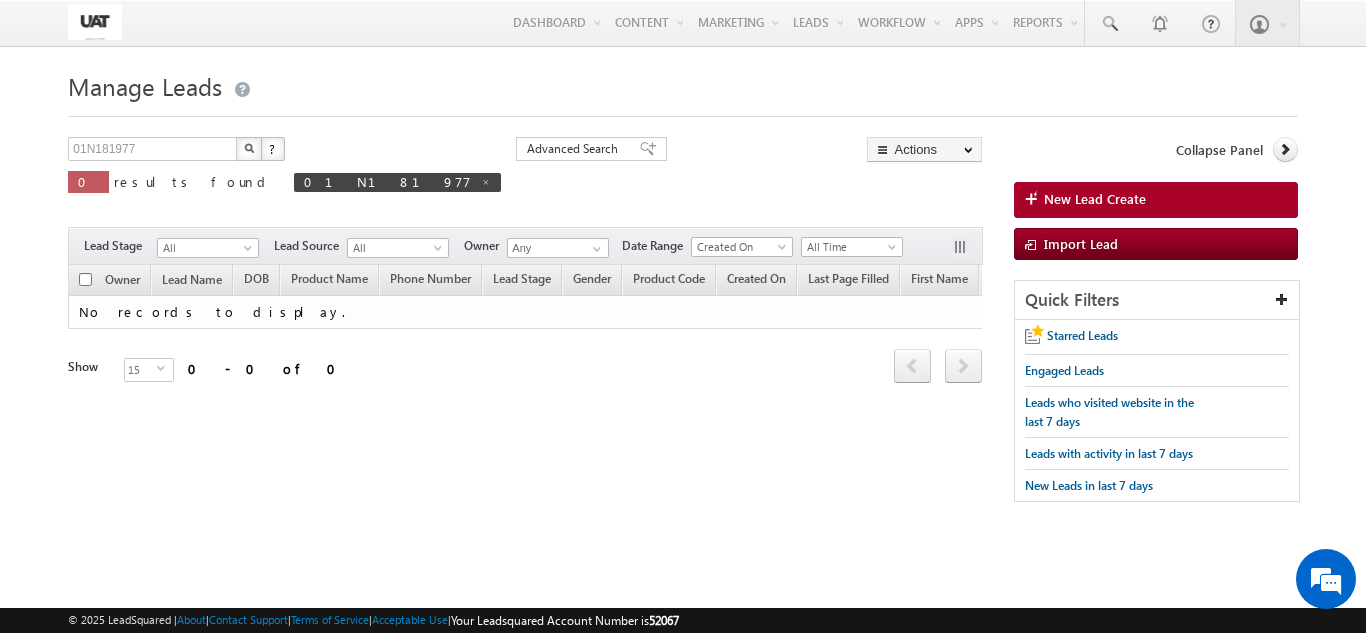 click at bounding box center (249, 148) 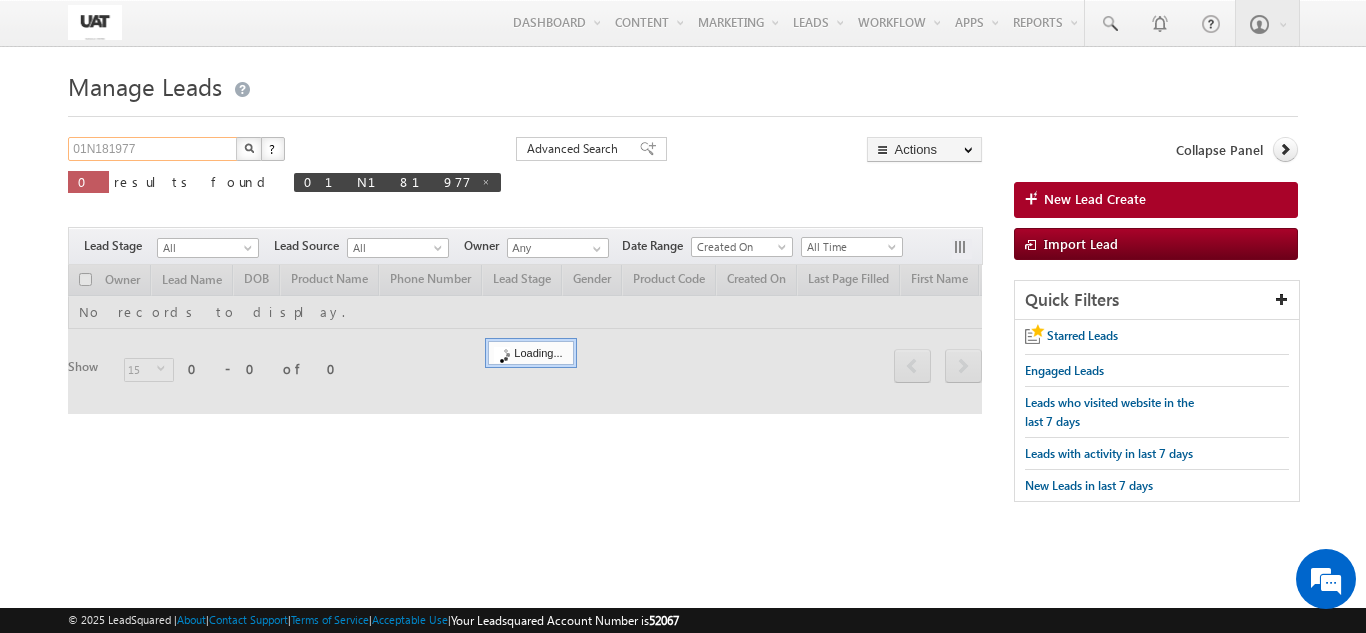 click on "01N181977" at bounding box center (153, 149) 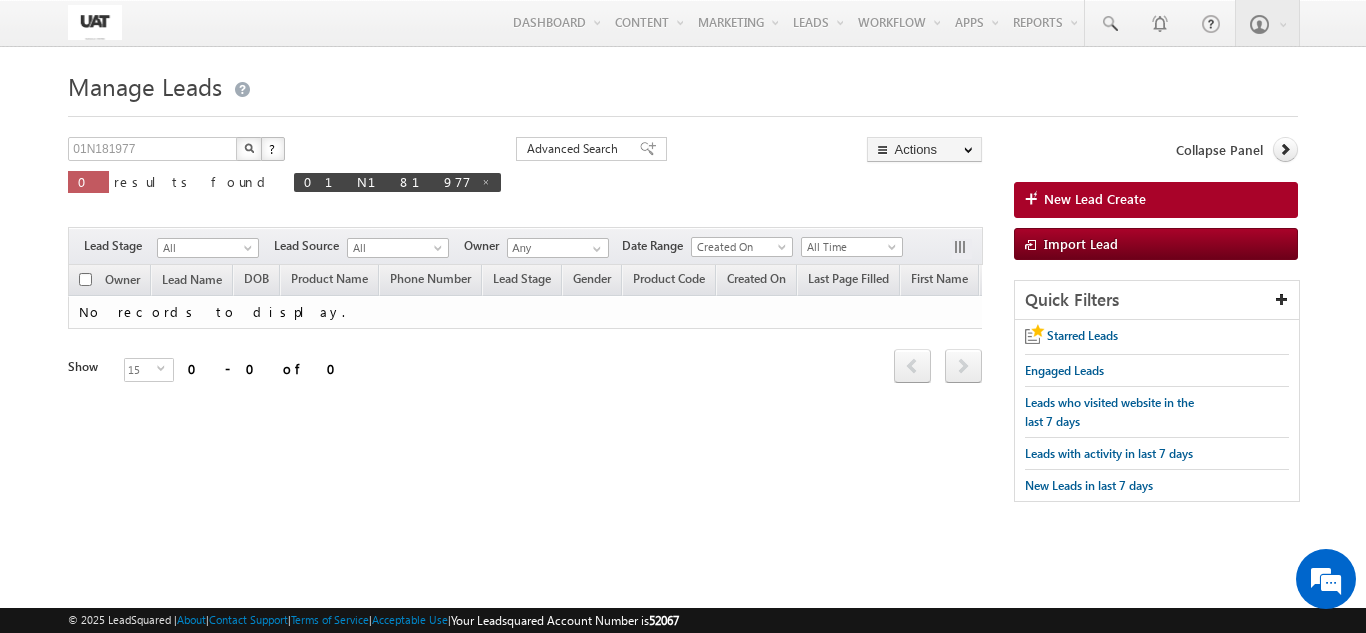 drag, startPoint x: 176, startPoint y: 136, endPoint x: 13, endPoint y: 157, distance: 164.3472 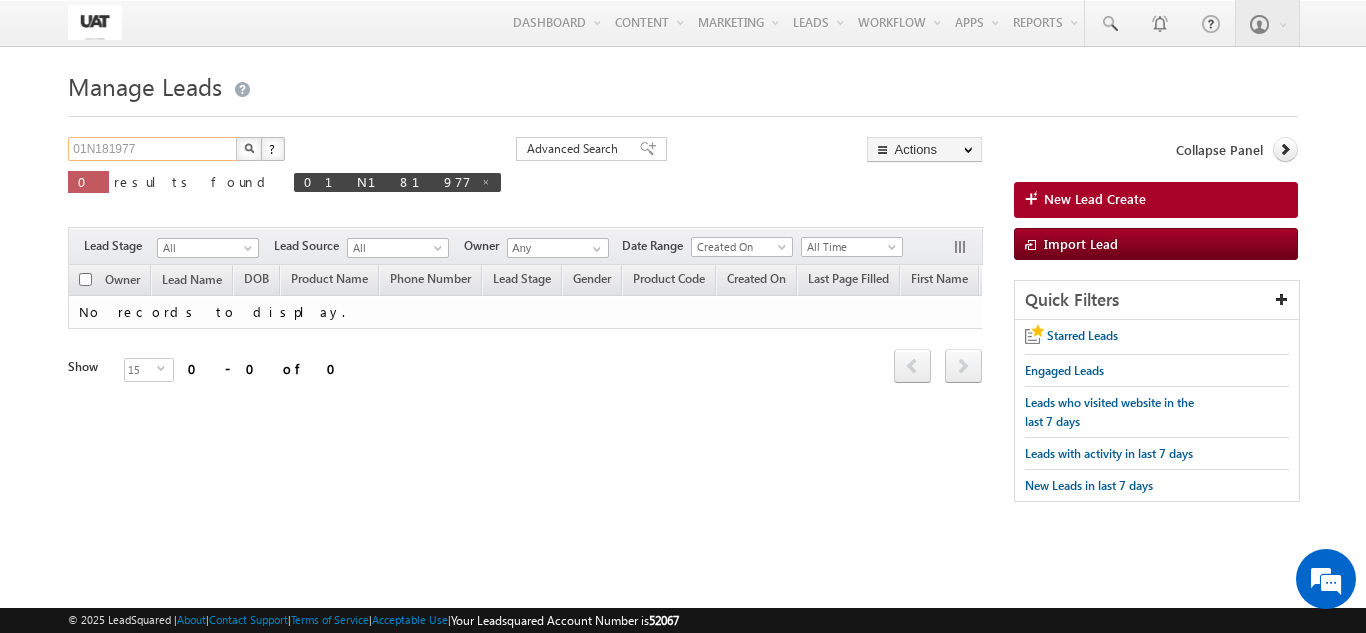 click on "01N181977" at bounding box center (153, 149) 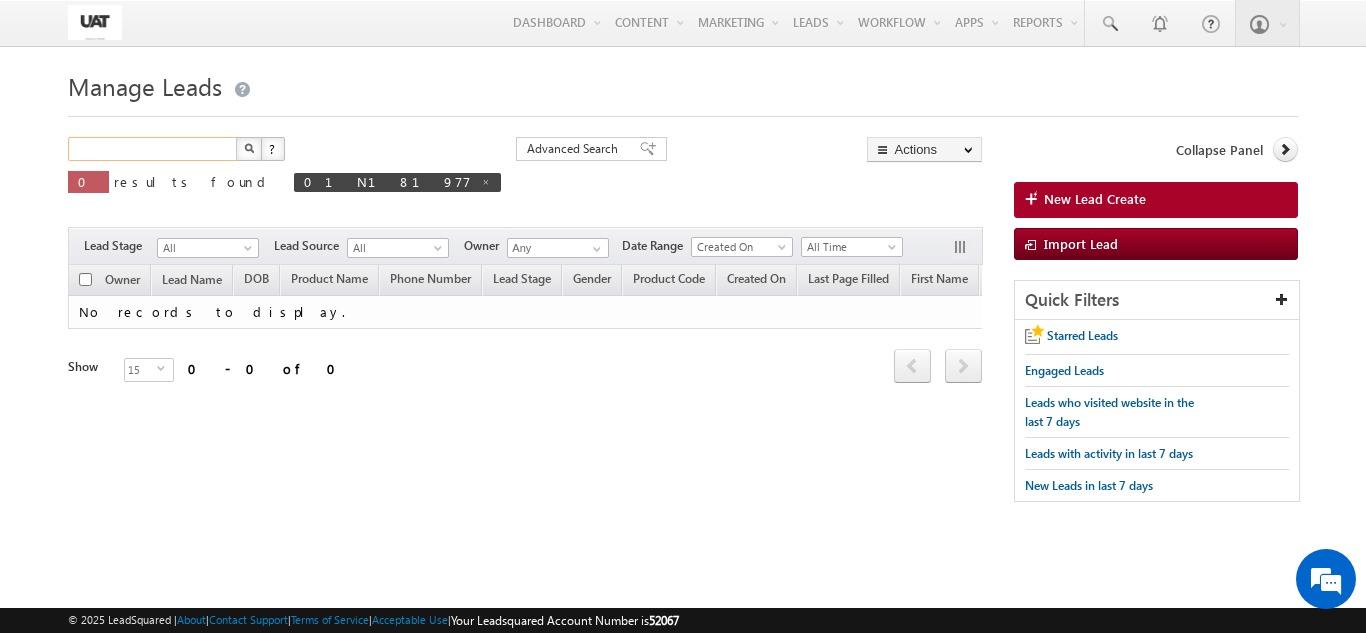 paste on "9898988888" 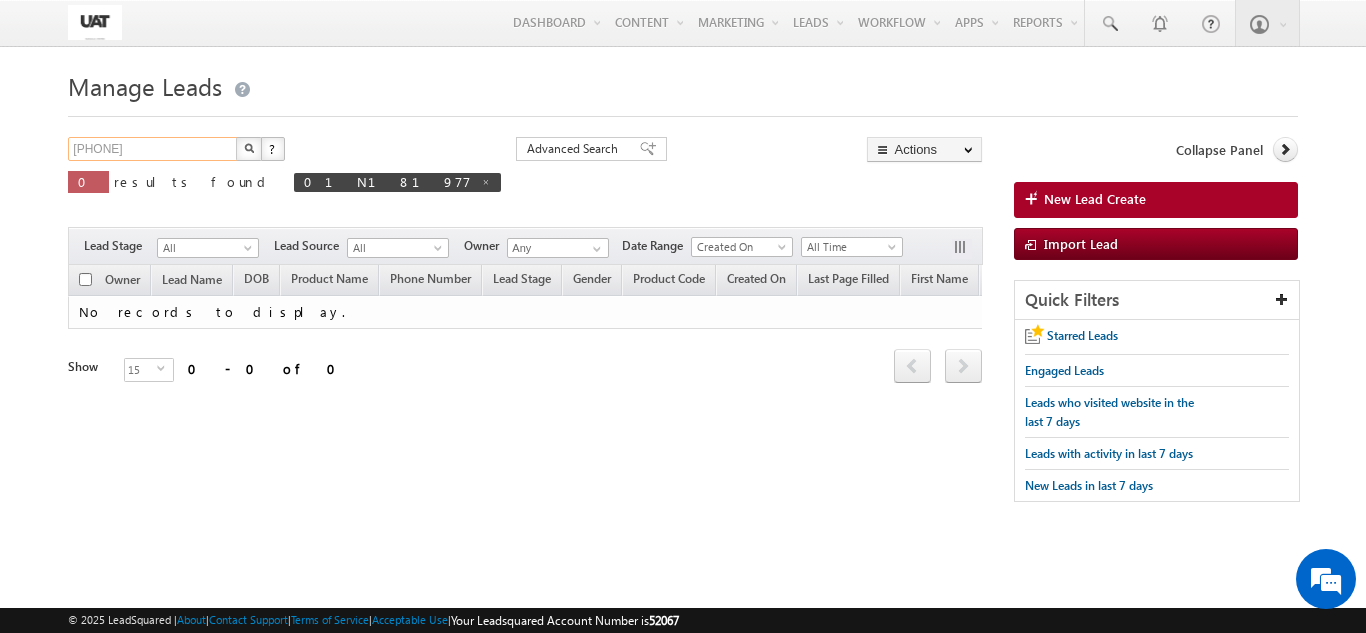 type on "9898988888" 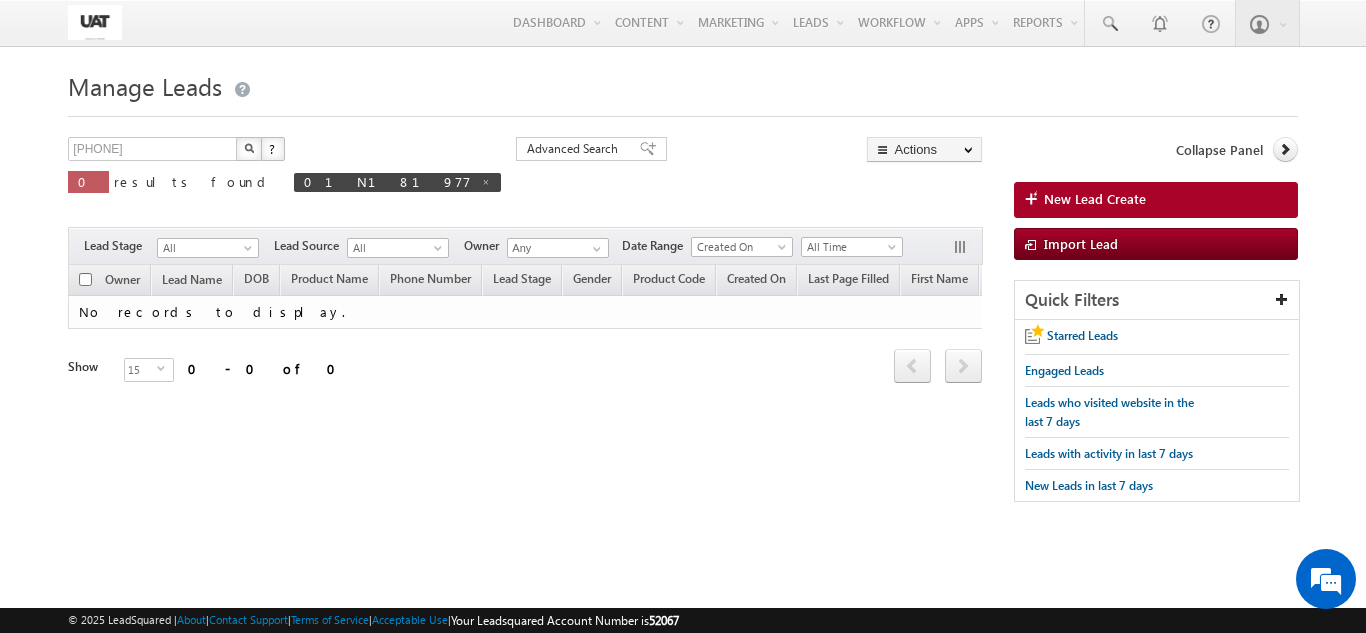 click at bounding box center [249, 149] 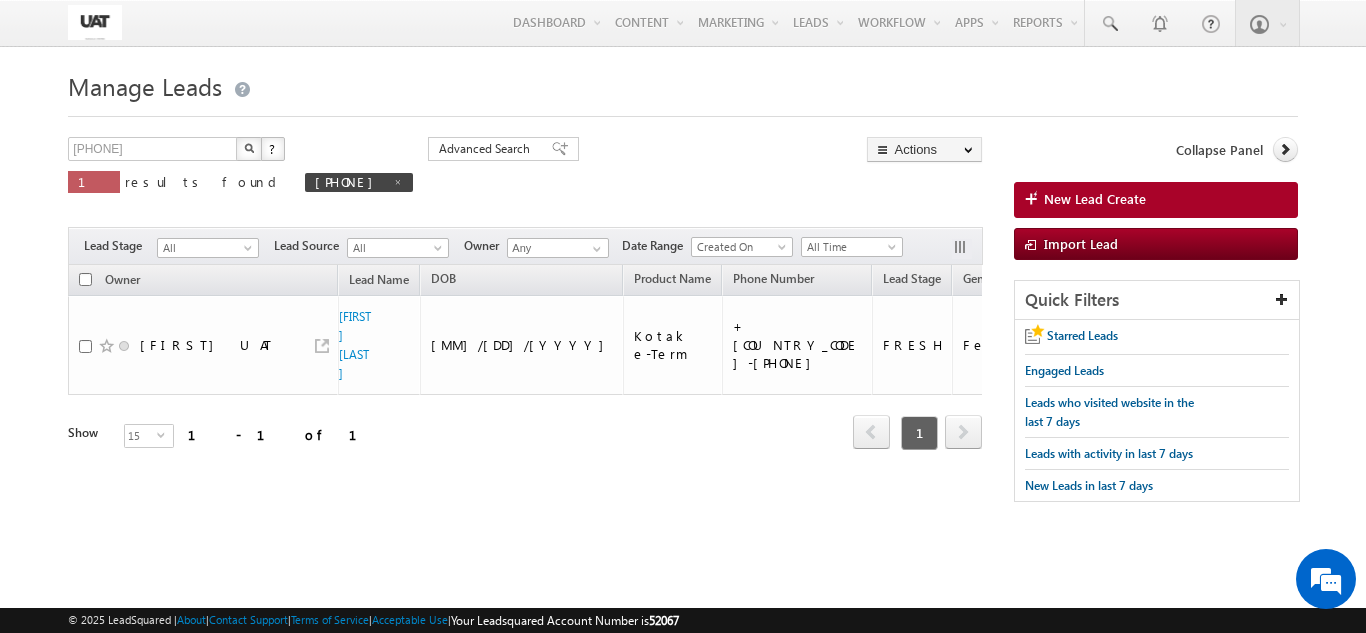 scroll, scrollTop: 0, scrollLeft: 211, axis: horizontal 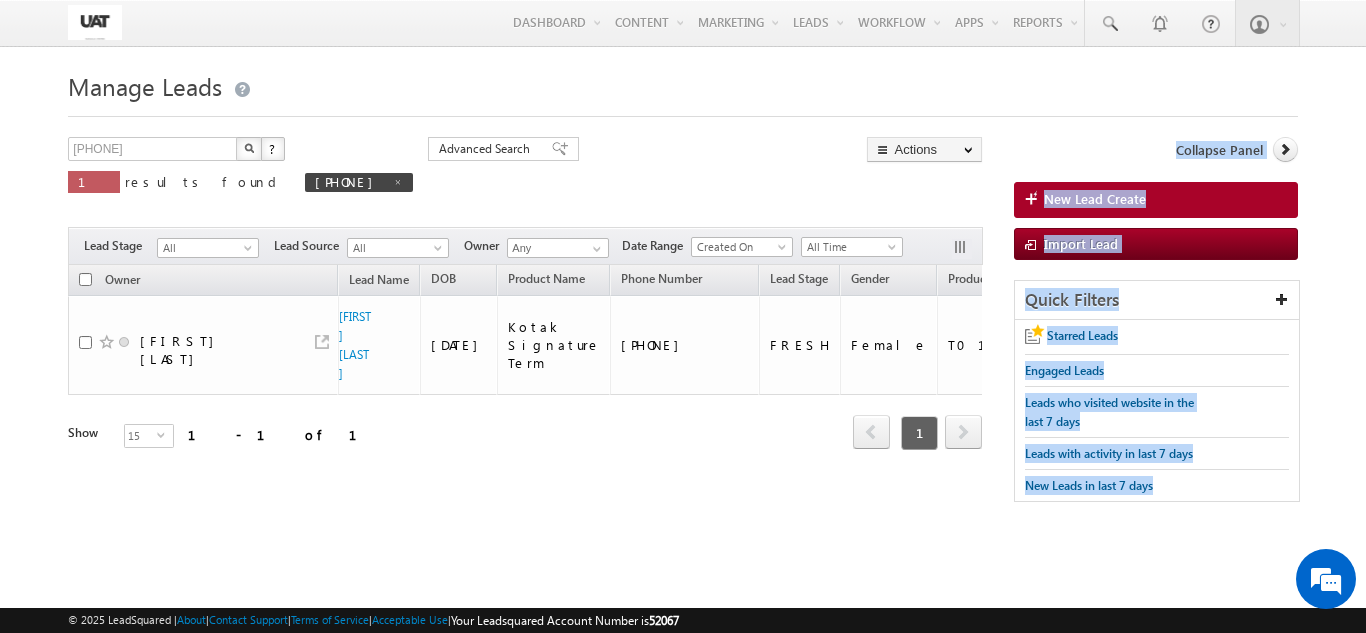 drag, startPoint x: 234, startPoint y: 462, endPoint x: 1365, endPoint y: 484, distance: 1131.214 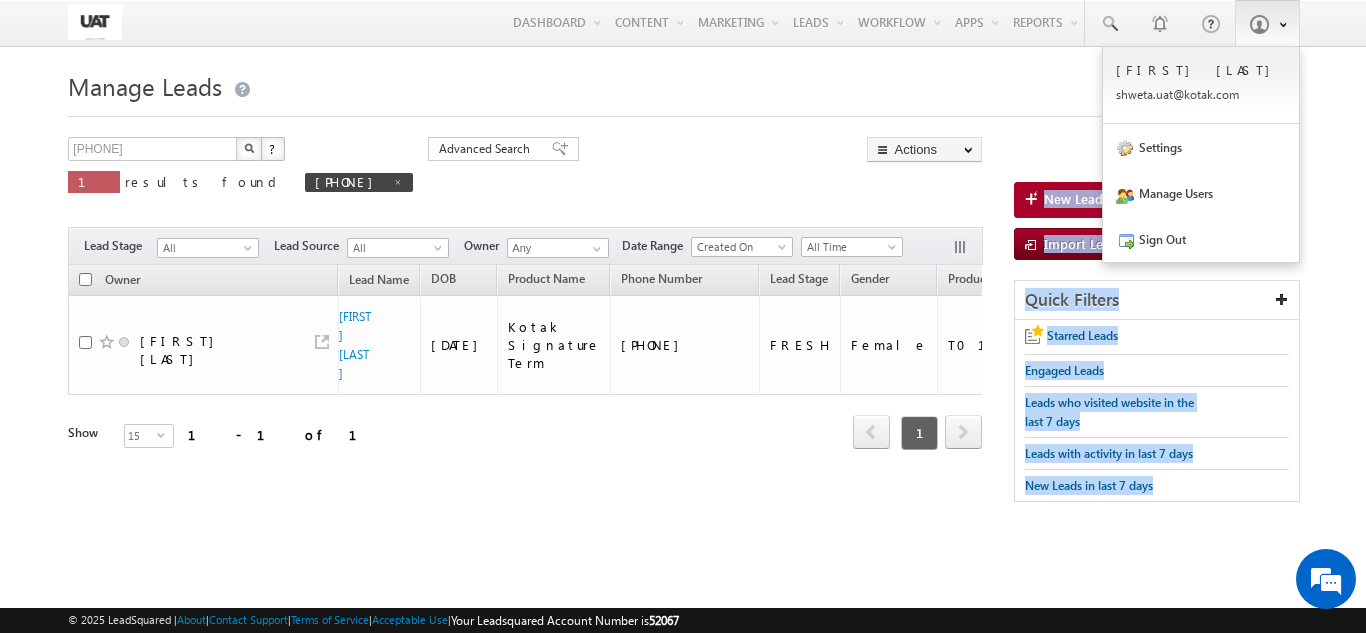 scroll, scrollTop: 0, scrollLeft: 0, axis: both 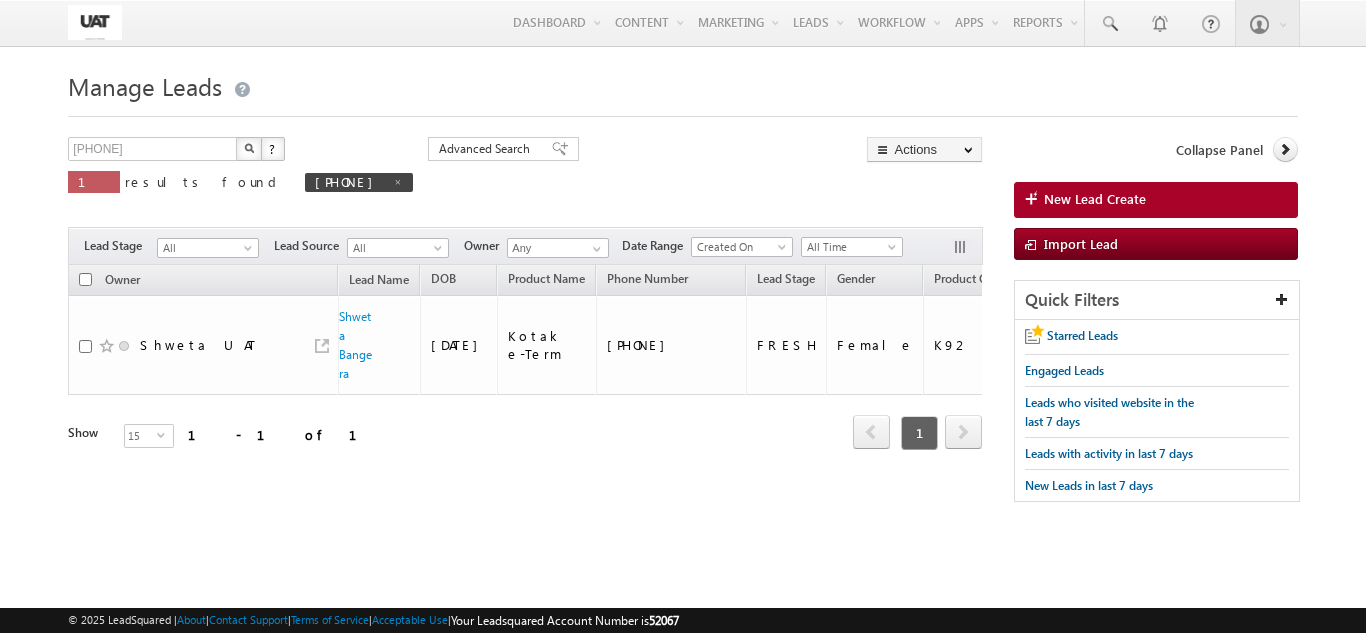 click on "[PHONE] X ?   1 results found         [PHONE]
Advanced Search
Advanced Search
Advanced search results
Actions Export Leads Reset all Filters
Actions Export Leads Bulk Update Send Email Add to List Add Activity Change Owner Change Stage Delete" at bounding box center (525, 179) 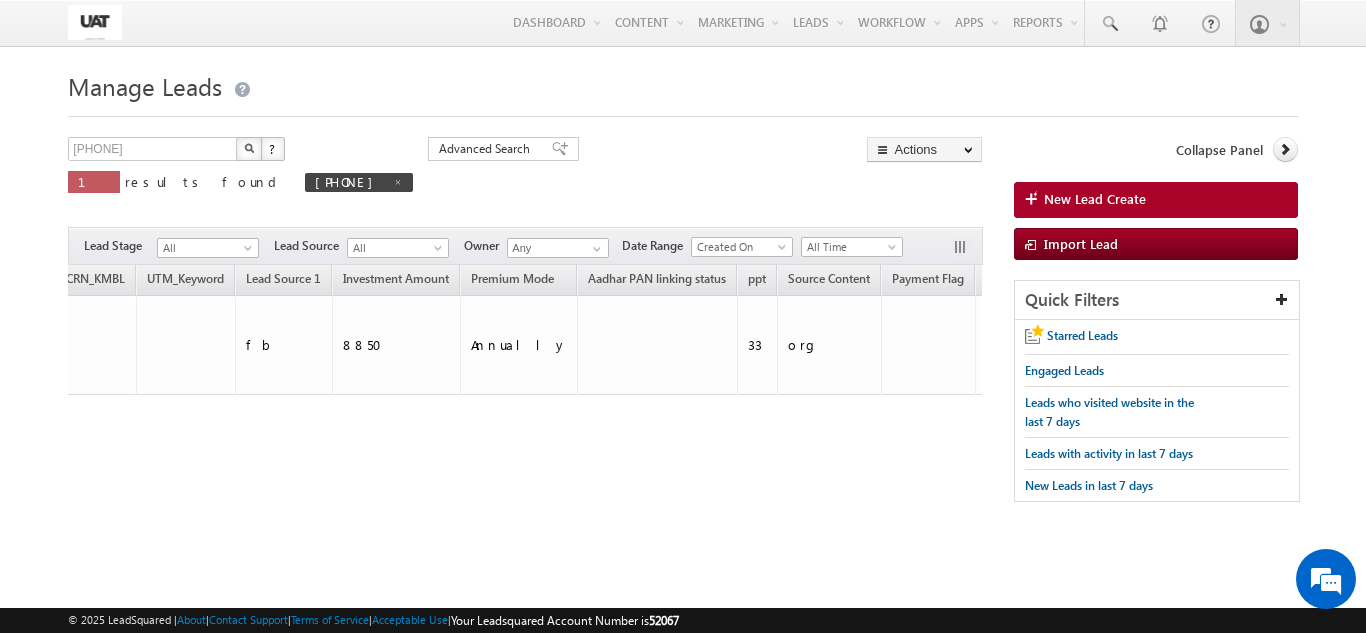 scroll, scrollTop: 0, scrollLeft: 0, axis: both 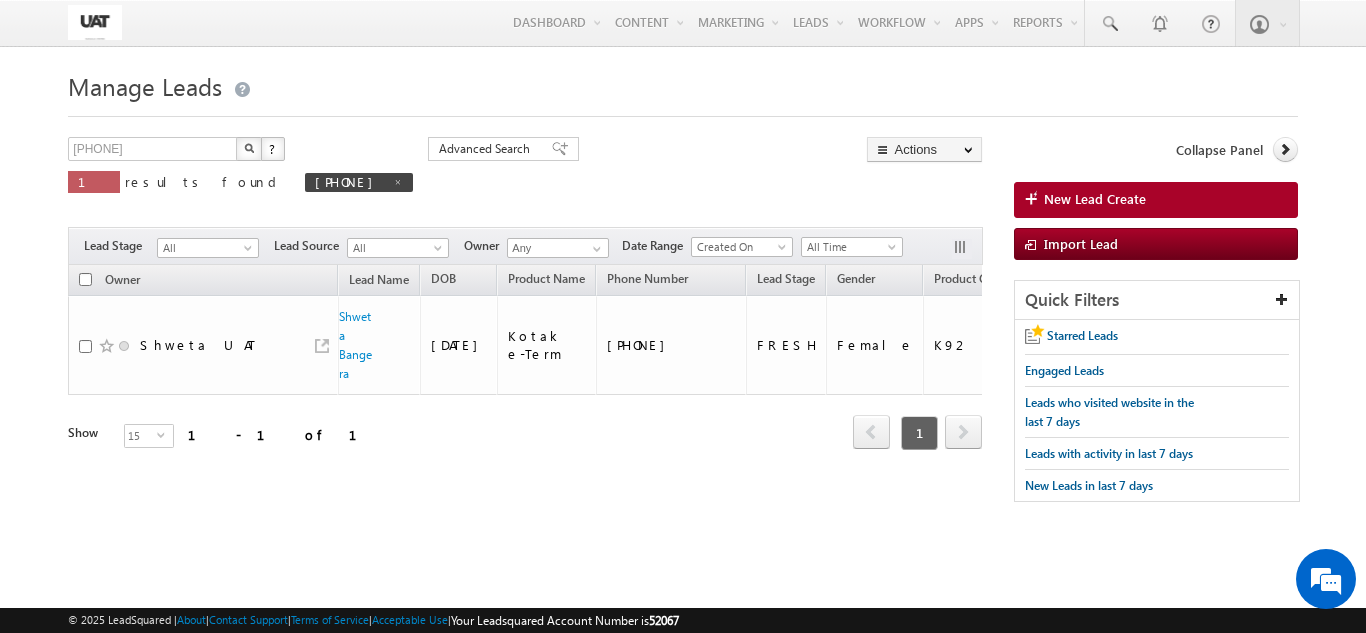 click at bounding box center (249, 148) 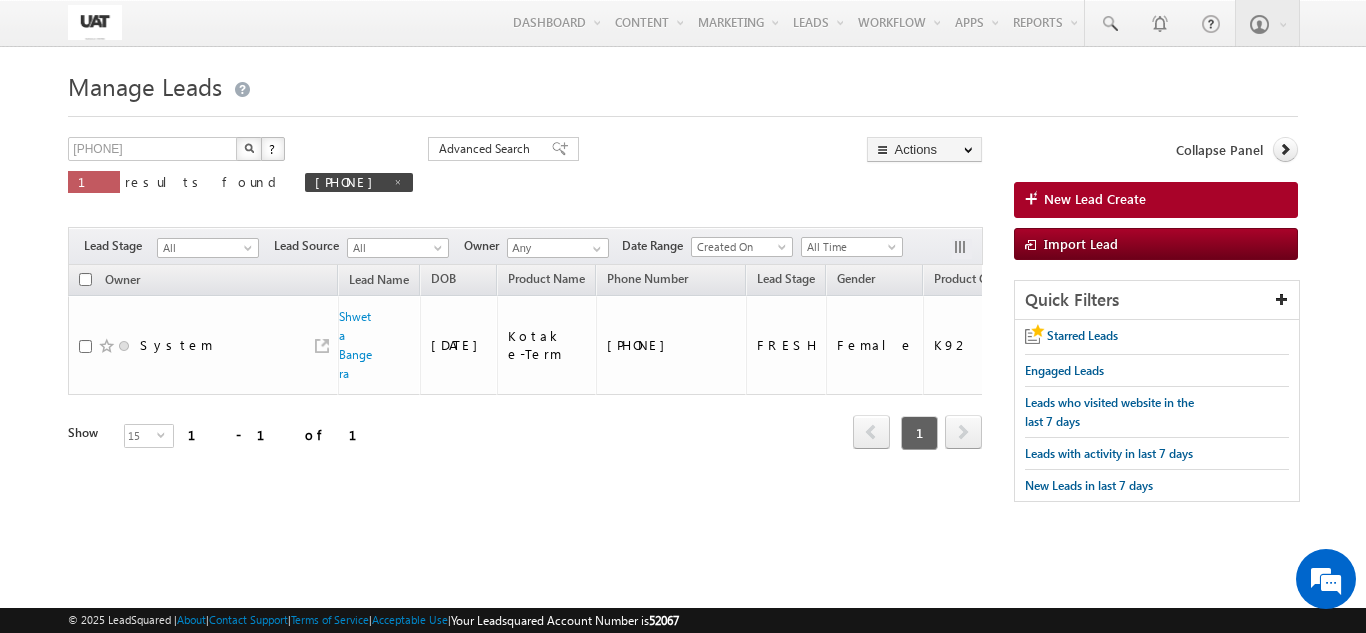 drag, startPoint x: 209, startPoint y: 448, endPoint x: 214, endPoint y: 461, distance: 13.928389 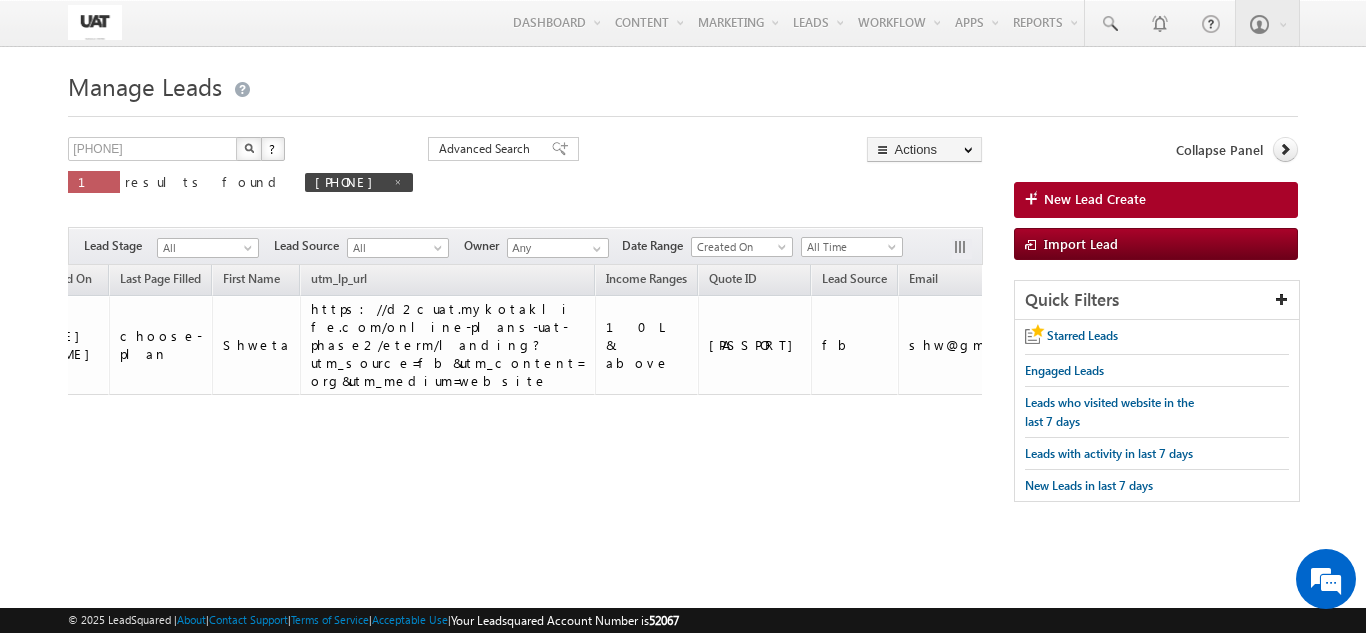 scroll, scrollTop: 0, scrollLeft: 813, axis: horizontal 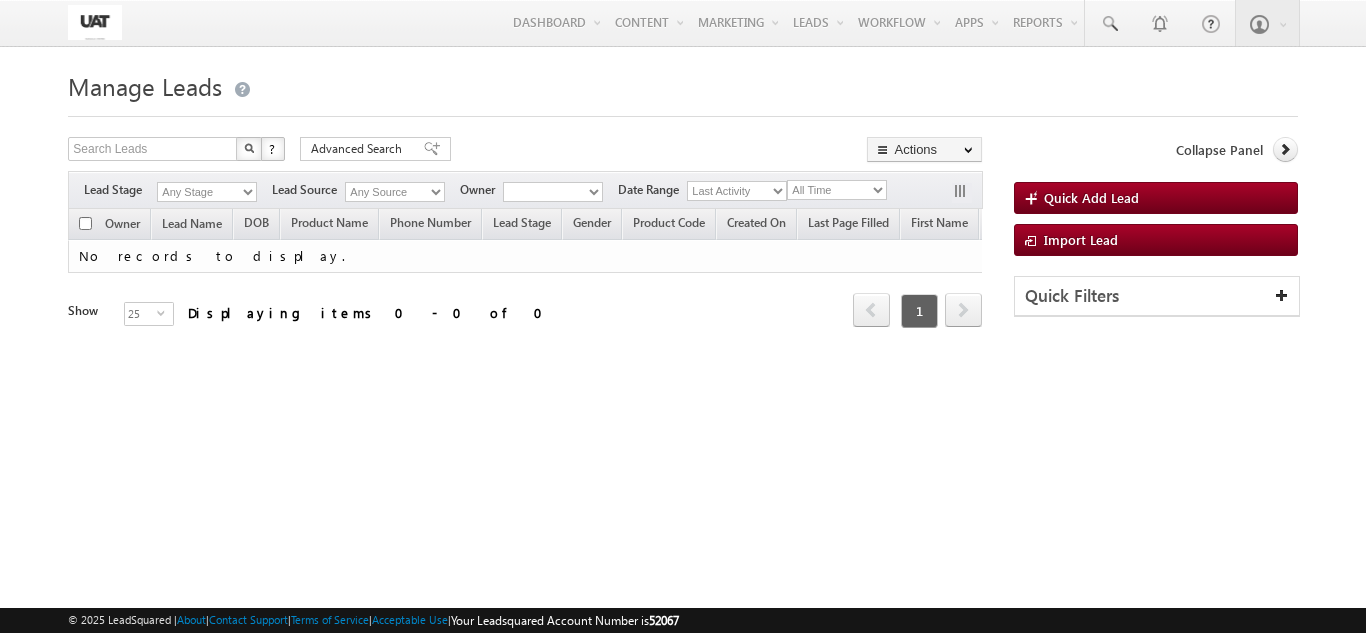 type on "[PHONE]" 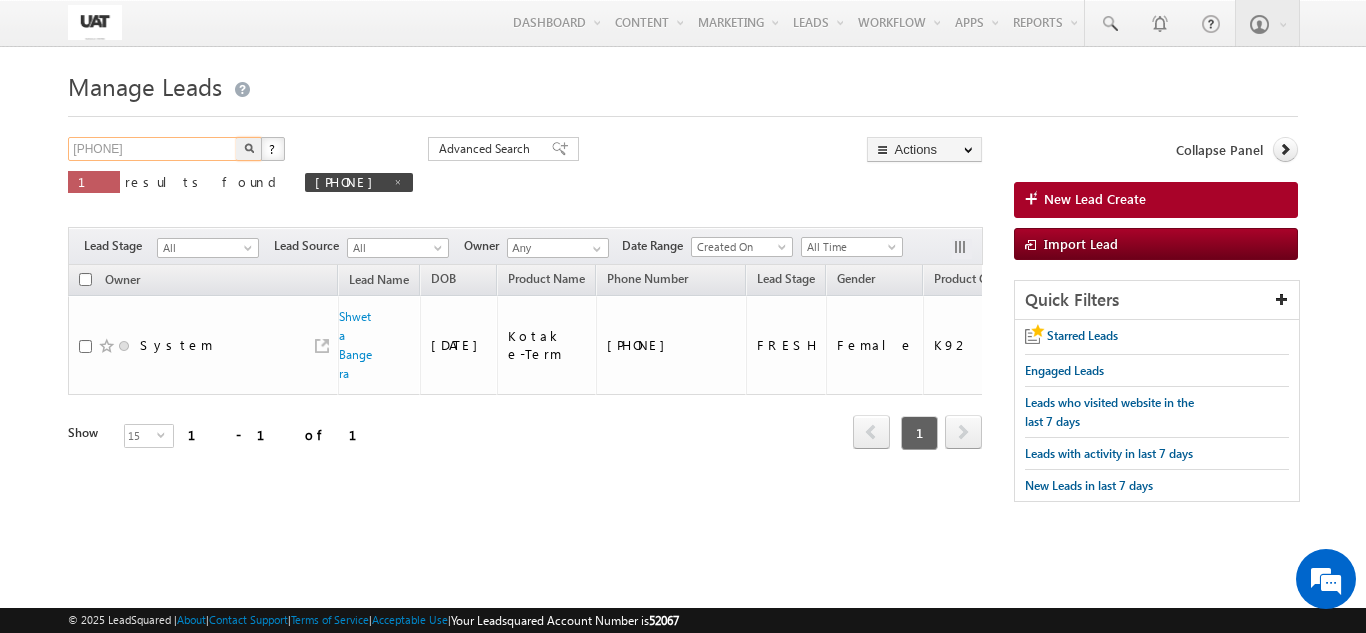 drag, startPoint x: 147, startPoint y: 156, endPoint x: 5, endPoint y: 141, distance: 142.79005 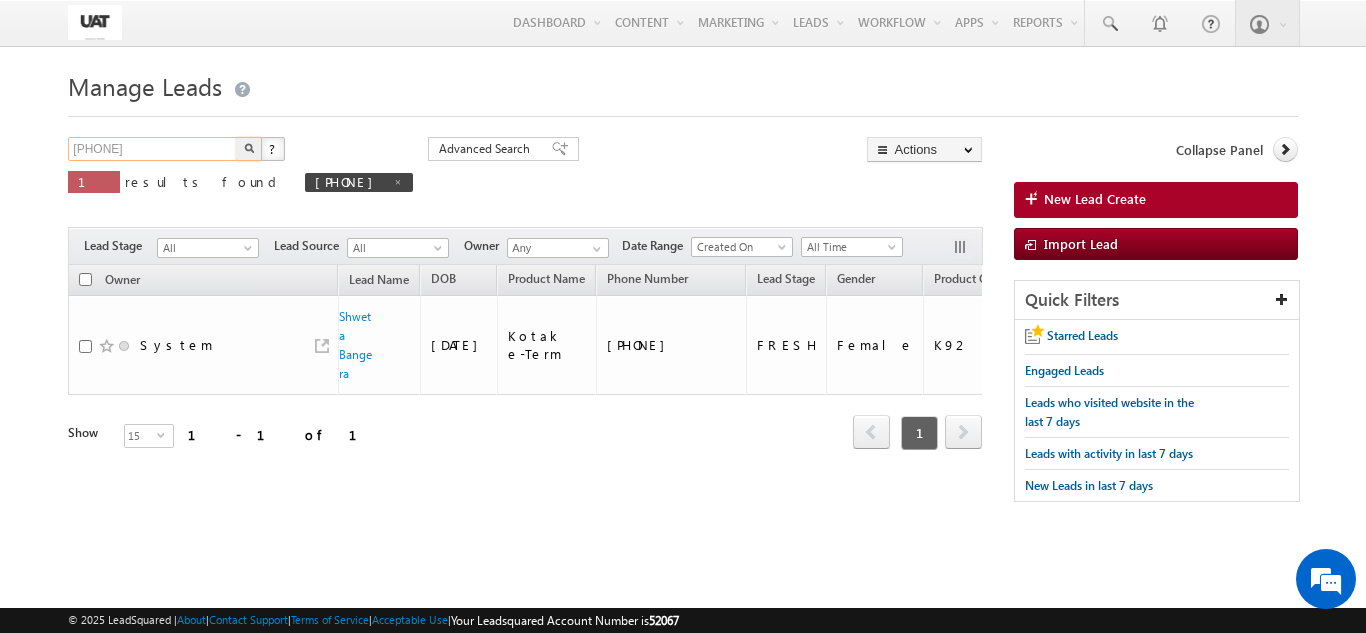 scroll, scrollTop: 0, scrollLeft: 242, axis: horizontal 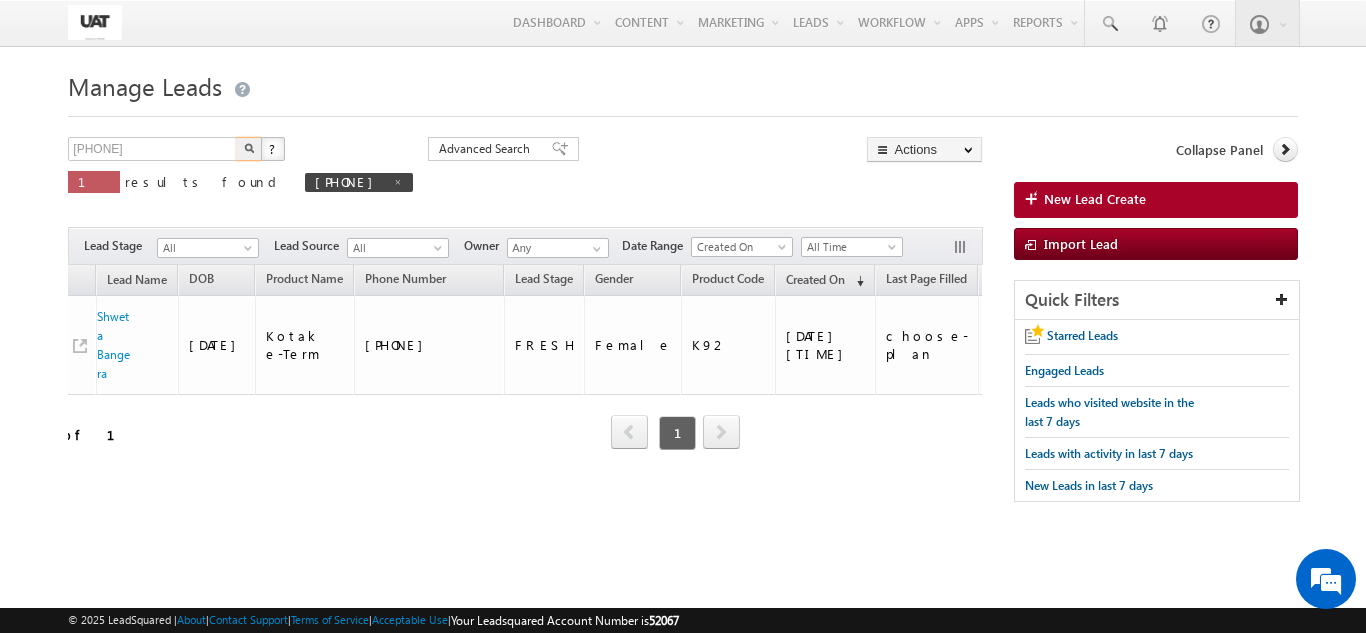 click at bounding box center [249, 149] 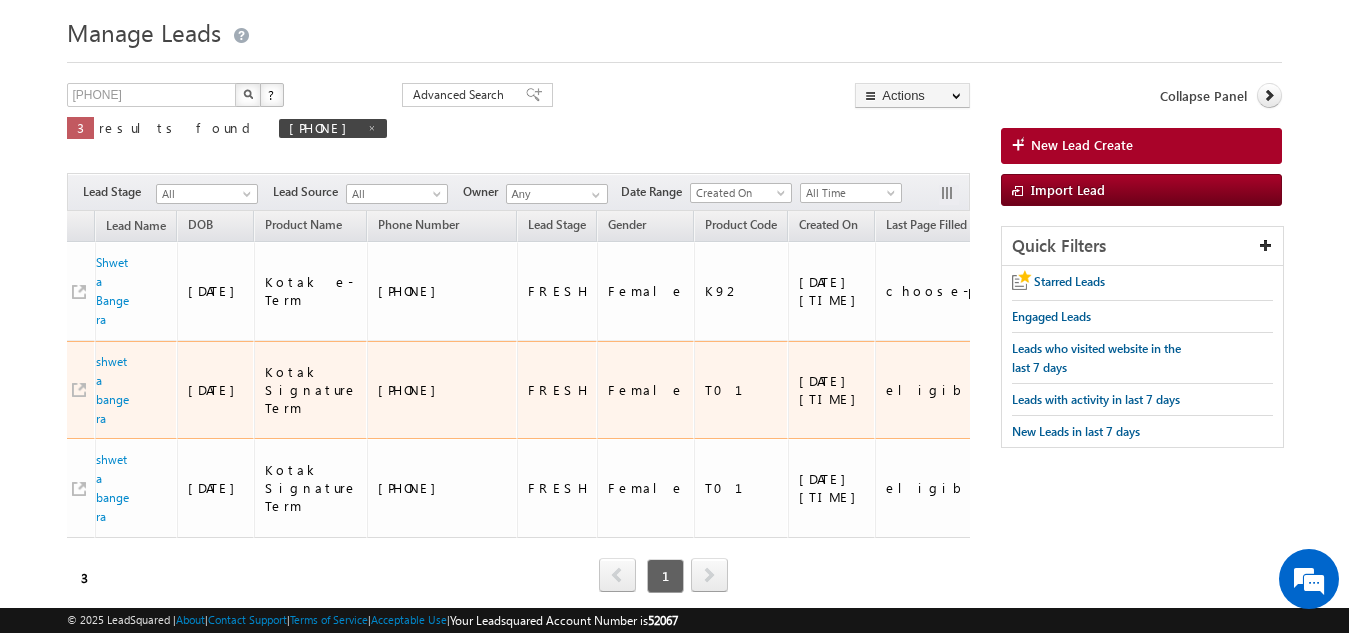 scroll, scrollTop: 83, scrollLeft: 0, axis: vertical 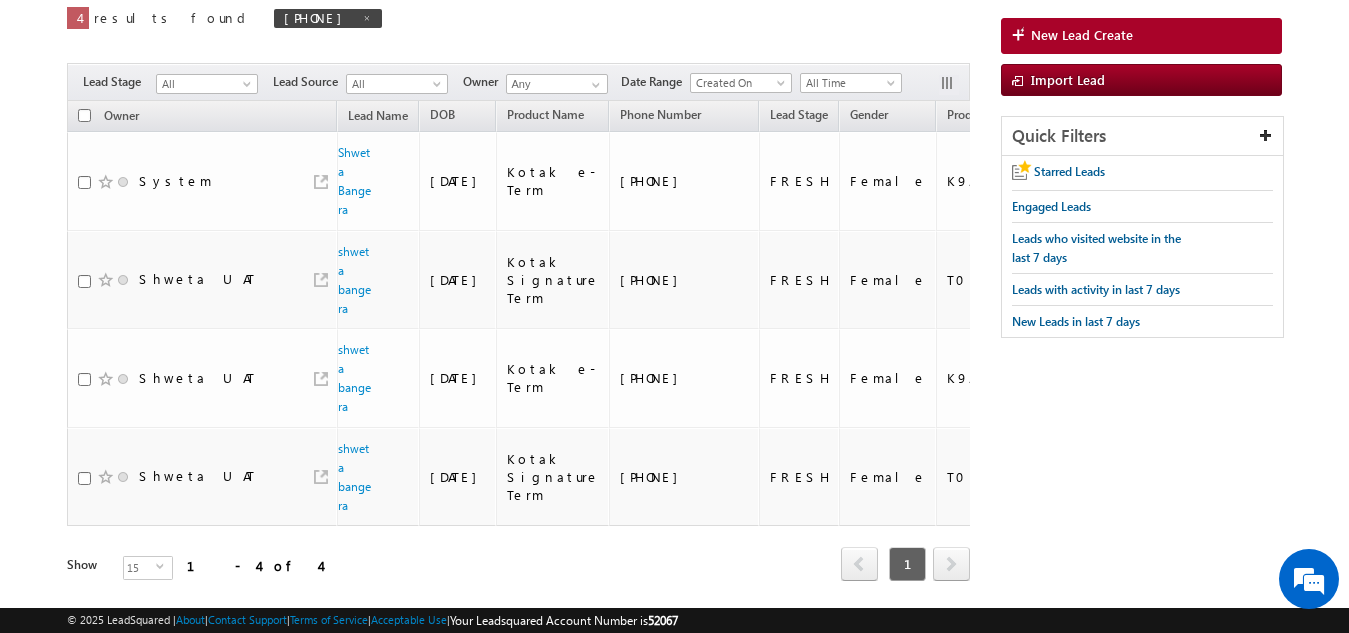 drag, startPoint x: 193, startPoint y: 559, endPoint x: 226, endPoint y: 555, distance: 33.24154 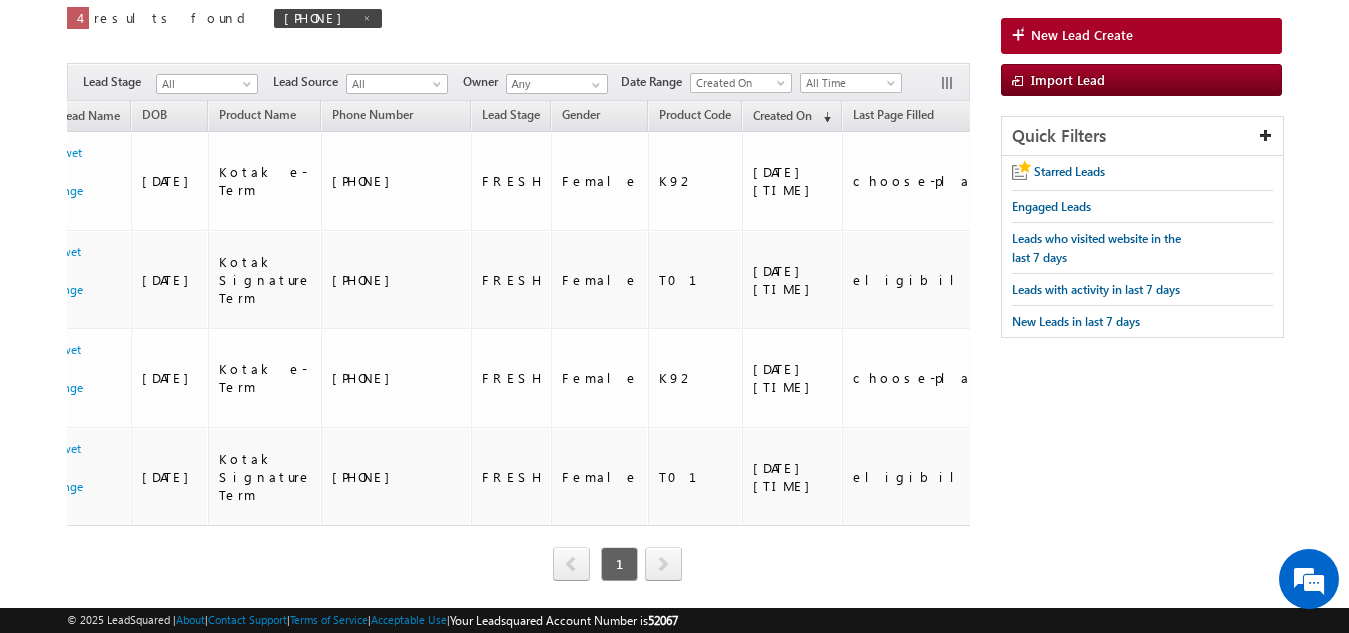 scroll, scrollTop: 0, scrollLeft: 0, axis: both 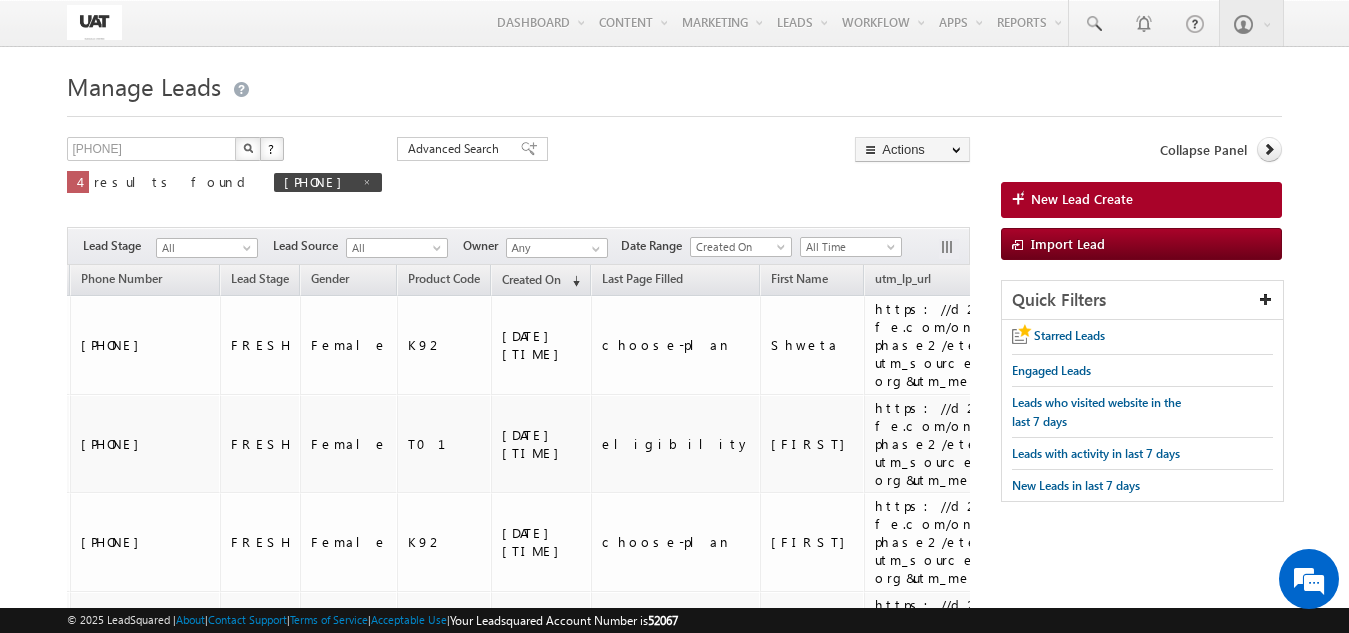 click on "Manage Leads
New Lead Create
9898988888 X ?   4 results found         9898988888
Advanced Search
Advanced Search
Actions" at bounding box center [674, 433] 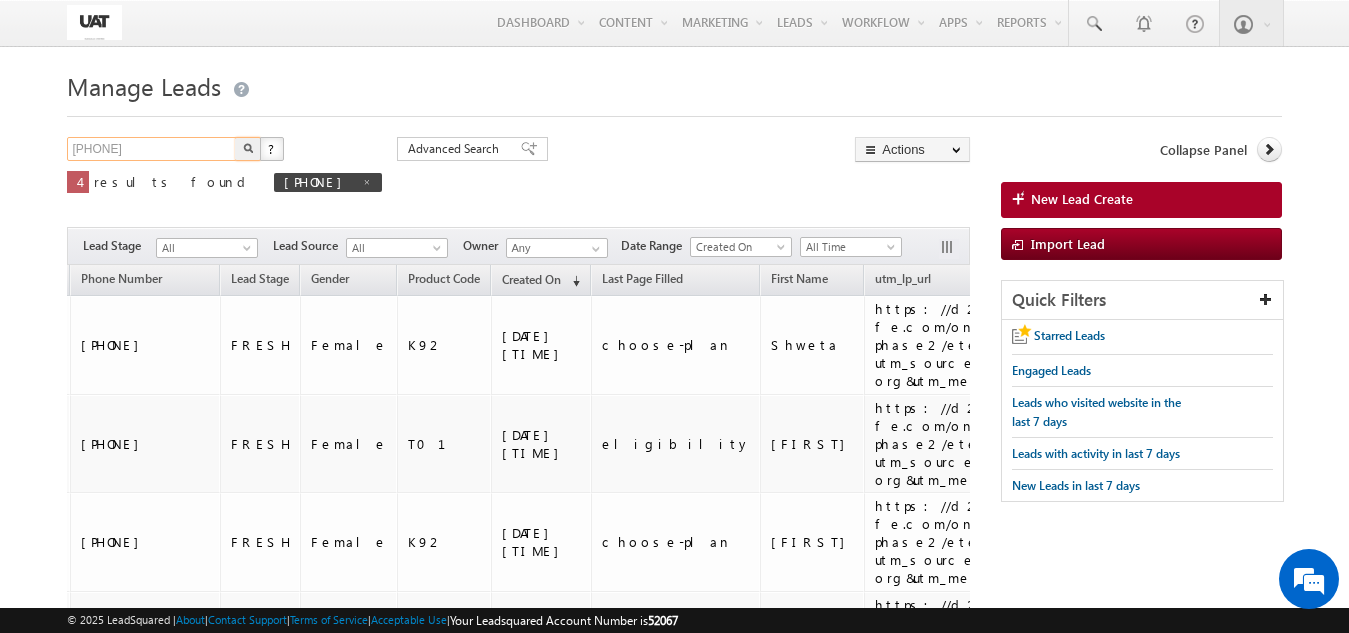 drag, startPoint x: 169, startPoint y: 147, endPoint x: 70, endPoint y: 156, distance: 99.40825 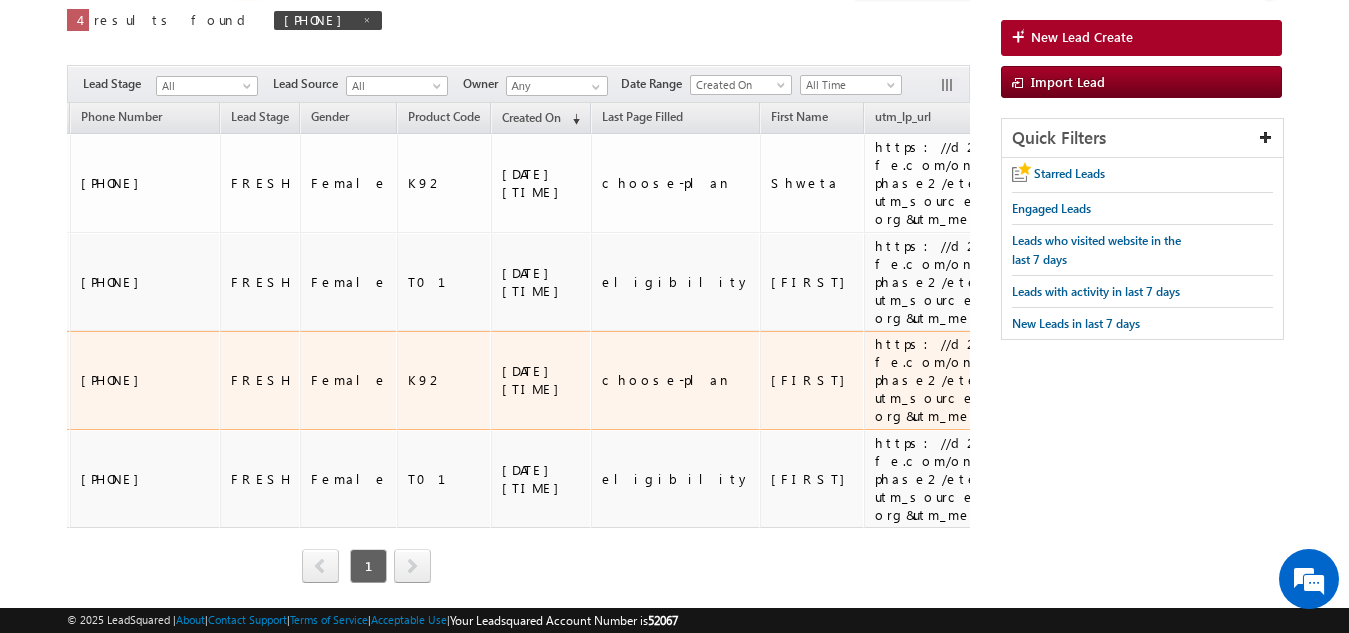 scroll, scrollTop: 164, scrollLeft: 0, axis: vertical 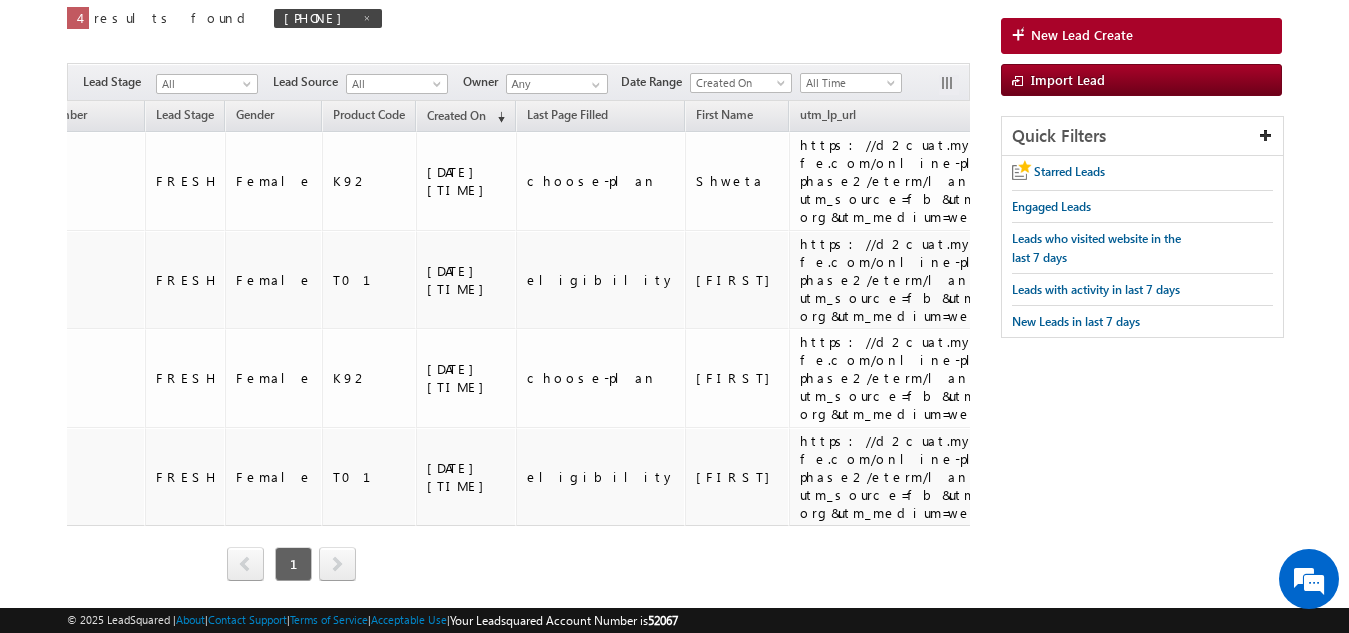 drag, startPoint x: 275, startPoint y: 560, endPoint x: 230, endPoint y: 557, distance: 45.099888 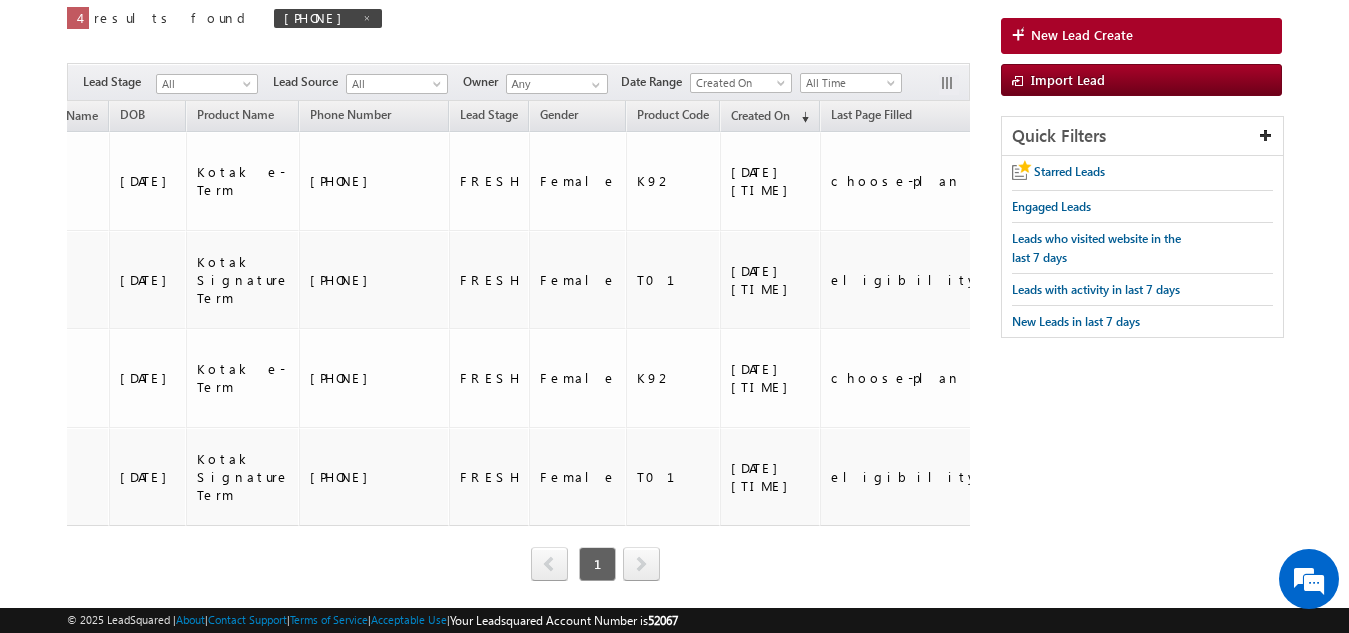 scroll, scrollTop: 0, scrollLeft: 354, axis: horizontal 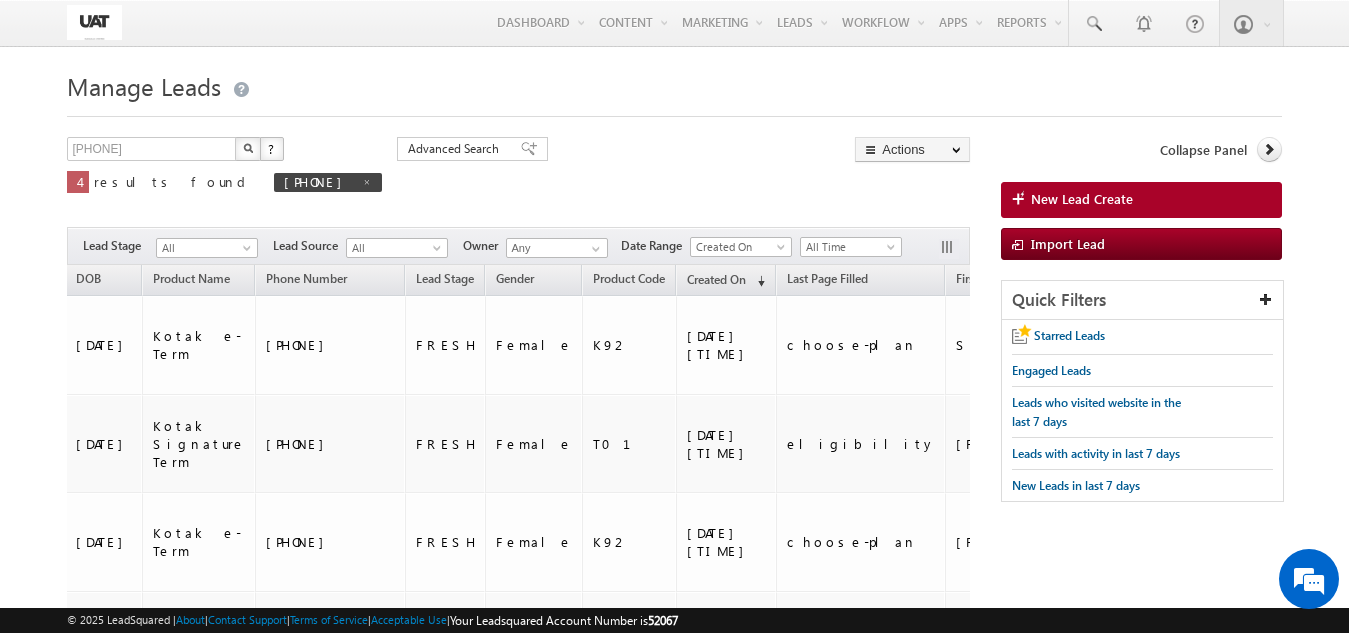 click at bounding box center (248, 148) 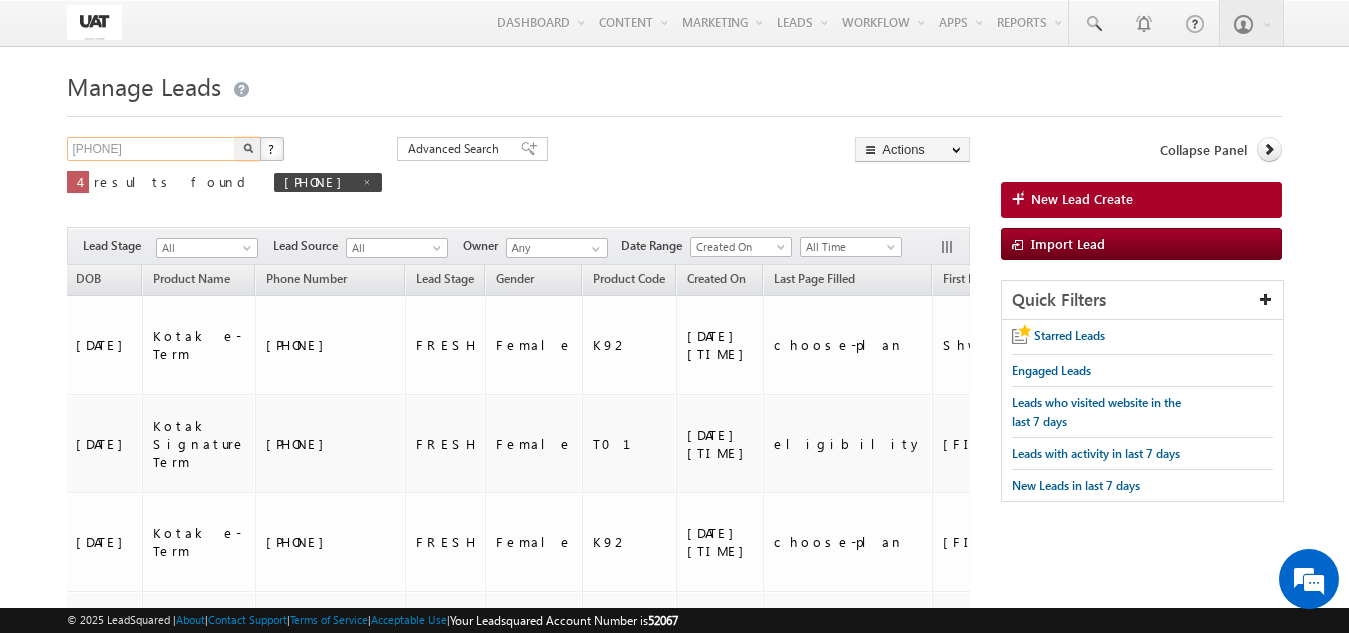 drag, startPoint x: 143, startPoint y: 153, endPoint x: 68, endPoint y: 155, distance: 75.026665 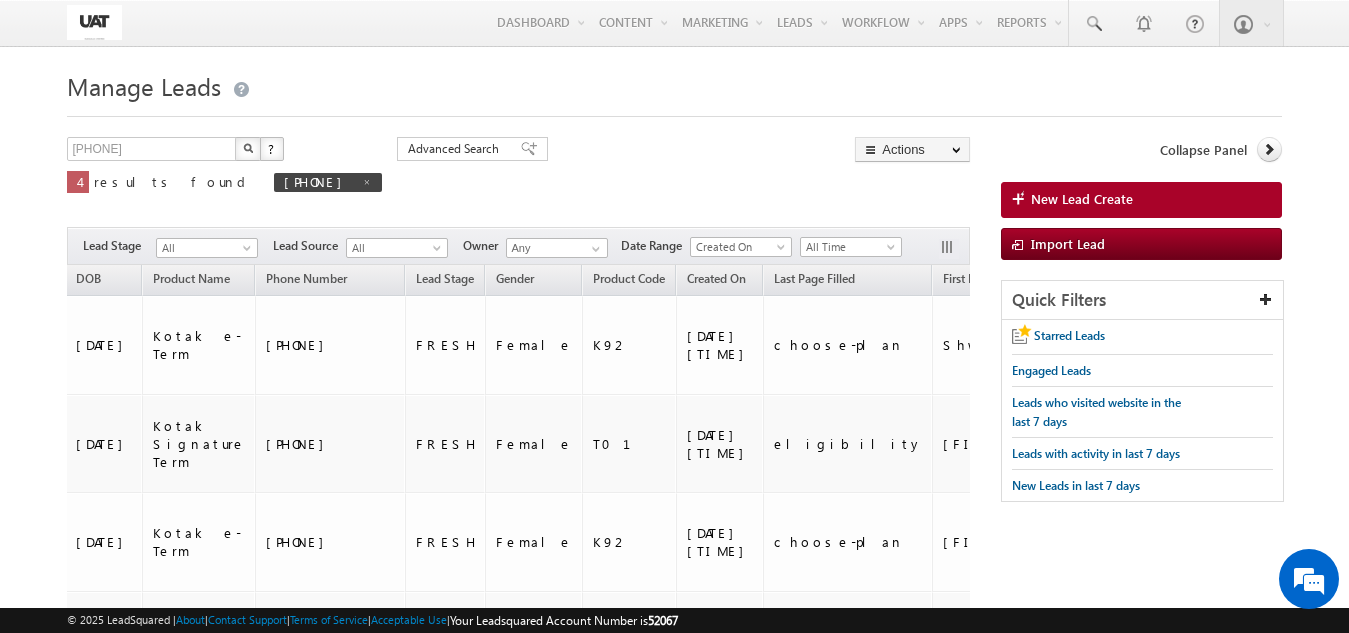 click on "Menu
Shweta UAT
shwet a.uat @kota k.com" at bounding box center [674, 400] 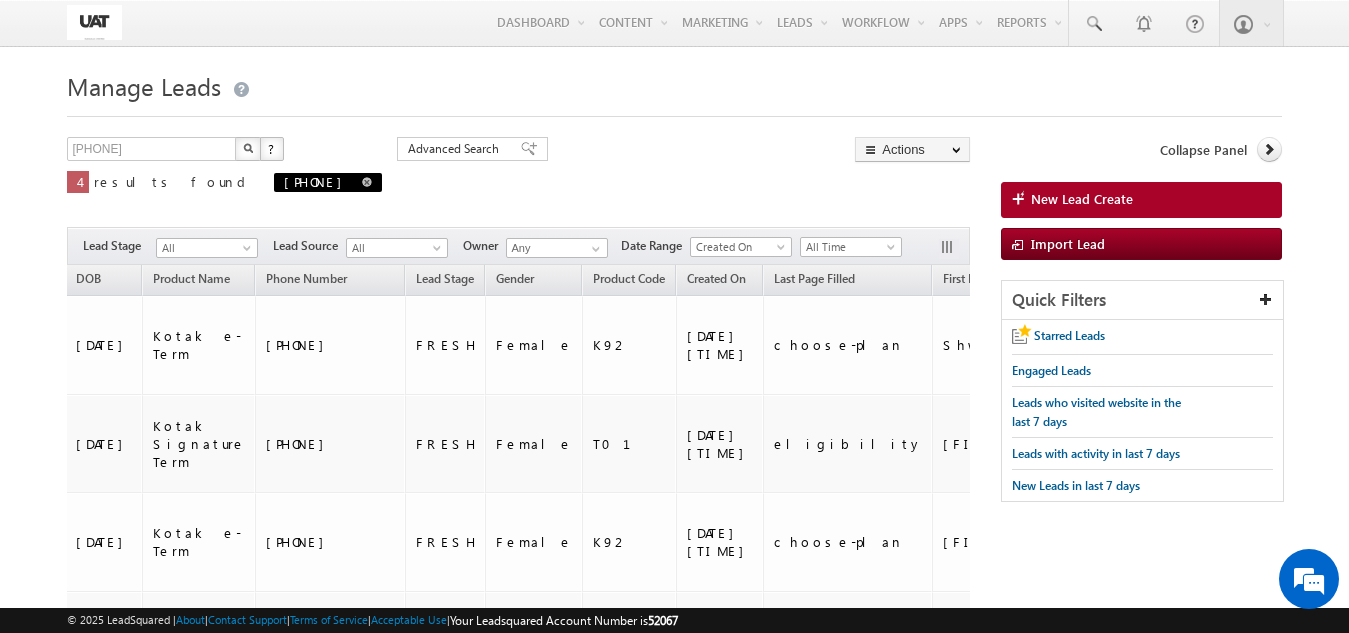 click at bounding box center (367, 182) 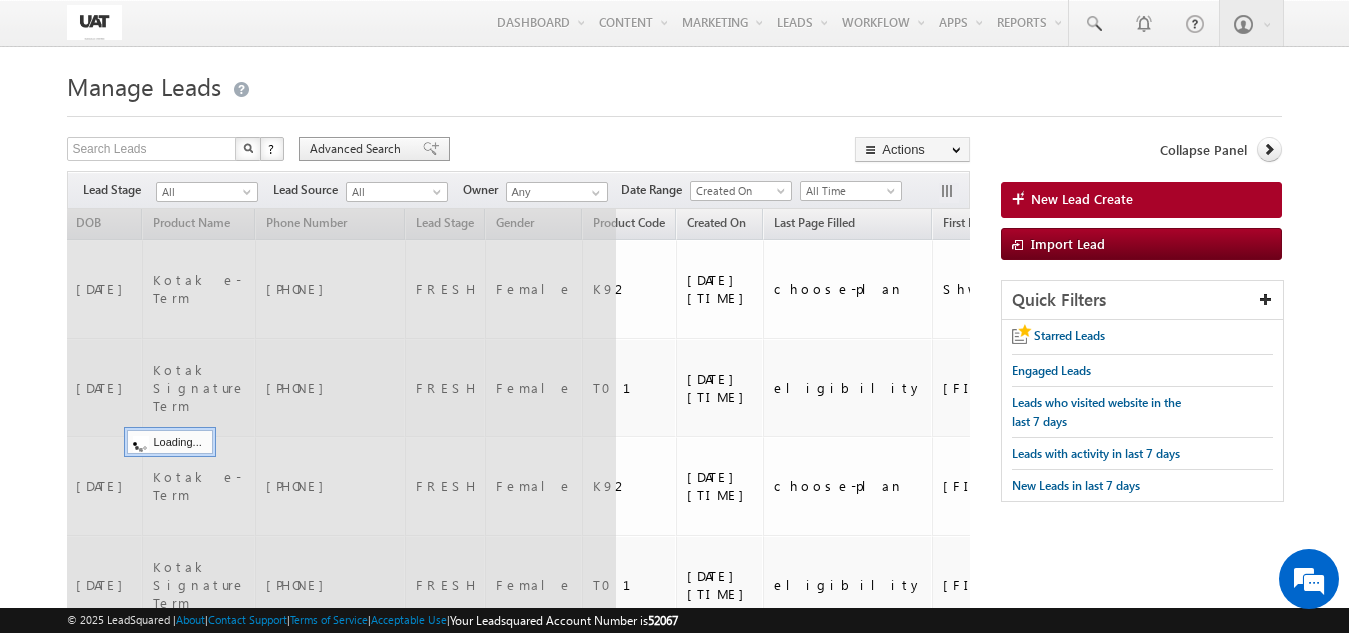click on "Advanced Search" at bounding box center [358, 149] 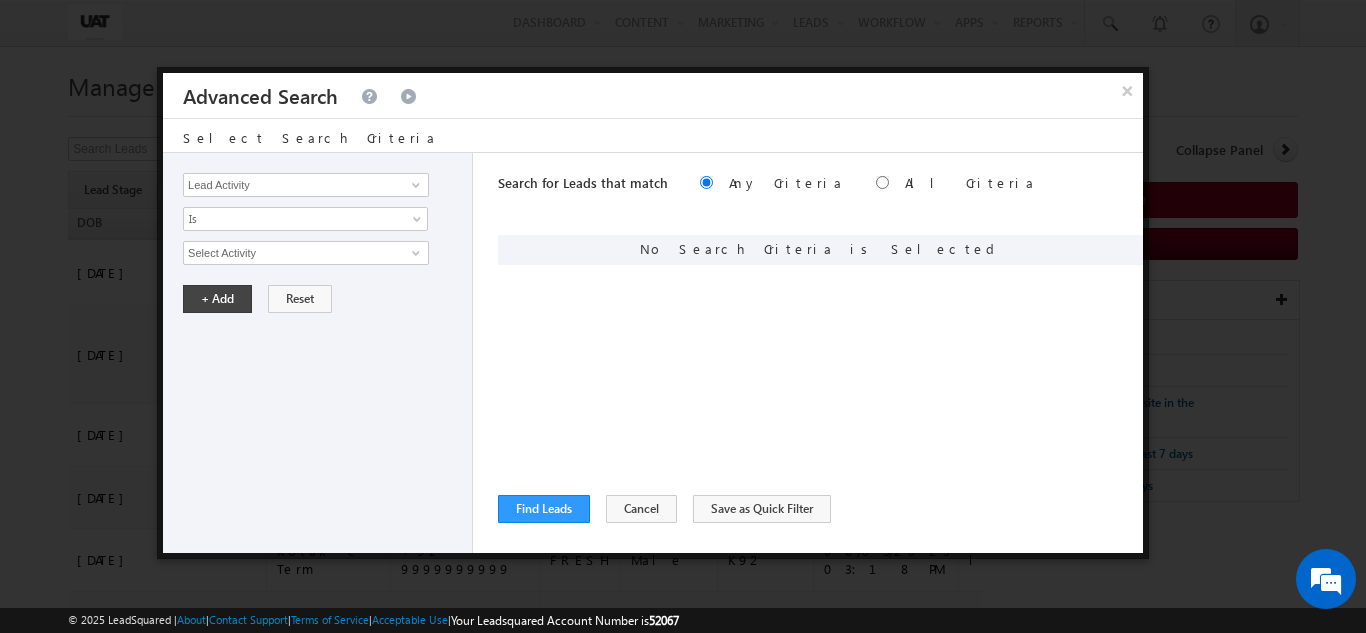 click on "Lead Activity Task Sales Group  Prospect Id 29 Jul Open Leads 30 days not converted 5 percentage Discount 90Days_closed_leads Aadhar Authentication Aadhar PAN linking status Accidental Death Benefit Account holder Name Account No Account number Account Type Accumulation Period Ace Source Map Actual Annual Income as per CC Add On Benefits Address 1 Address 2 Address Proof Address Proof Reject Reason Age Age Proof  Age Proof  Reject Reason Alternate Email Alternate Mobile Alternate Name Alternate Phone Number Amount after discount Annual Income Appointee Appointee DOB Appointee Full Name Appointee Mob no Appointee number Appointee Relation Assisted Auto Disposition Auto ECS Backdation date Balanced Bank verification status_Success_Failure Best Disposition Bonus Option Bot Flag BOT Pitch Product Bot Transfer Business Call Back Busy Attempts Call Back Busy Counter Call Centre Agent Name call recommendation Callback to Customer Day Callback to Customer Time Campaign Code Category" at bounding box center (318, 353) 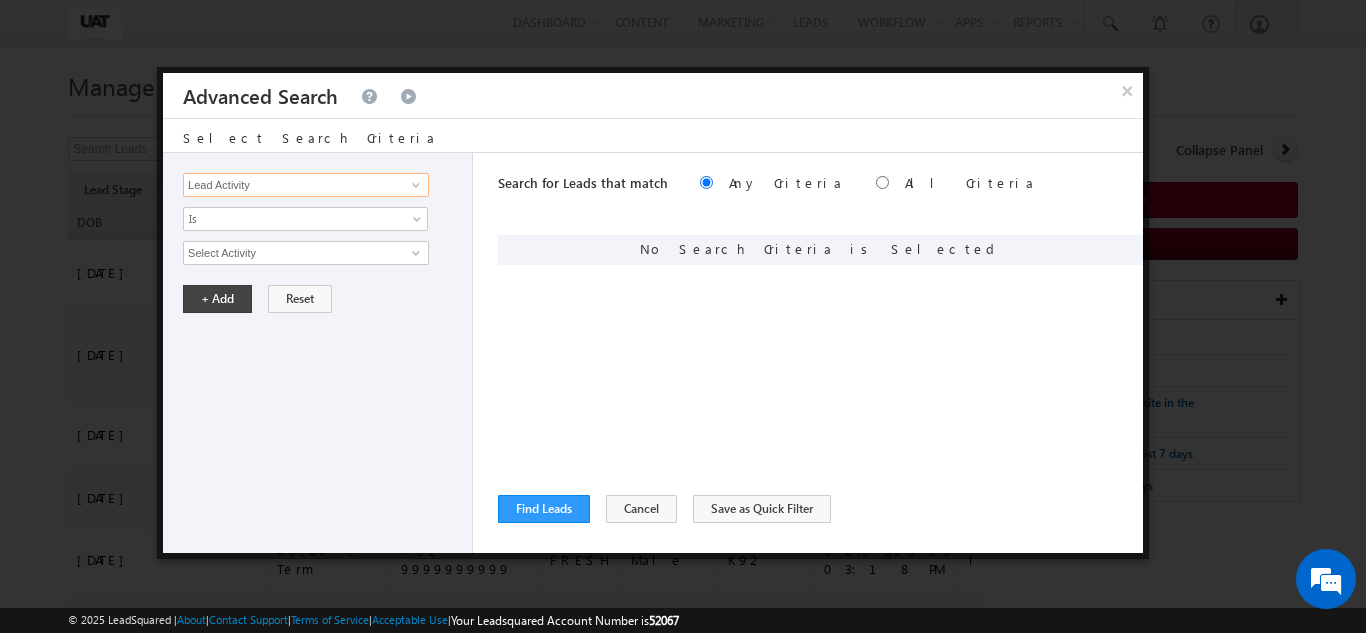 click on "Lead Activity" at bounding box center [306, 185] 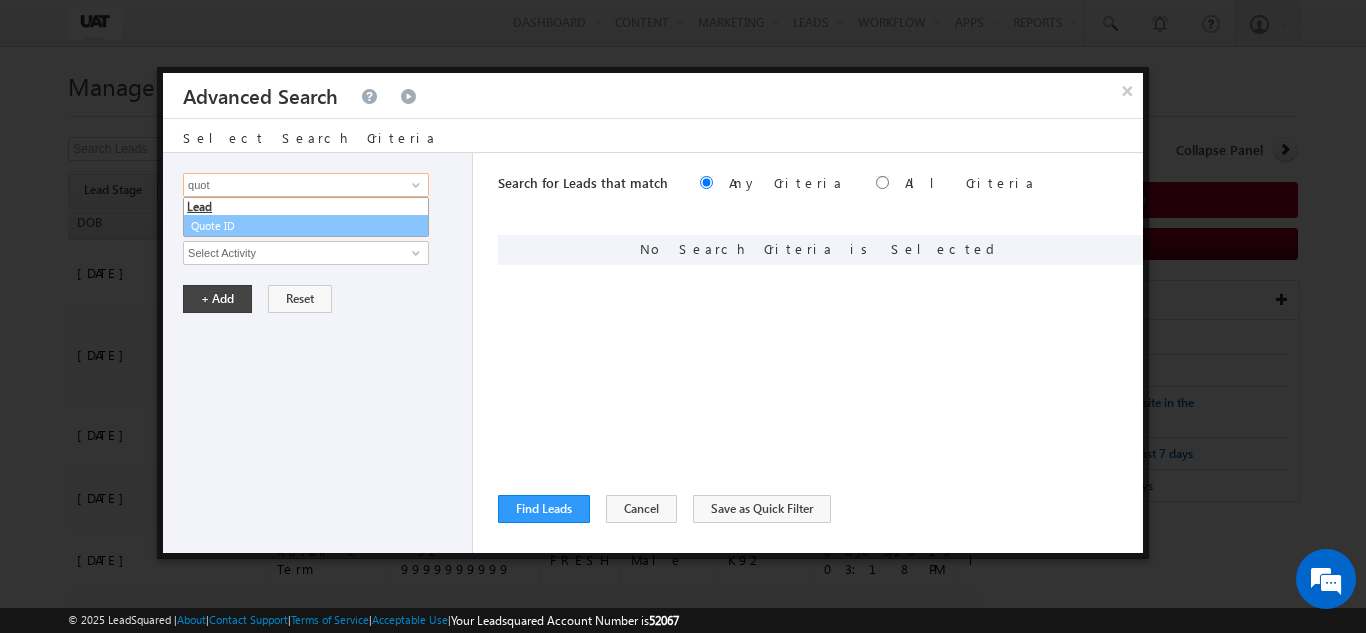 click on "Quote ID" at bounding box center [306, 226] 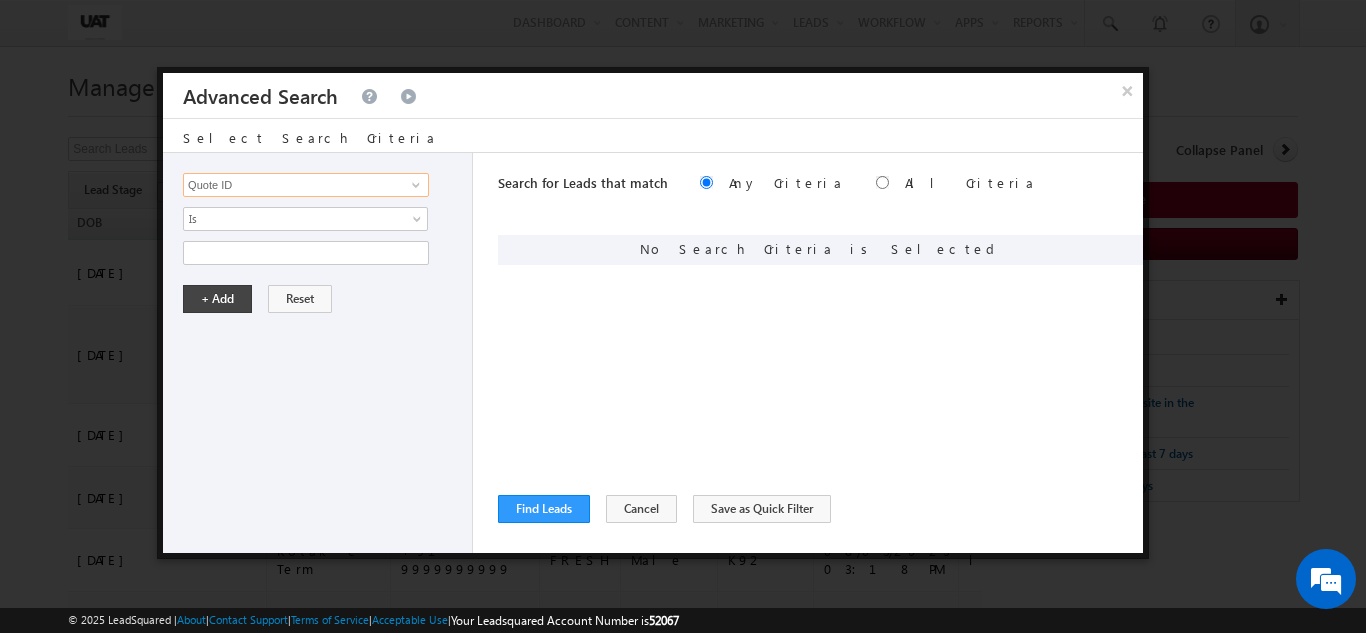type on "Quote ID" 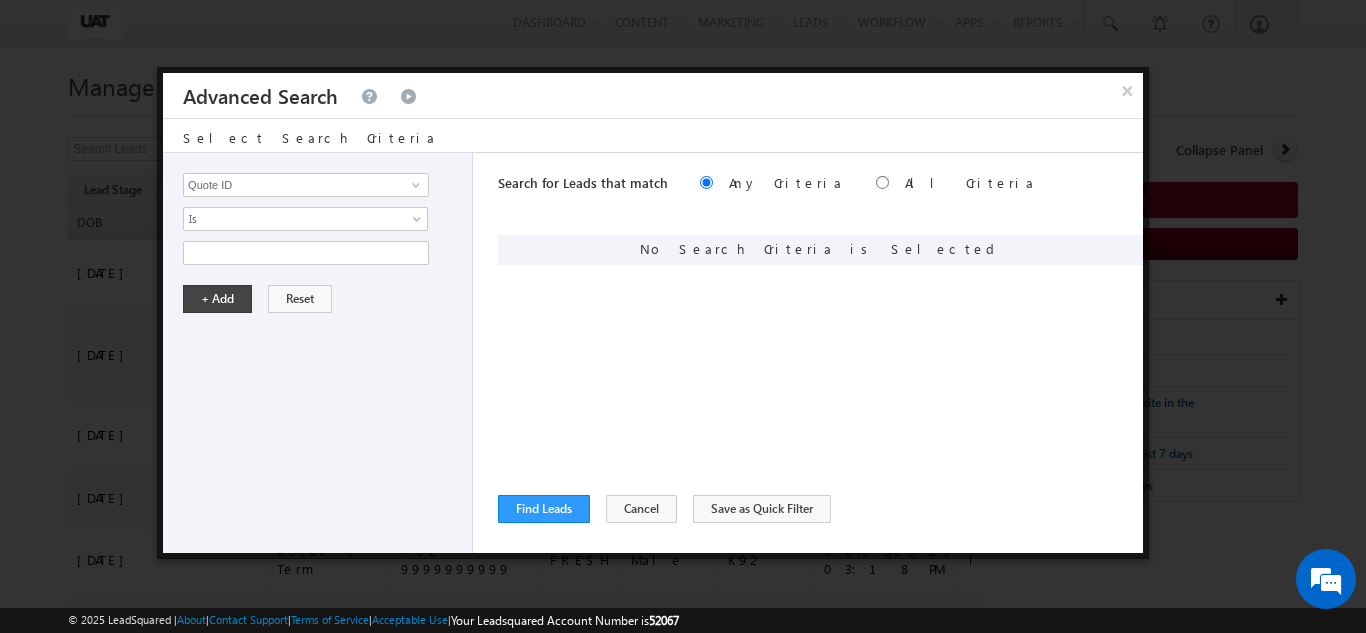 click on "Lead Activity Task Sales Group  Prospect Id 29 Jul Open Leads 30 days not converted 5 percentage Discount 90Days_closed_leads Aadhar Authentication Aadhar PAN linking status Accidental Death Benefit Account holder Name Account No Account number Account Type Accumulation Period Ace Source Map Actual Annual Income as per CC Add On Benefits Address 1 Address 2 Address Proof Address Proof Reject Reason Age Age Proof  Age Proof  Reject Reason Alternate Email Alternate Mobile Alternate Name Alternate Phone Number Amount after discount Annual Income Appointee Appointee DOB Appointee Full Name Appointee Mob no Appointee number Appointee Relation Assisted Auto Disposition Auto ECS Backdation date Balanced Bank verification status_Success_Failure Best Disposition Bonus Option Bot Flag BOT Pitch Product Bot Transfer Business Call Back Busy Attempts Call Back Busy Counter Call Centre Agent Name call recommendation Callback to Customer Day Callback to Customer Time Campaign Code Category" at bounding box center (318, 353) 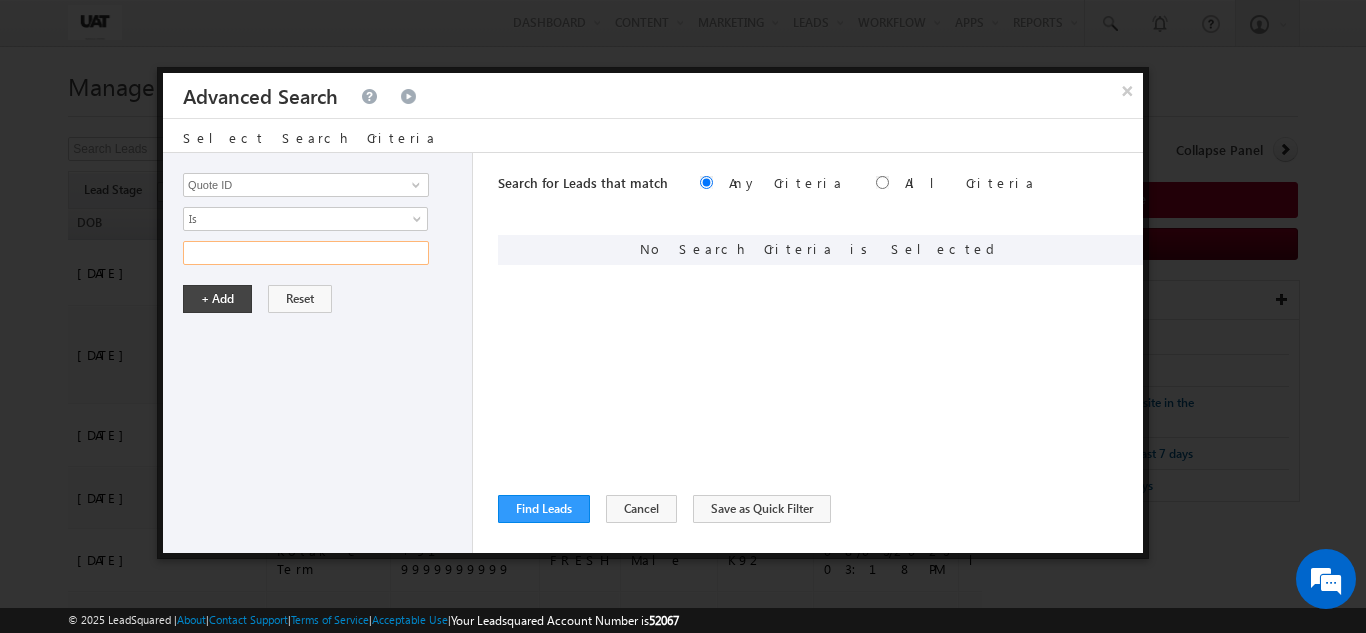 click at bounding box center [306, 253] 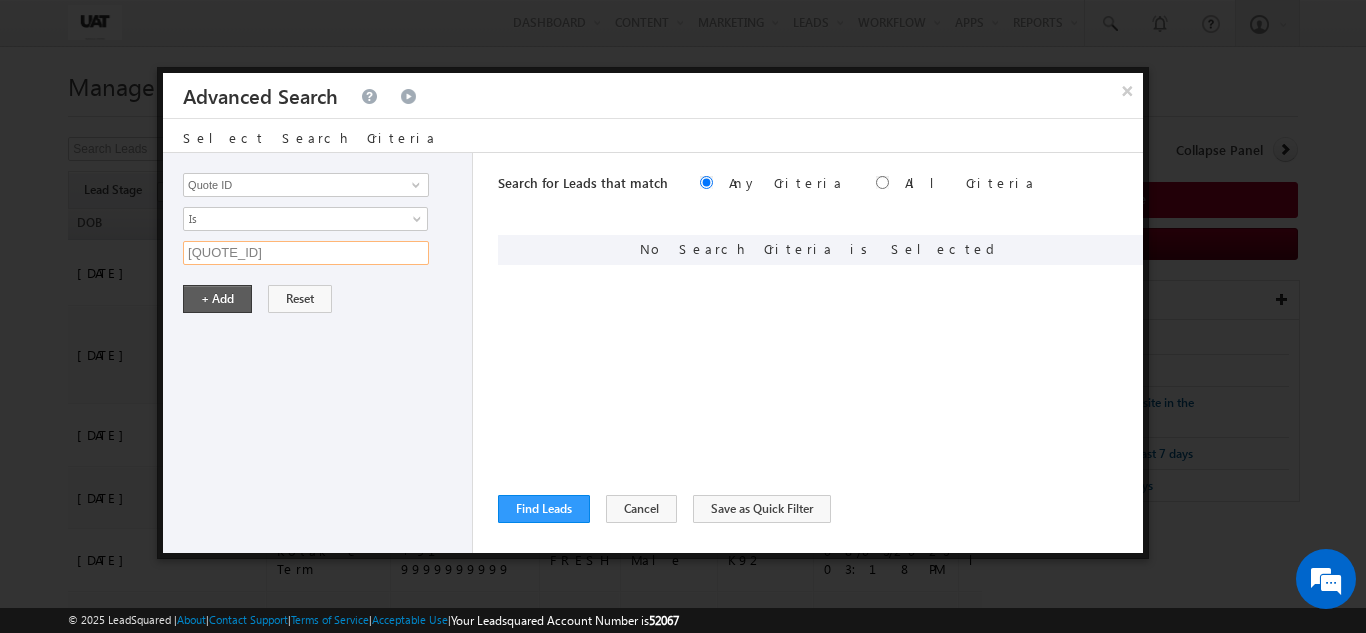 type on "01N182000" 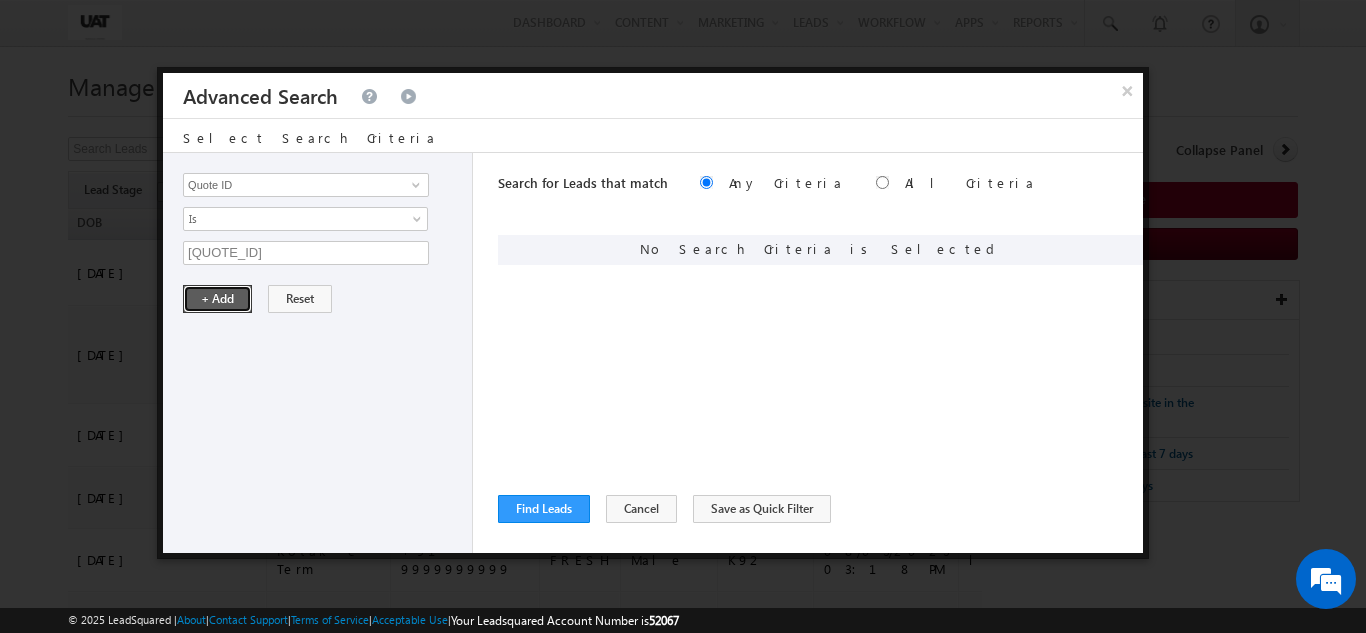 click on "+ Add" at bounding box center (217, 299) 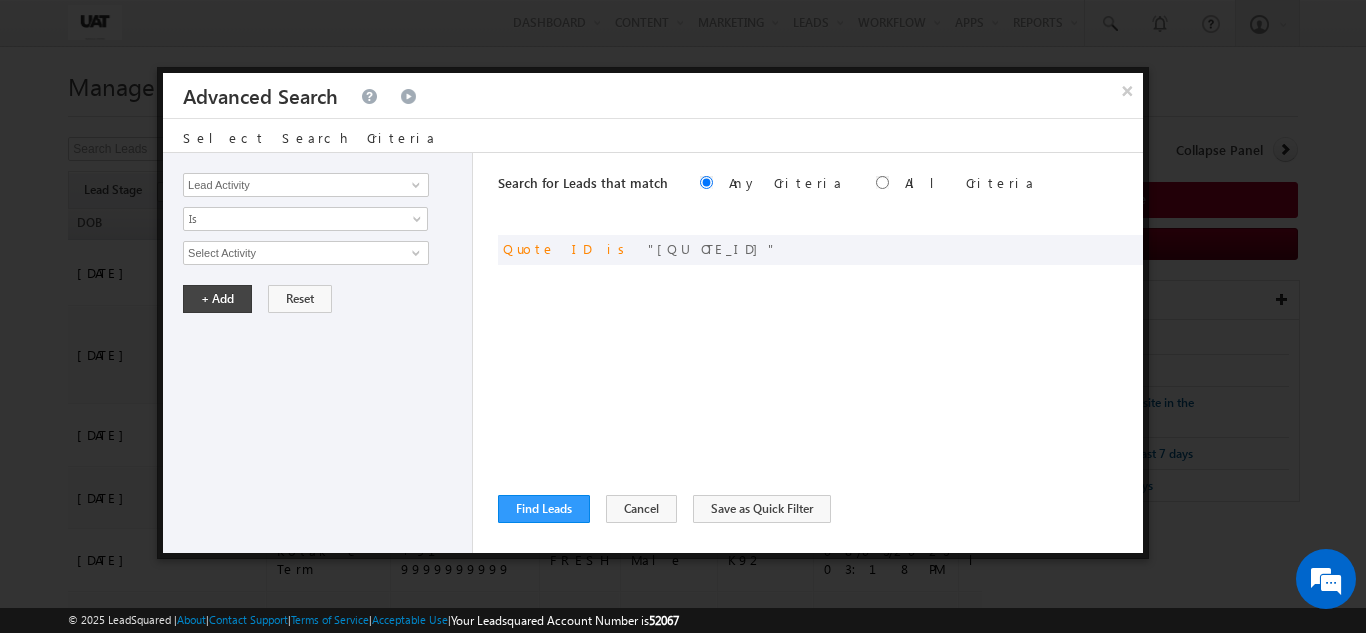click on "Search for Leads that match
Any Criteria
All Criteria
Note that the current triggering entity  is not considered  in the condition
If more than one opportunities are returned, the opportunity which is  most recently created  will be considered.
Descending
Ascending
or  Quote ID   is   01N182000
ReLoad" at bounding box center [820, 353] 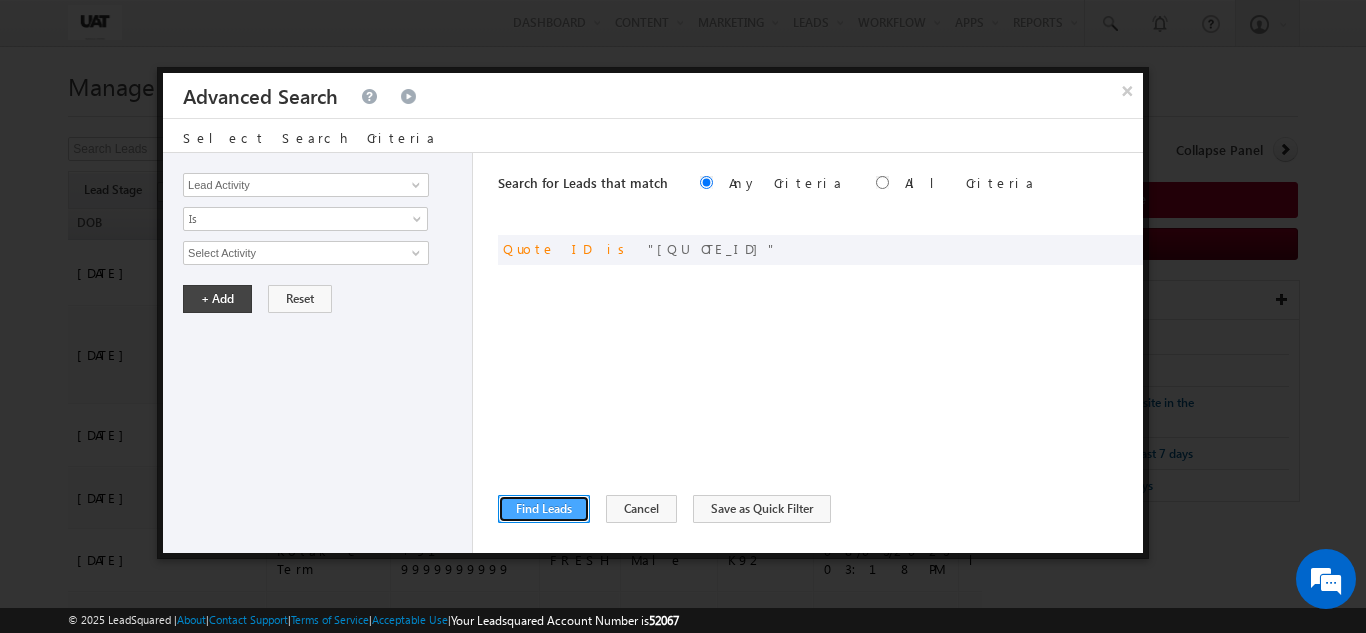 click on "Find Leads" at bounding box center (544, 509) 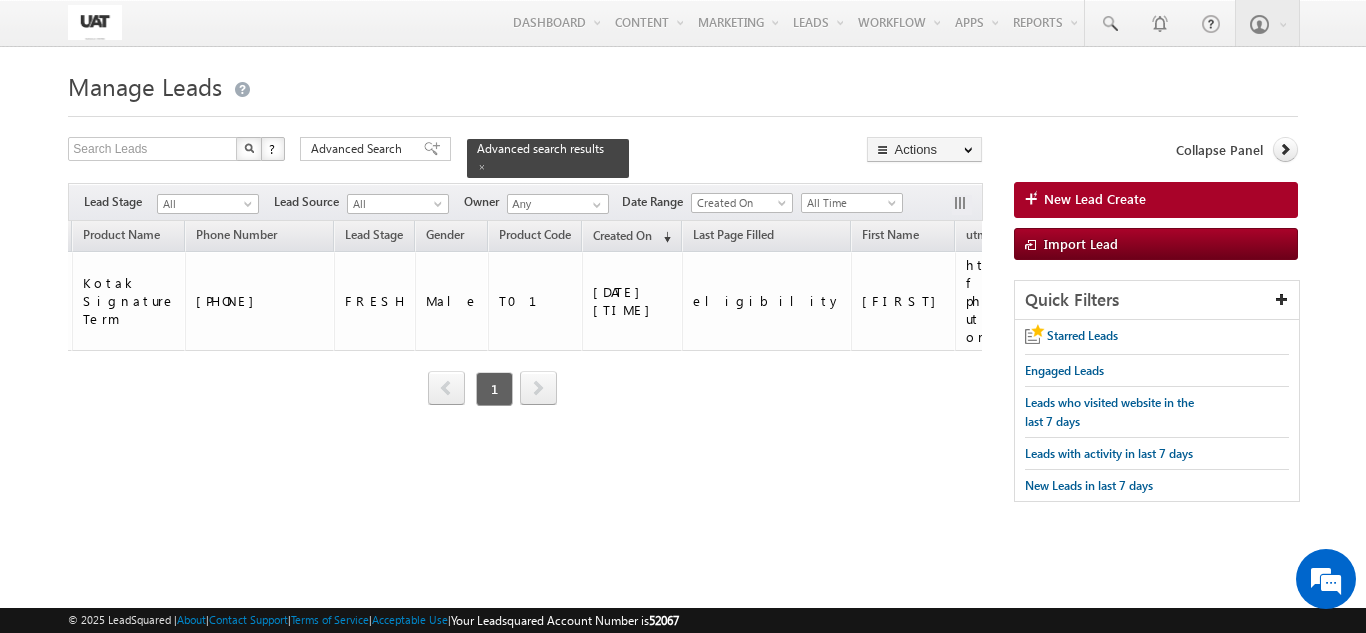 scroll, scrollTop: 0, scrollLeft: 0, axis: both 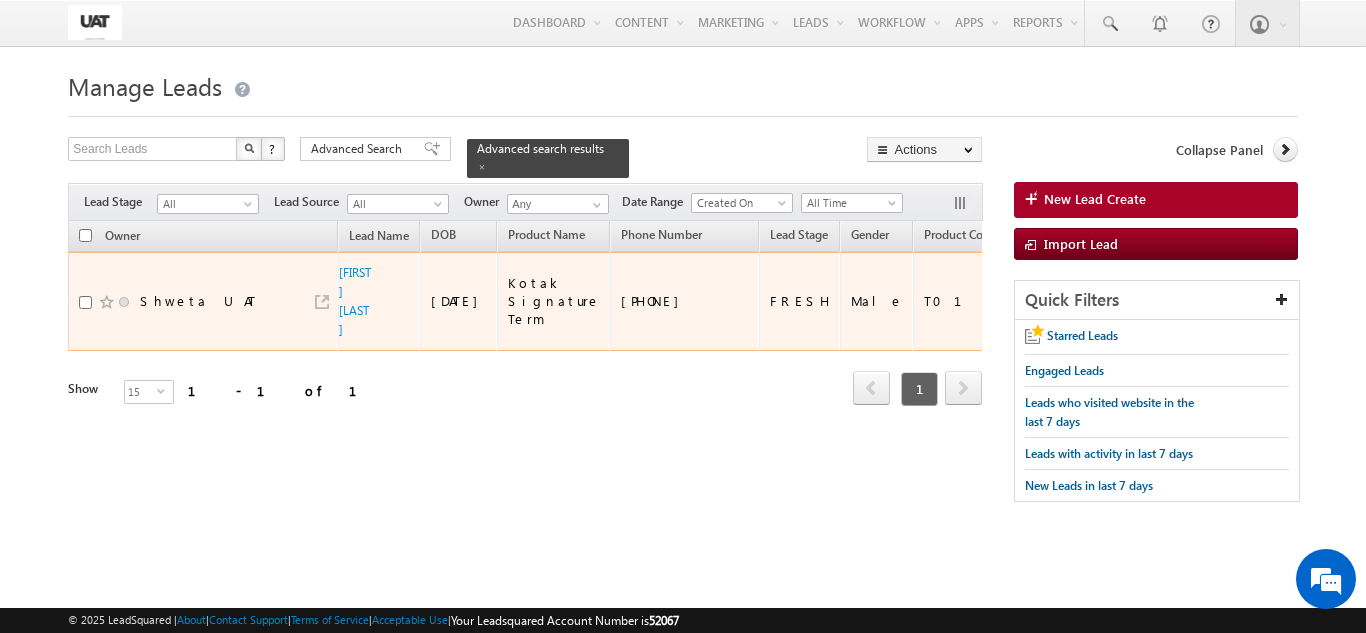 click on "Shweta UAT" at bounding box center [203, 301] 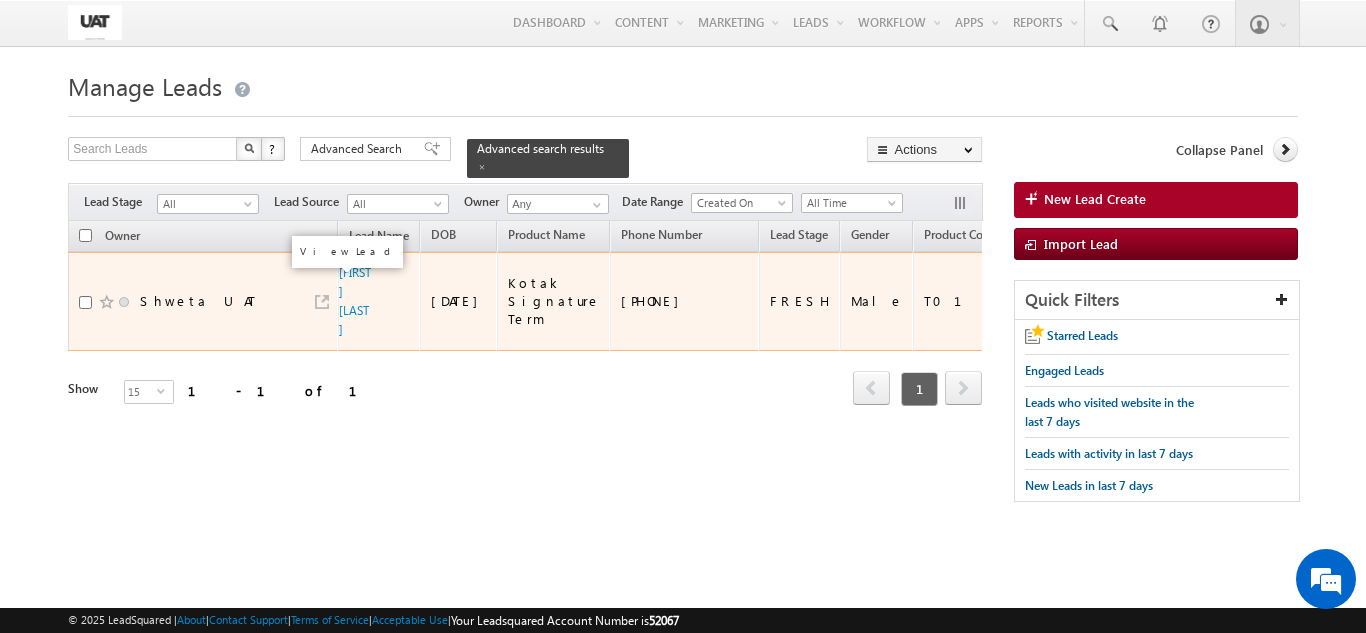 click at bounding box center [322, 302] 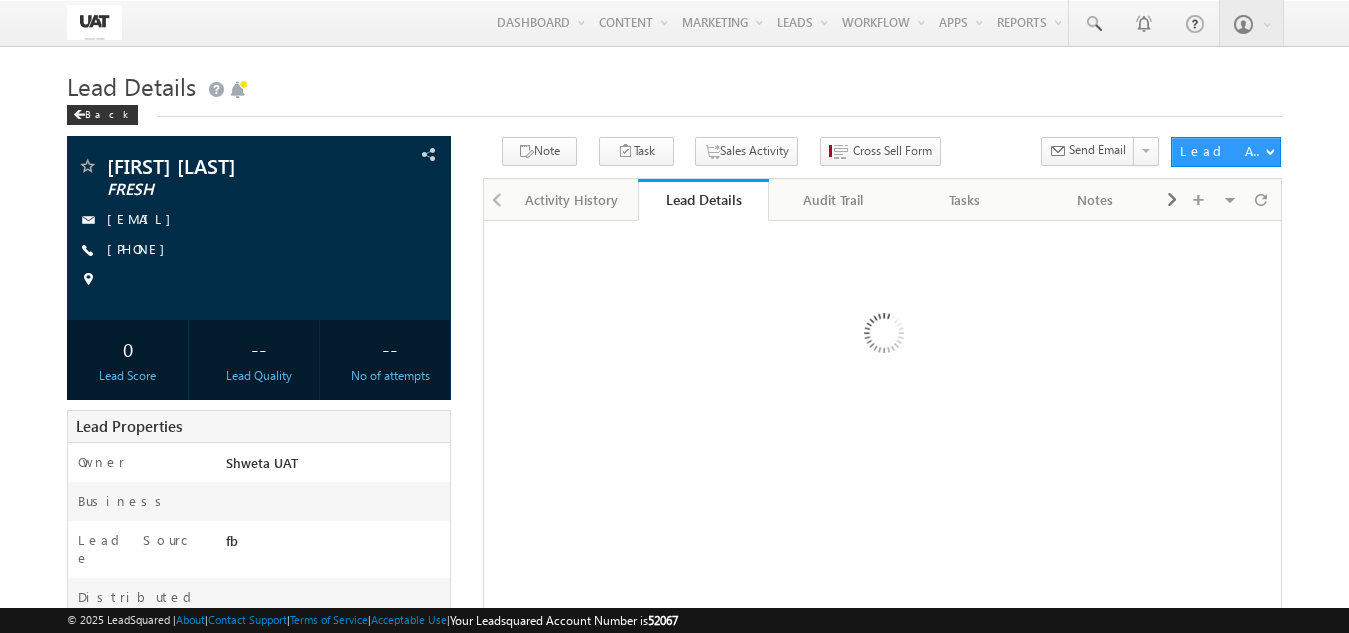 scroll, scrollTop: 0, scrollLeft: 0, axis: both 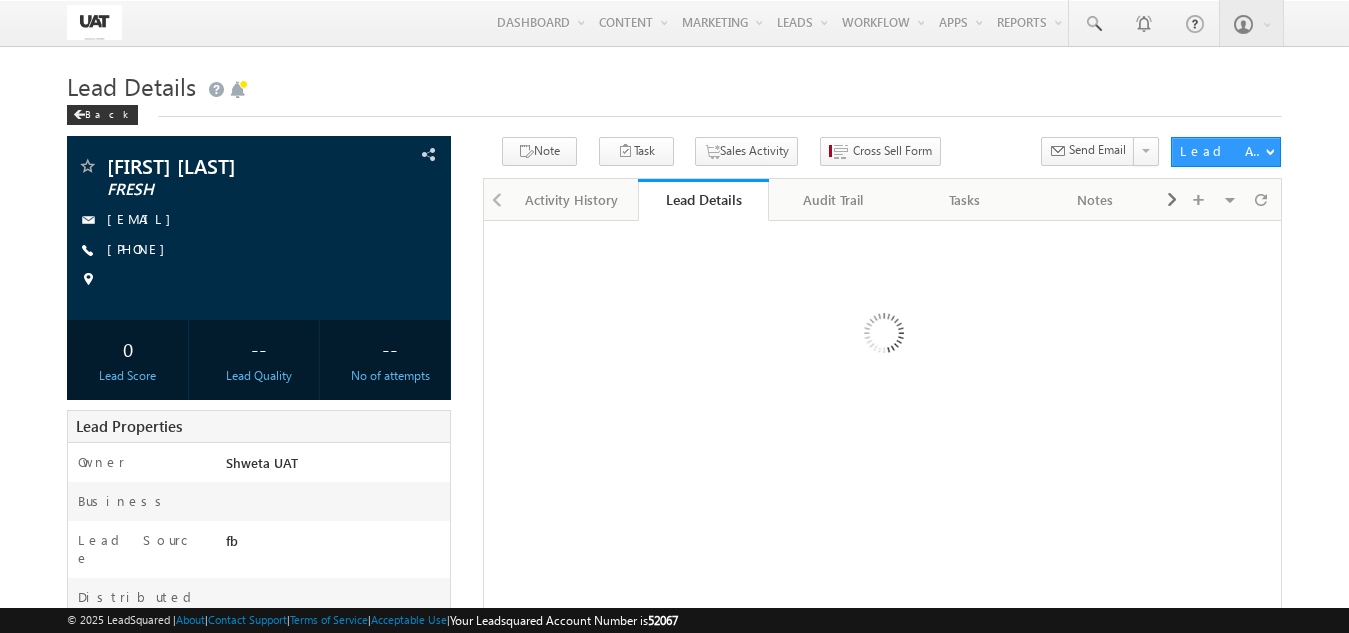 click on "Audit Trail" at bounding box center [833, 200] 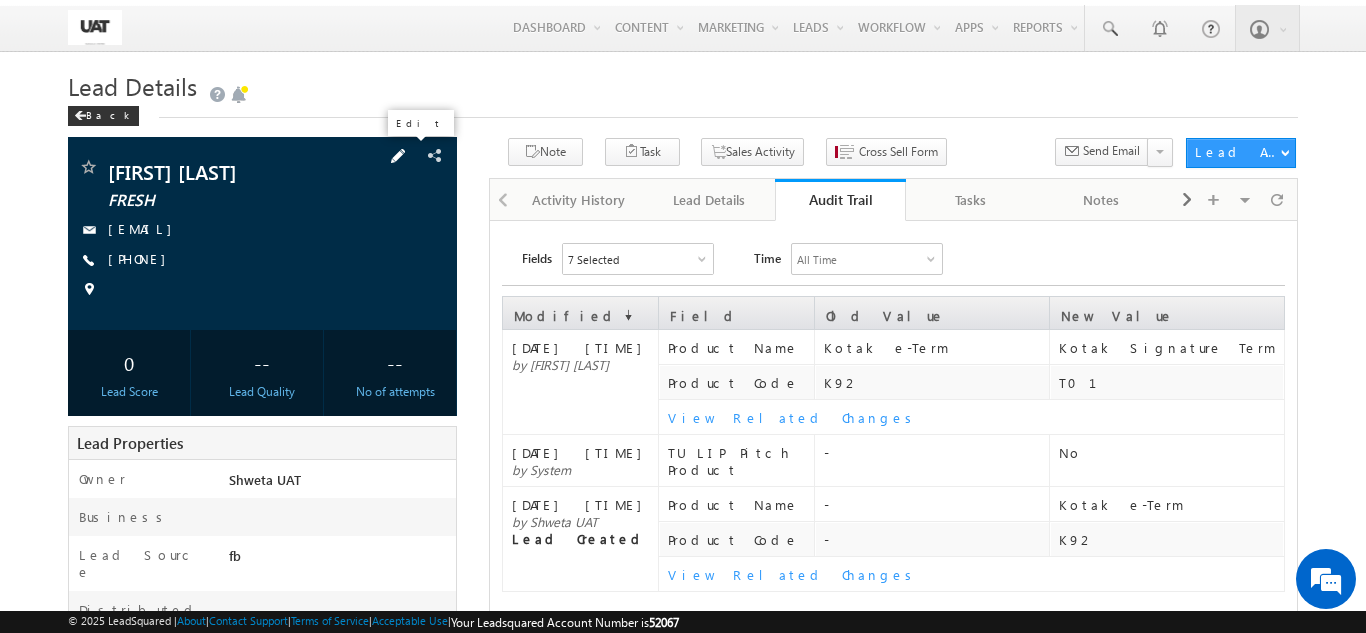 click at bounding box center (398, 156) 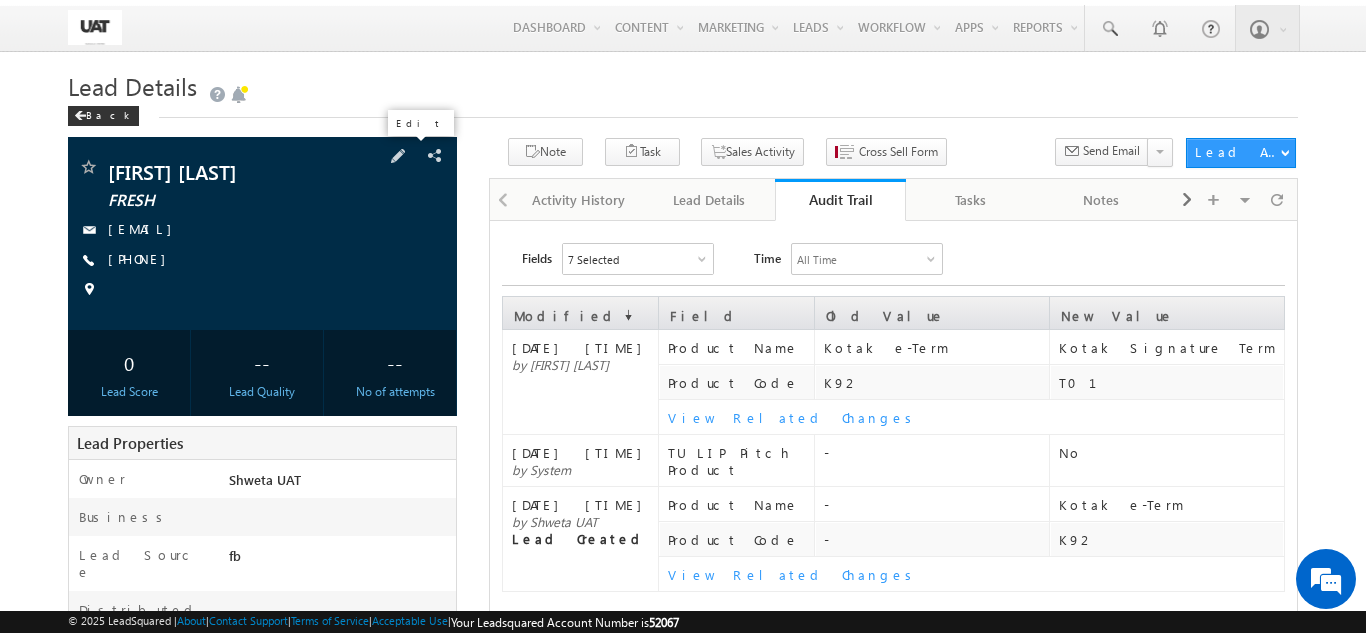 click on "[FIRST] [LAST]
FRESH
[EMAIL]
[PHONE]" at bounding box center (262, 233) 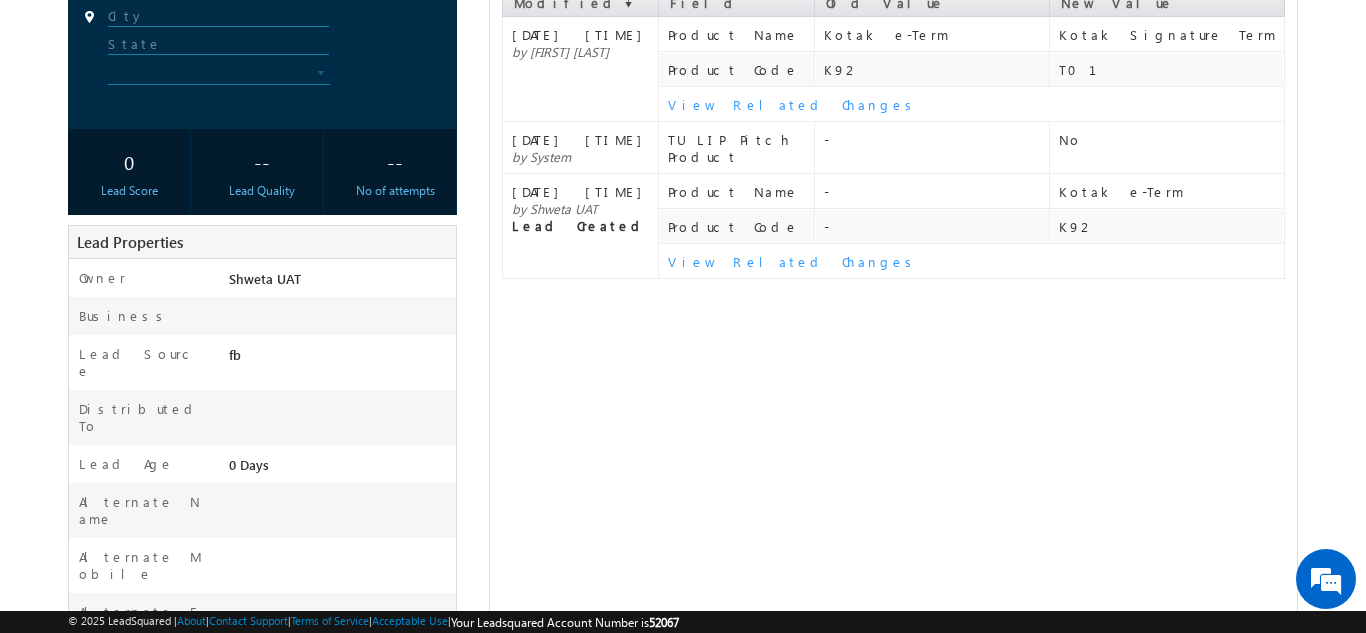 scroll, scrollTop: 113, scrollLeft: 0, axis: vertical 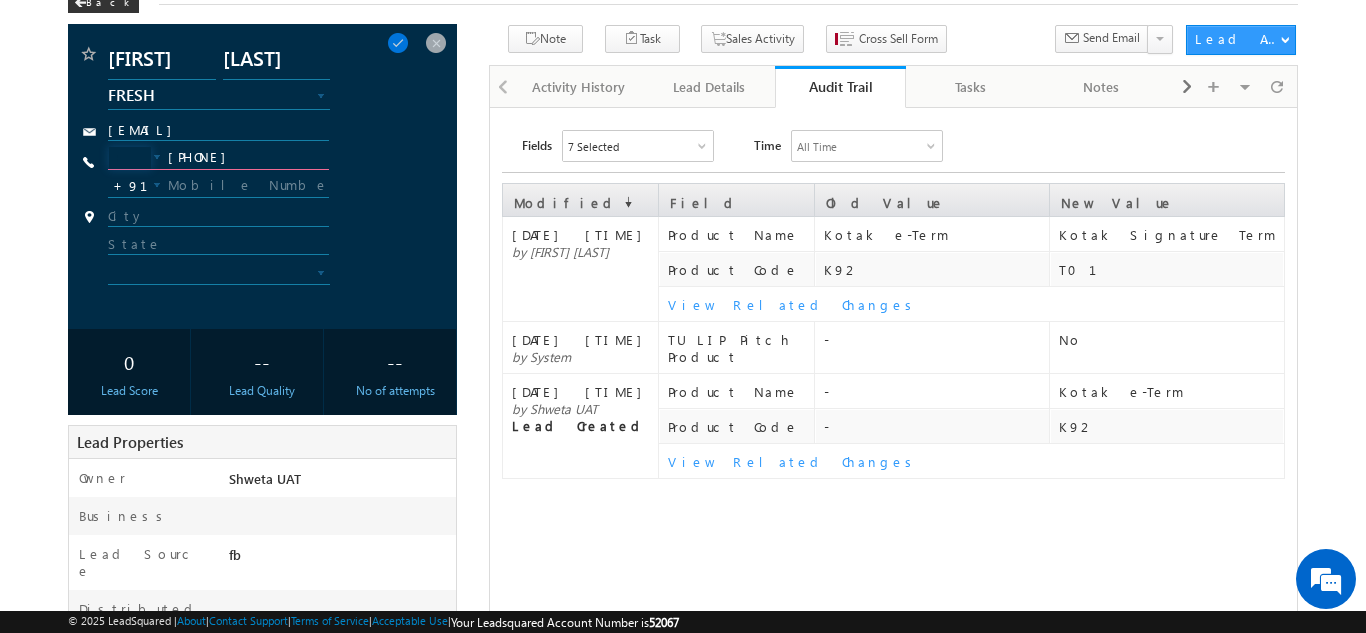 drag, startPoint x: 253, startPoint y: 160, endPoint x: 163, endPoint y: 156, distance: 90.088844 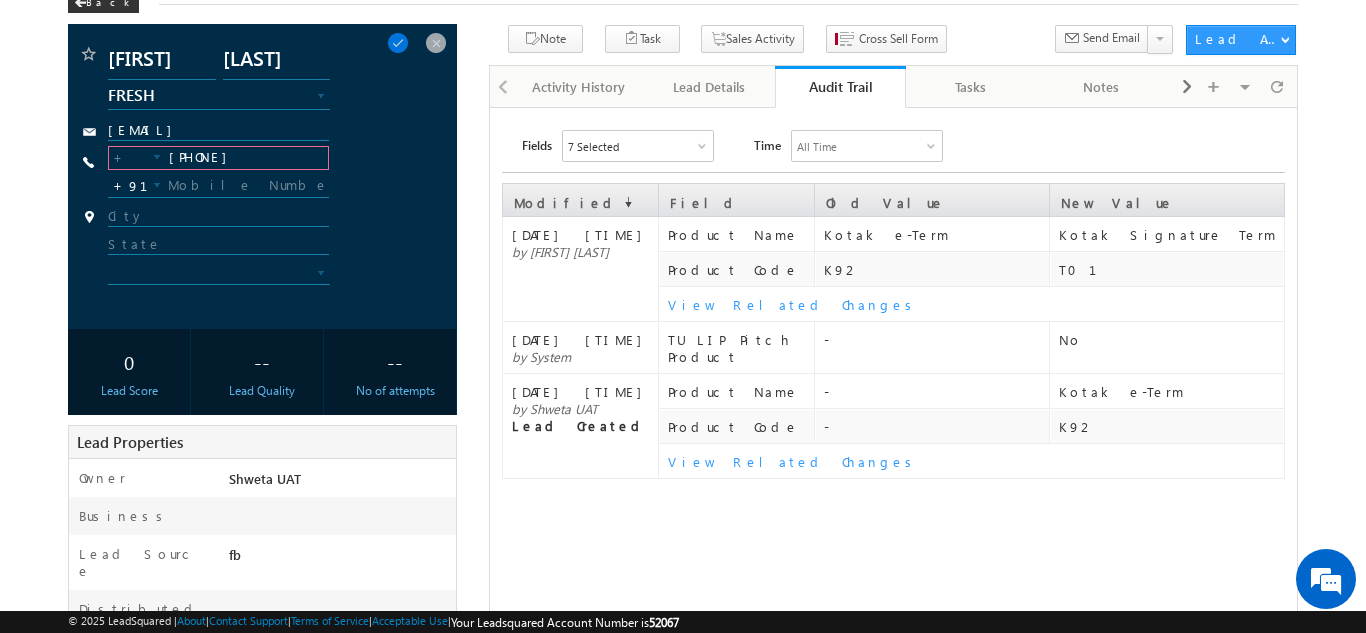 click on "[PHONE]" at bounding box center (218, 158) 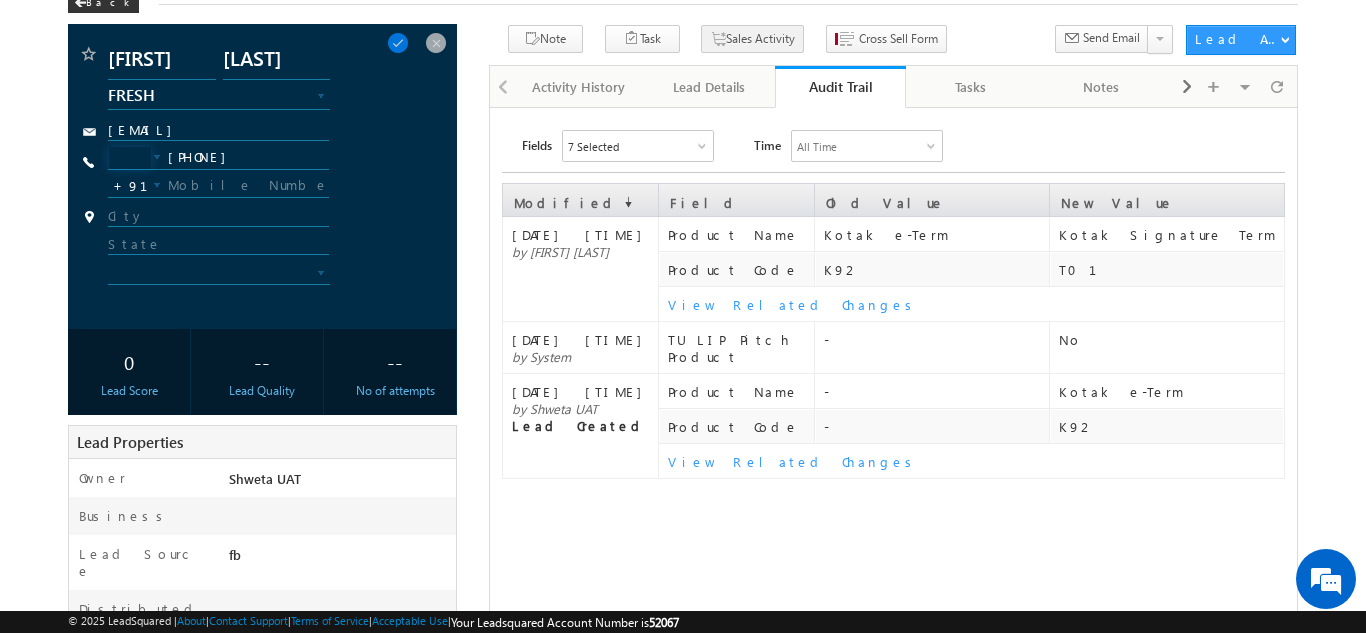 scroll, scrollTop: 0, scrollLeft: 0, axis: both 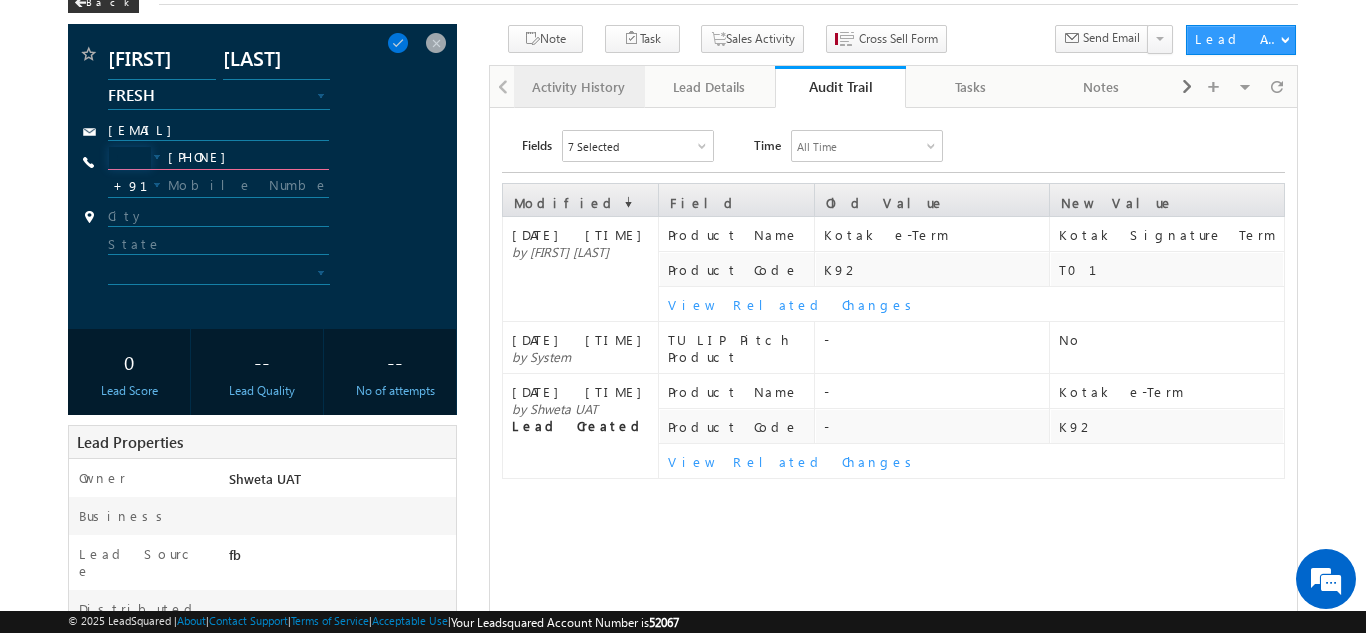 click on "Activity History" at bounding box center [578, 87] 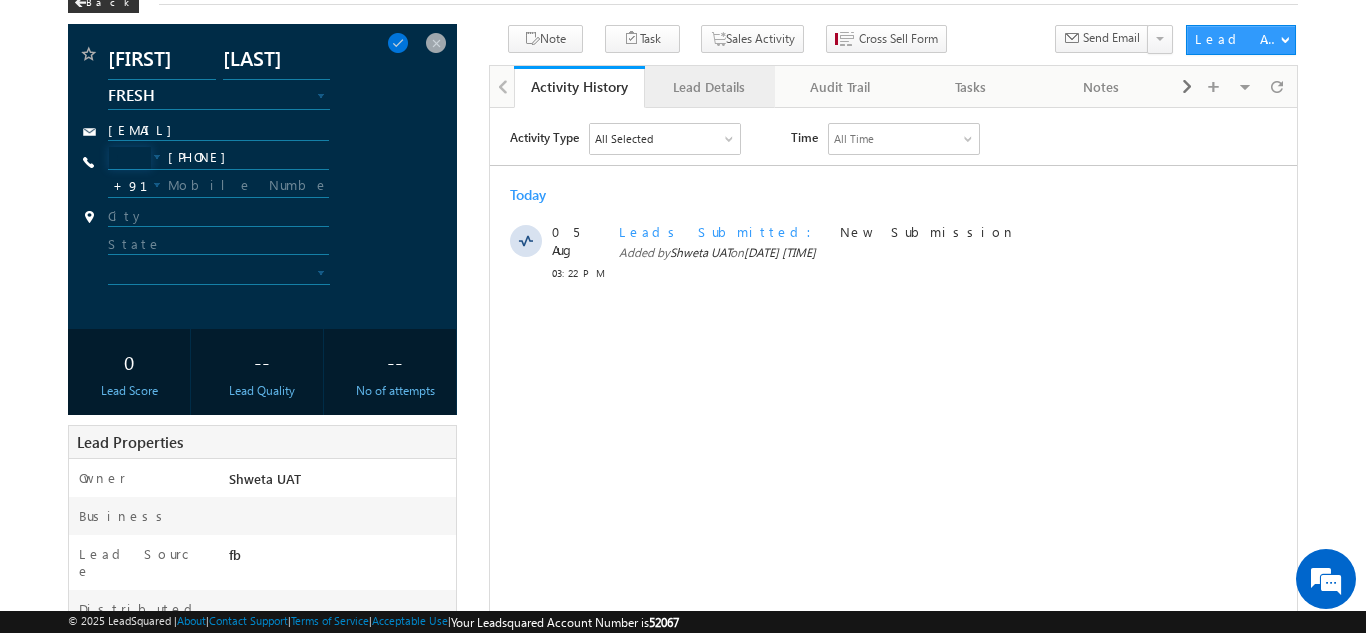 click on "Lead Details" at bounding box center (709, 87) 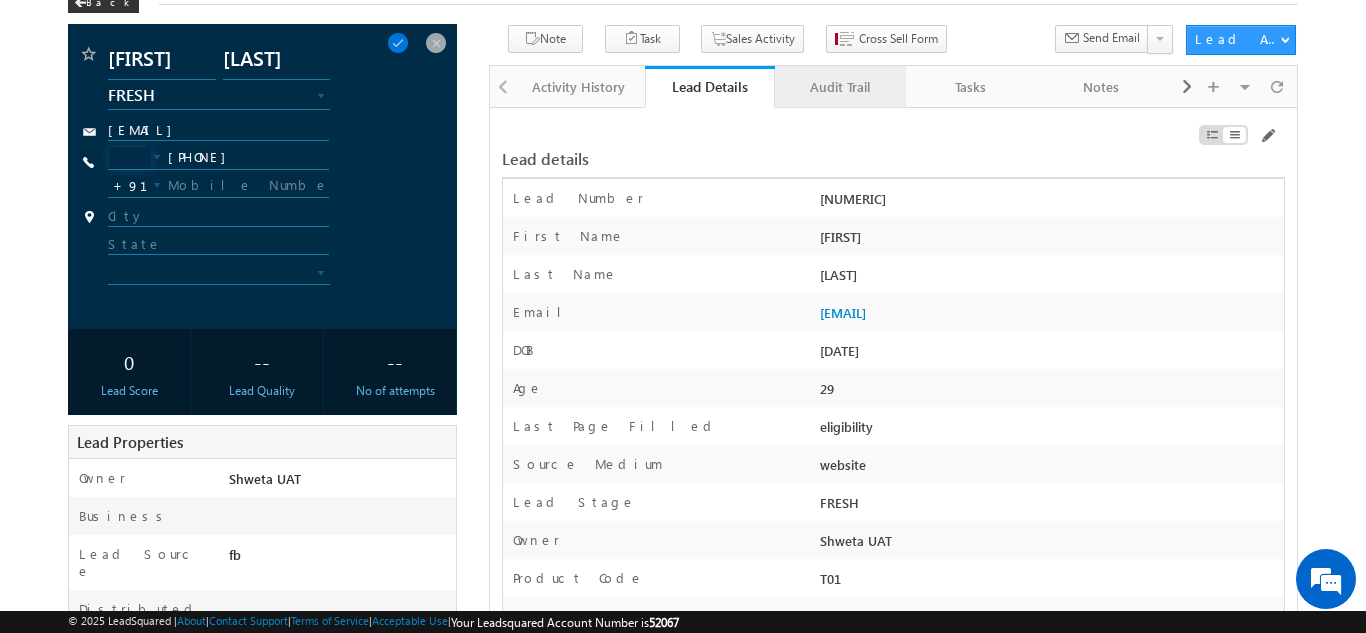 click on "Audit Trail" at bounding box center (839, 87) 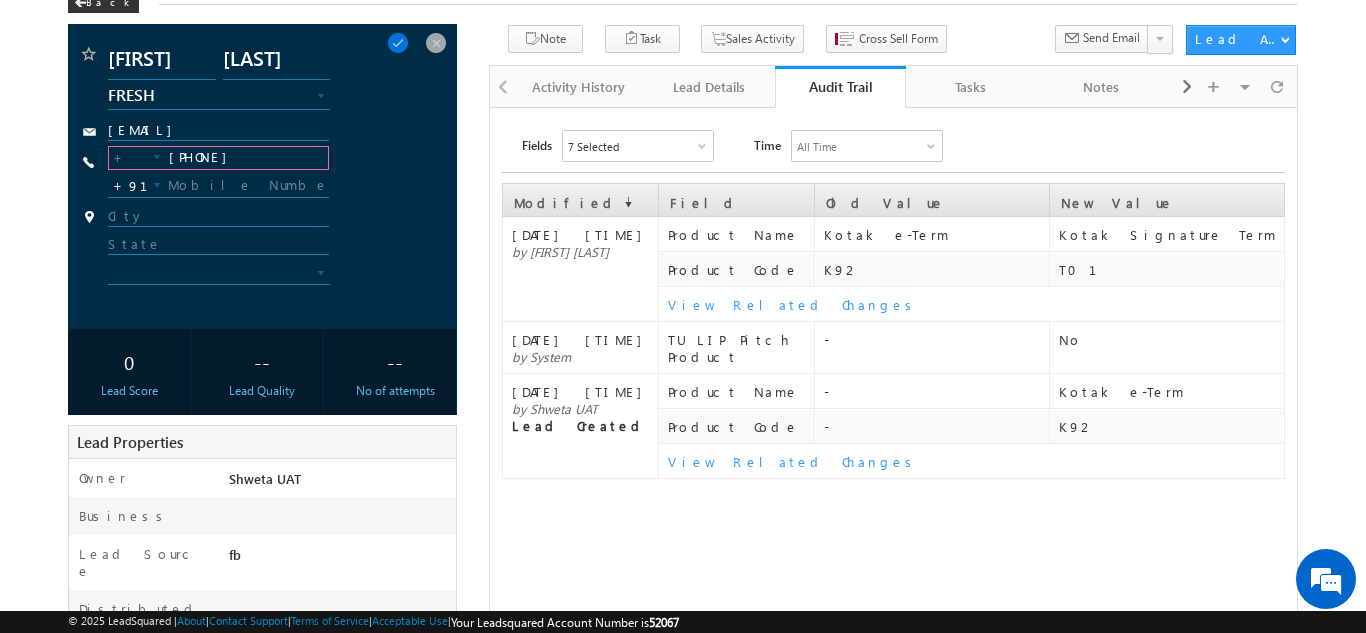 click on "7 Selected" at bounding box center [638, 146] 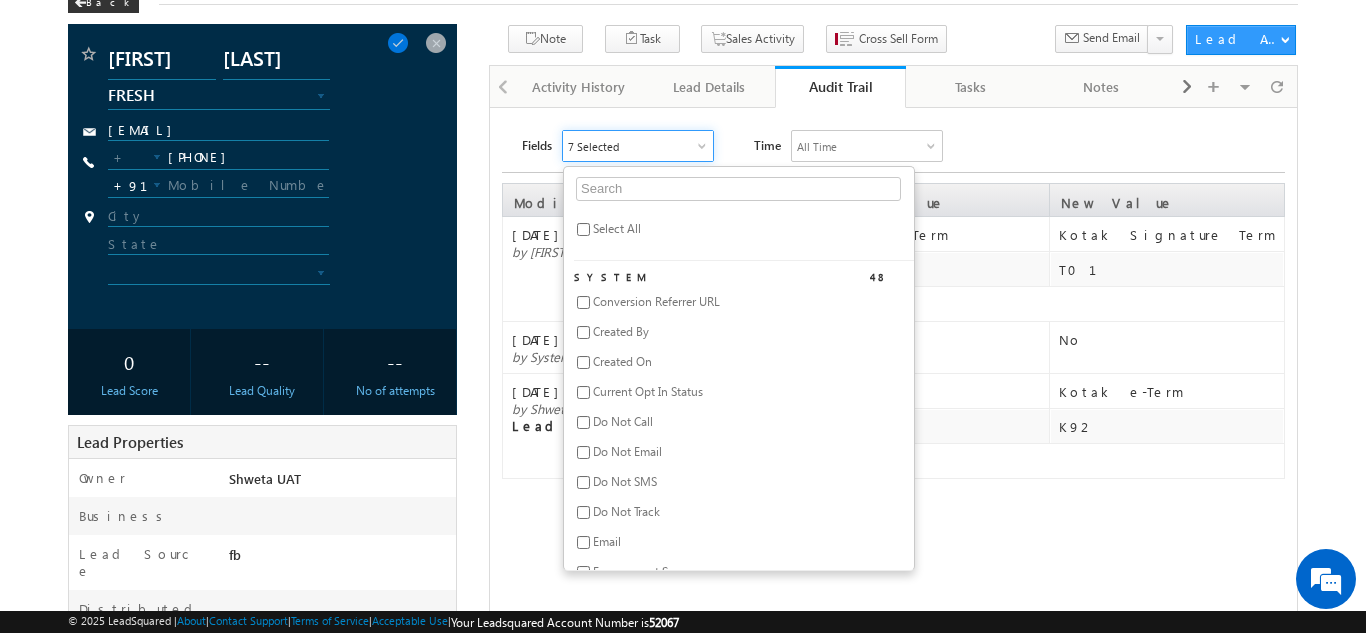 click on "Select All" at bounding box center [617, 228] 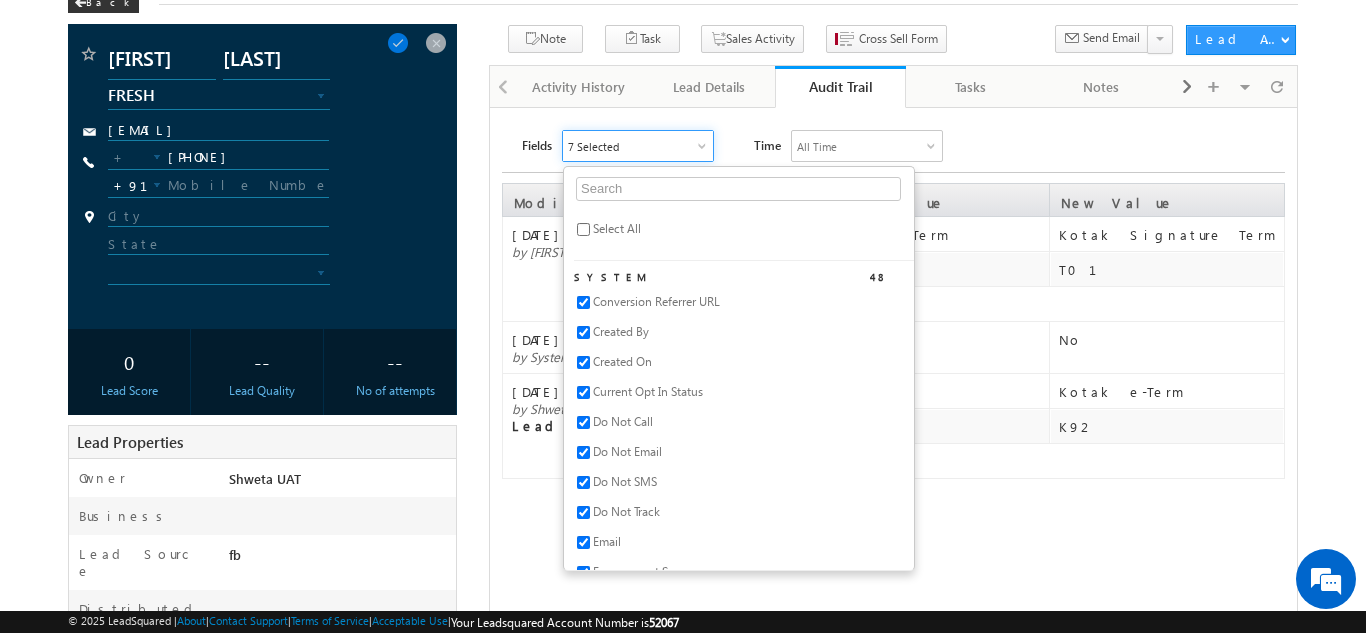 checkbox on "true" 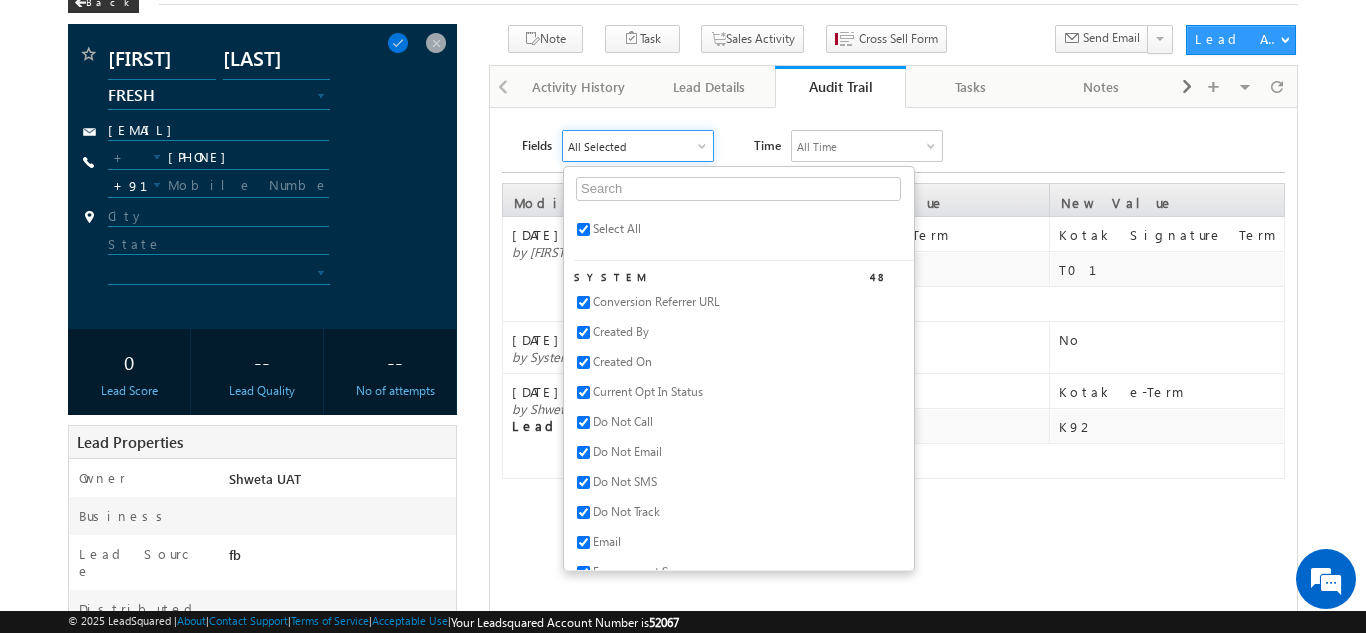 click on "Select All" at bounding box center [617, 228] 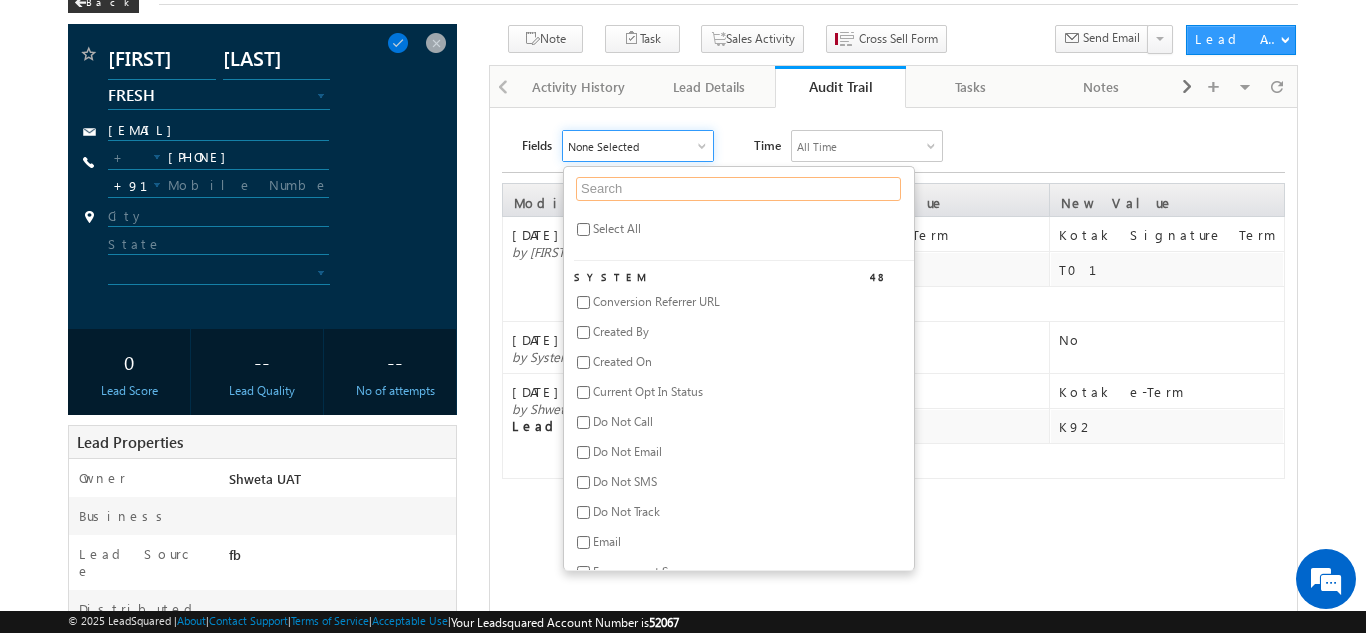 click at bounding box center [738, 189] 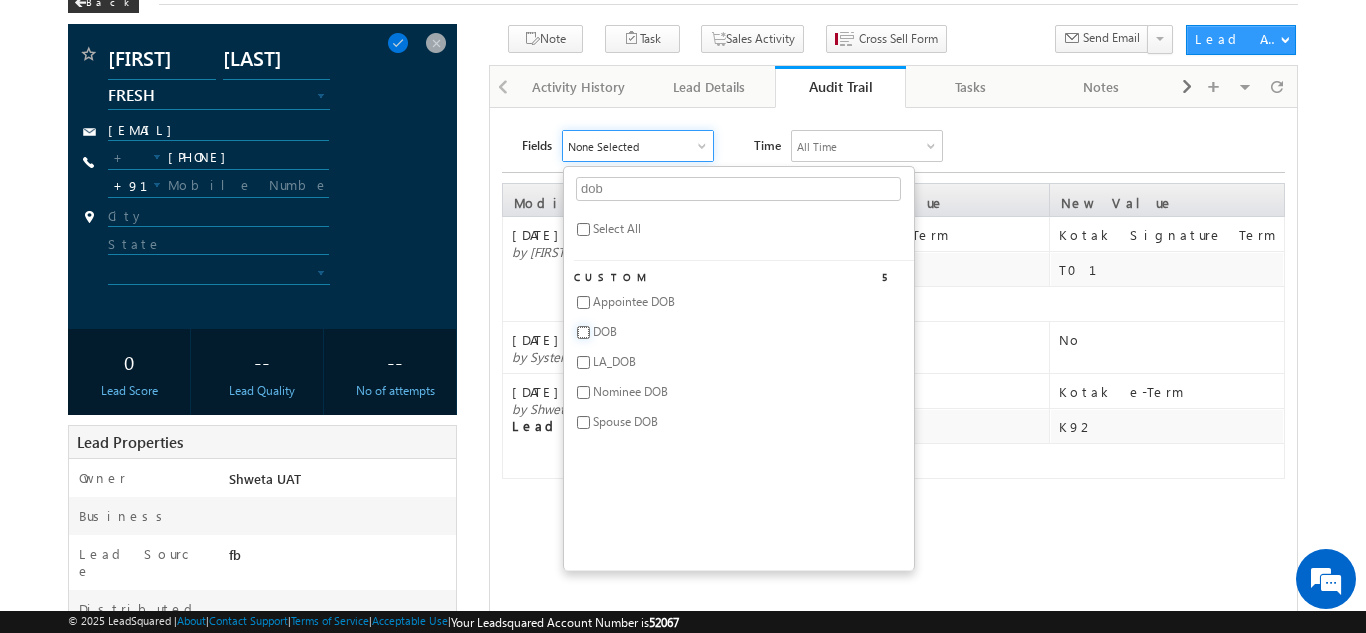 click at bounding box center [583, 332] 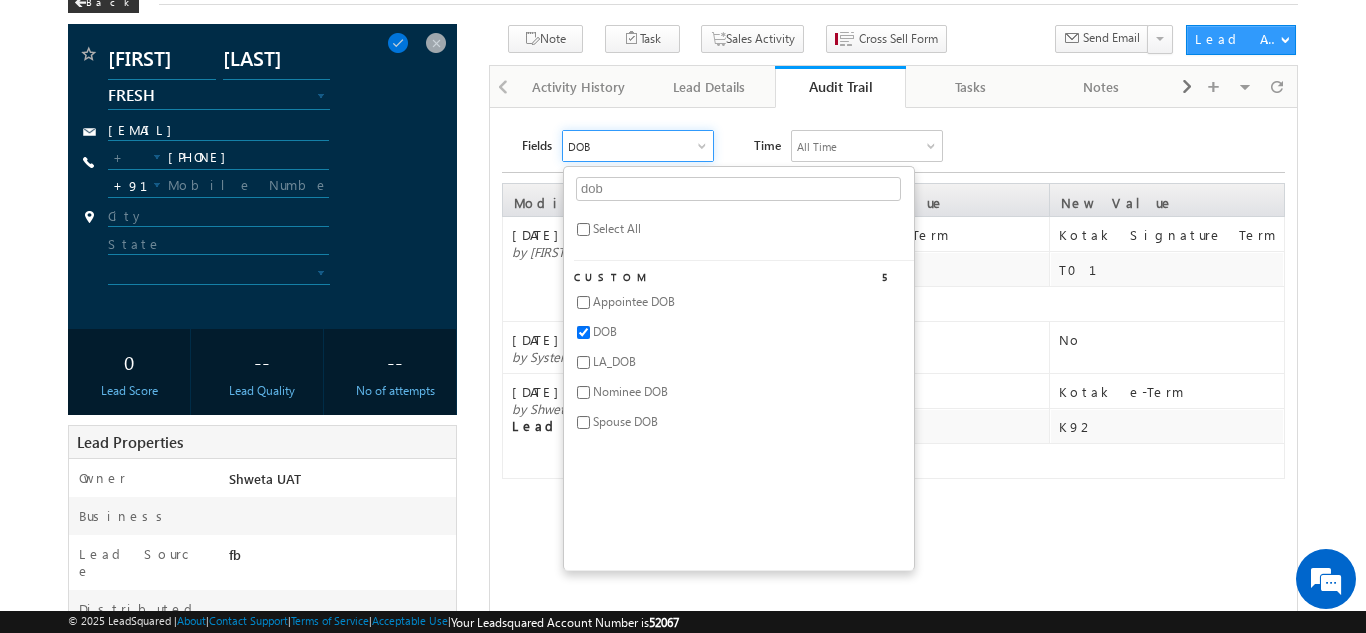 click on "Fields
DOB
dob Select All Custom 5 Appointee DOB DOB LA_DOB Nominee DOB Spouse DOB
Time
All Time
All Time
Custom
Yesterday
Today
Last Week
This Week
Last Month
This Month
Last Year
This Year
Last 7 Days
Last 30 Days
Error! To Date must not be less than From Date" at bounding box center (903, 146) 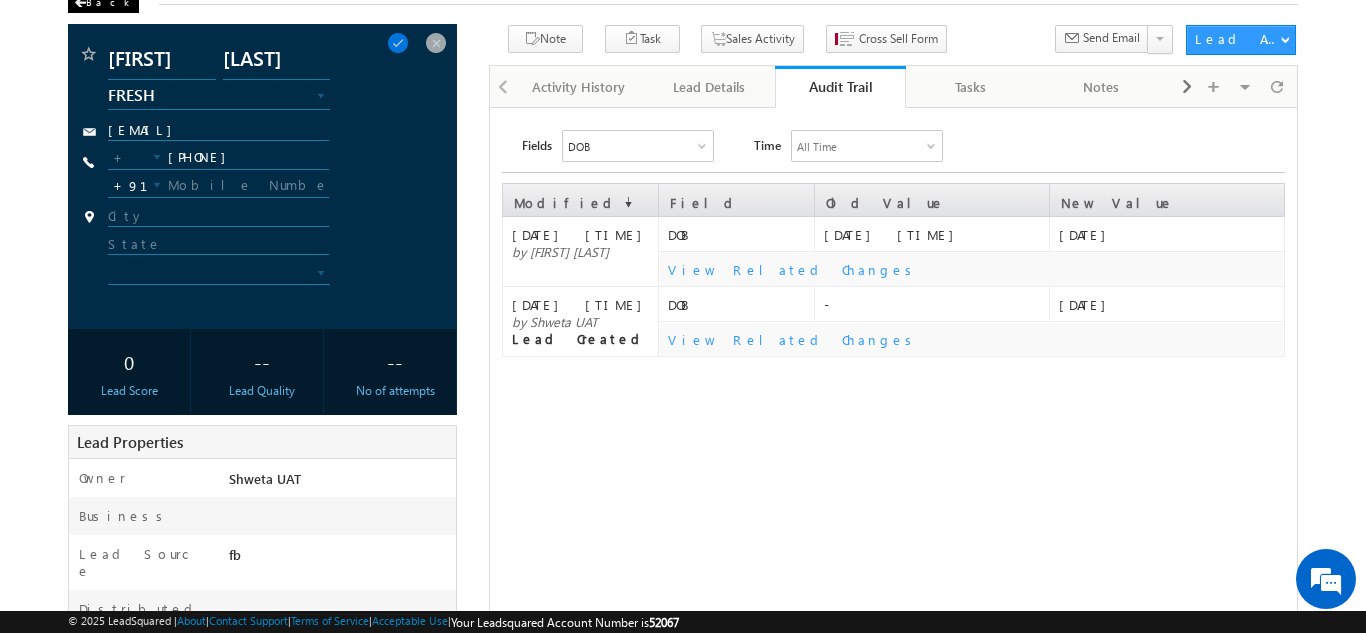 click at bounding box center (80, 3) 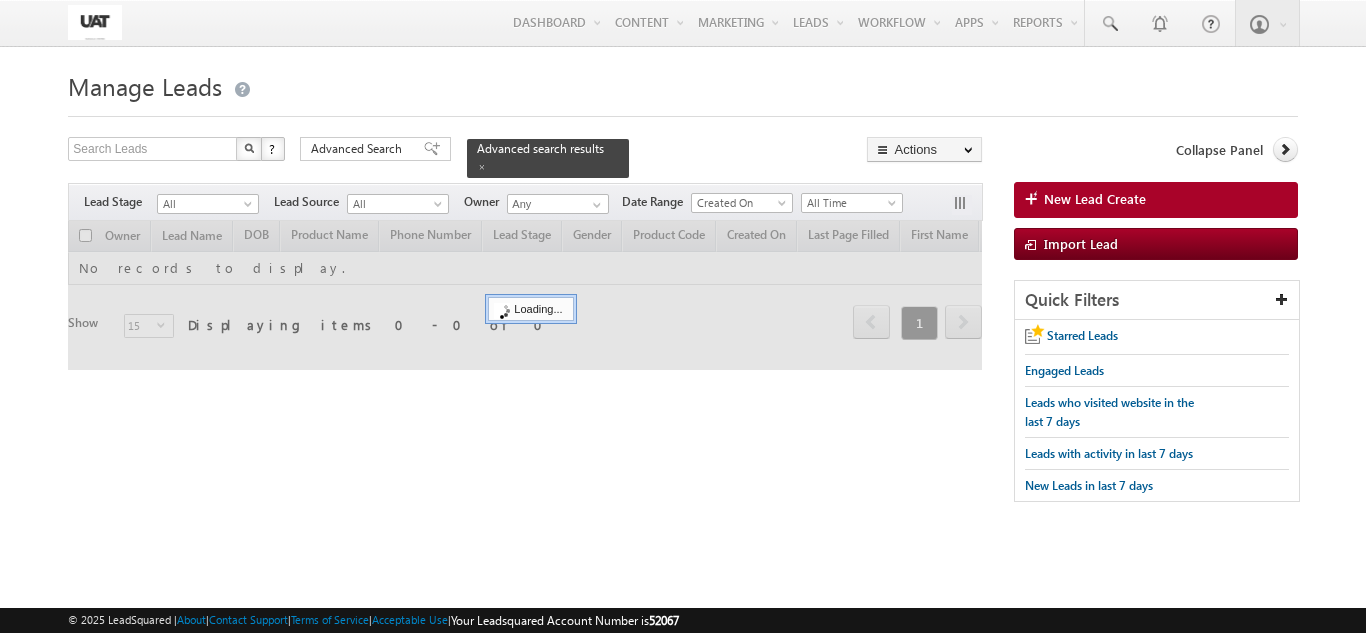 scroll, scrollTop: 0, scrollLeft: 0, axis: both 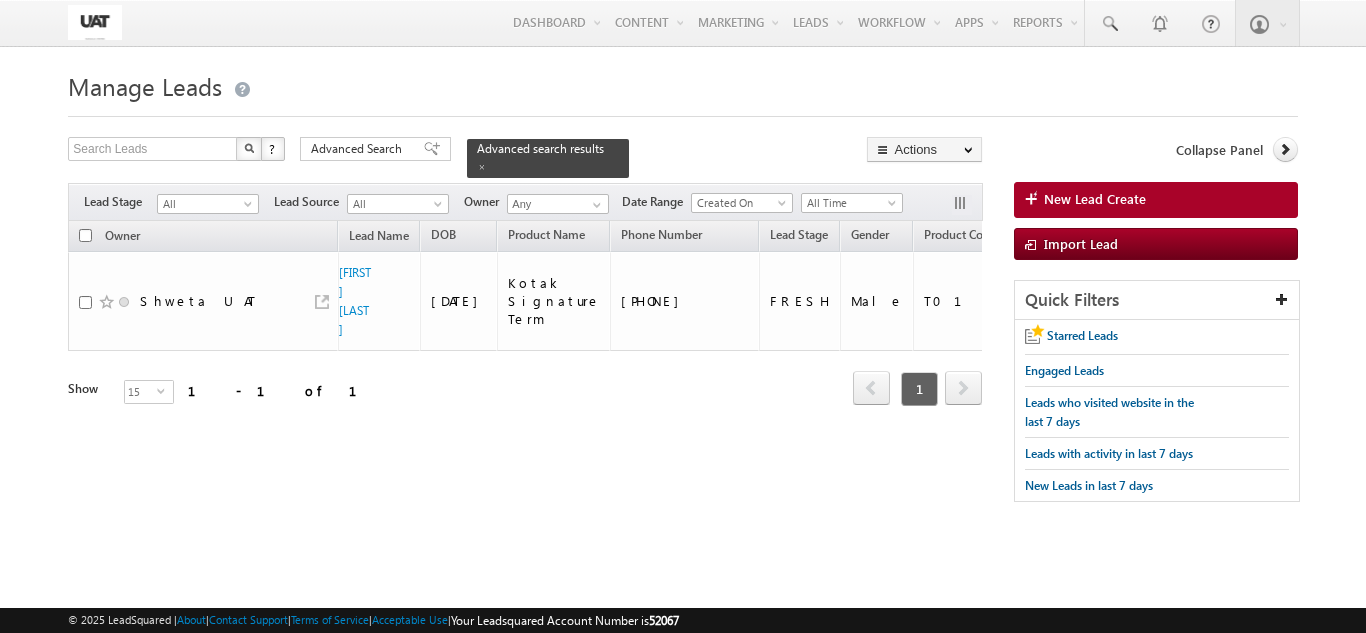 drag, startPoint x: 235, startPoint y: 404, endPoint x: 287, endPoint y: 415, distance: 53.15073 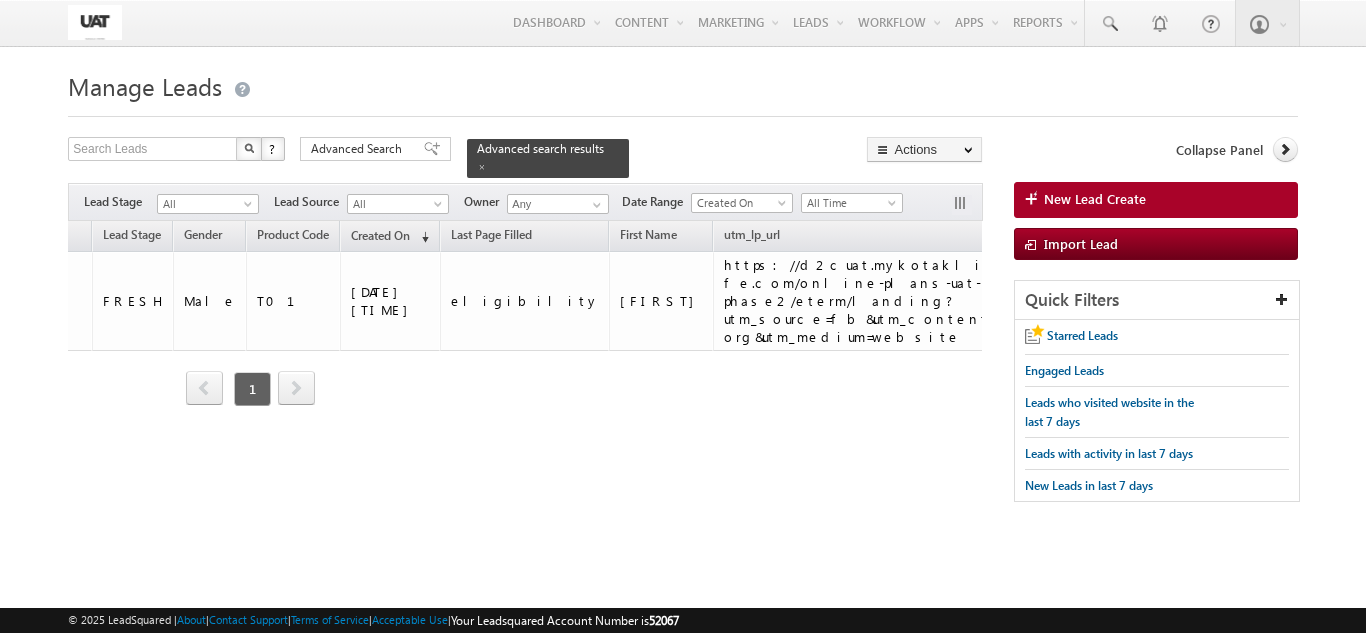 scroll, scrollTop: 0, scrollLeft: 769, axis: horizontal 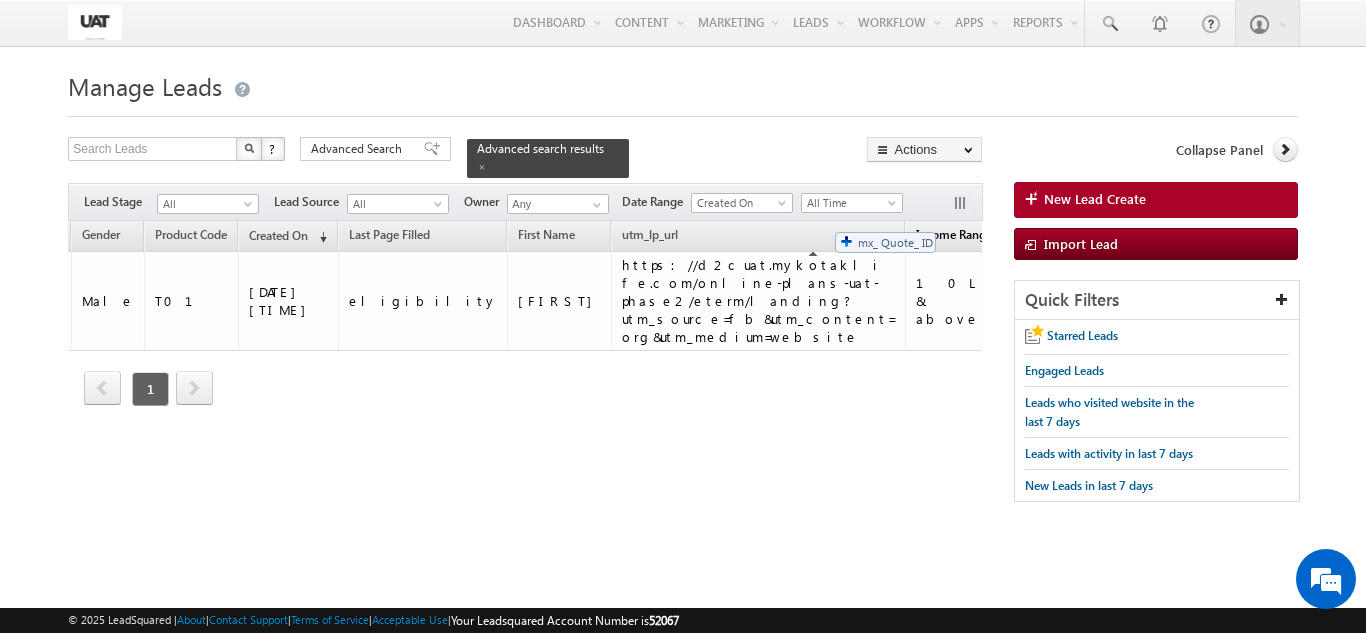drag, startPoint x: 963, startPoint y: 220, endPoint x: 825, endPoint y: 222, distance: 138.0145 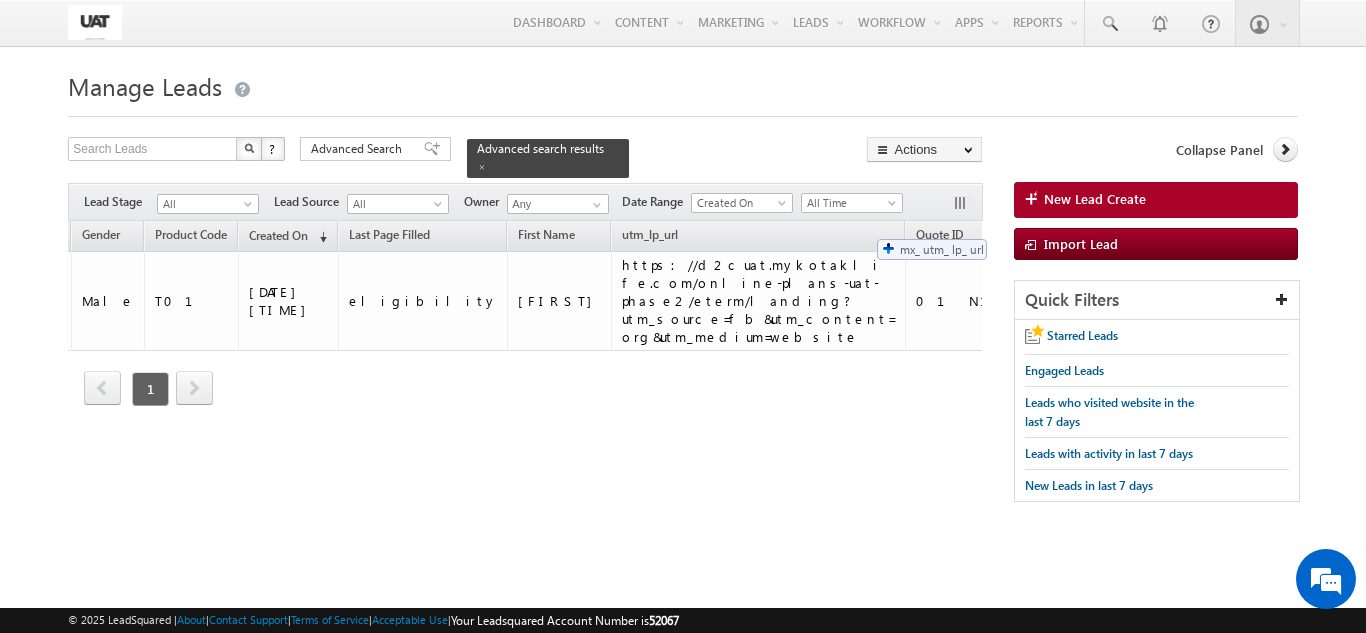 drag, startPoint x: 555, startPoint y: 233, endPoint x: 887, endPoint y: 220, distance: 332.25443 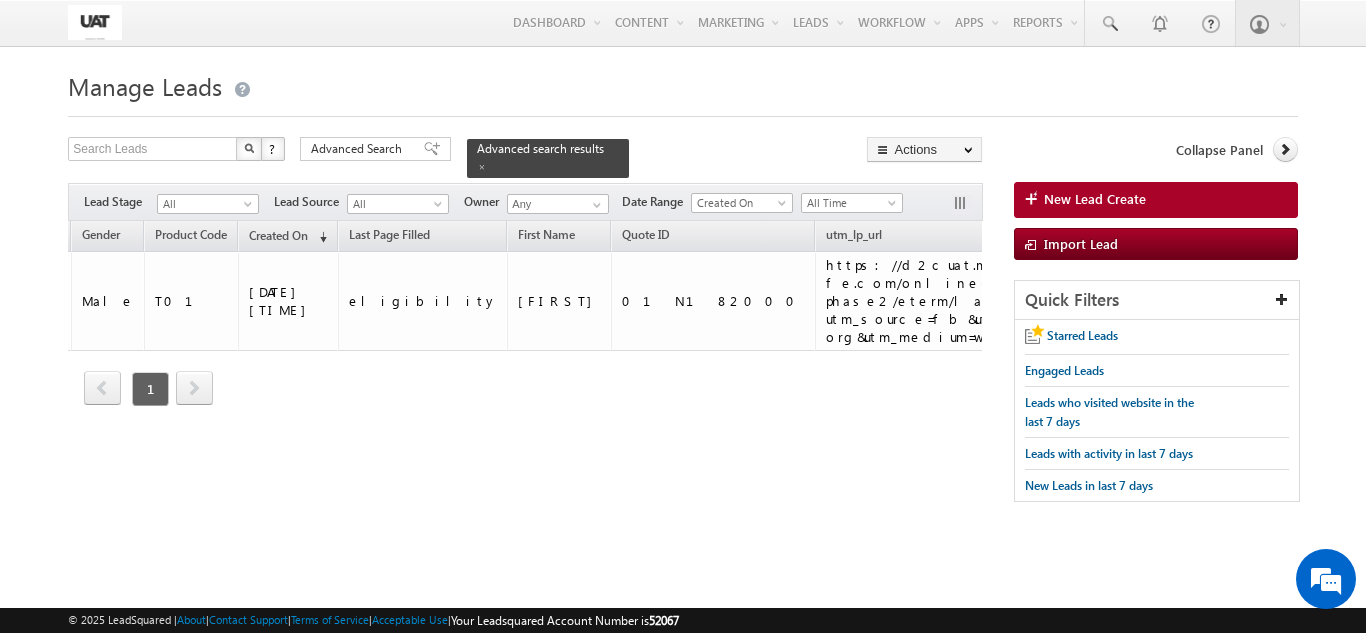 click on "Income Ranges" at bounding box center [1161, 234] 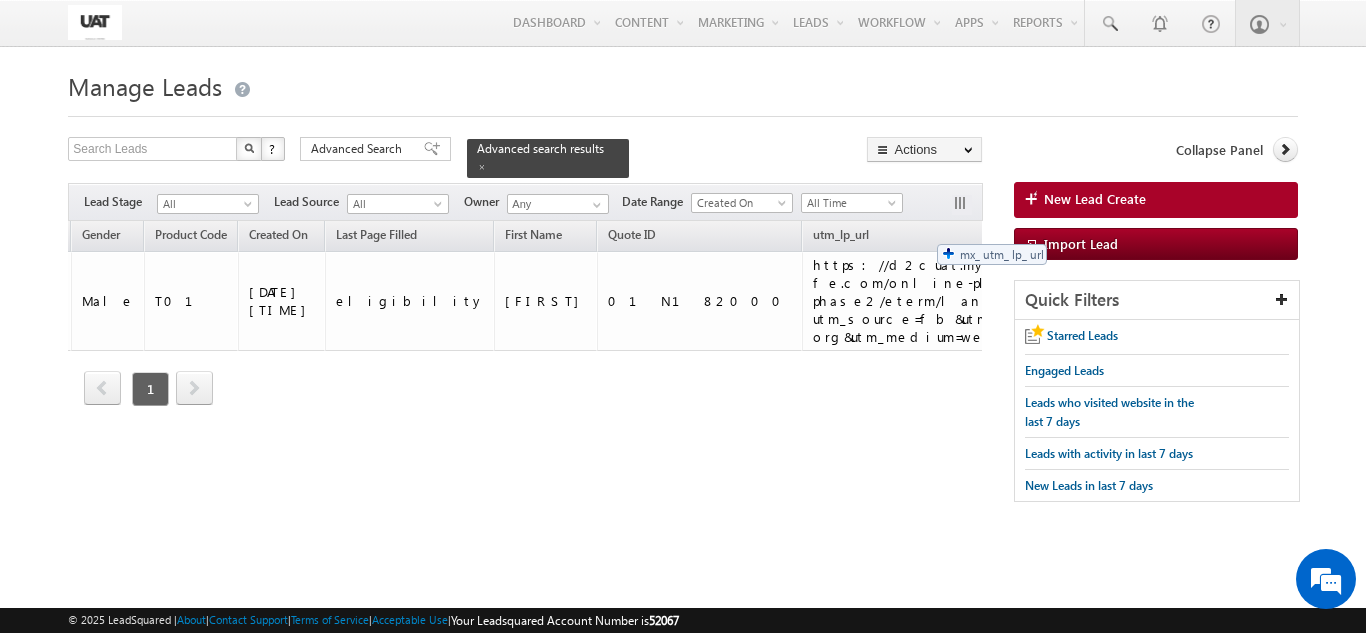 drag, startPoint x: 645, startPoint y: 222, endPoint x: 932, endPoint y: 231, distance: 287.14108 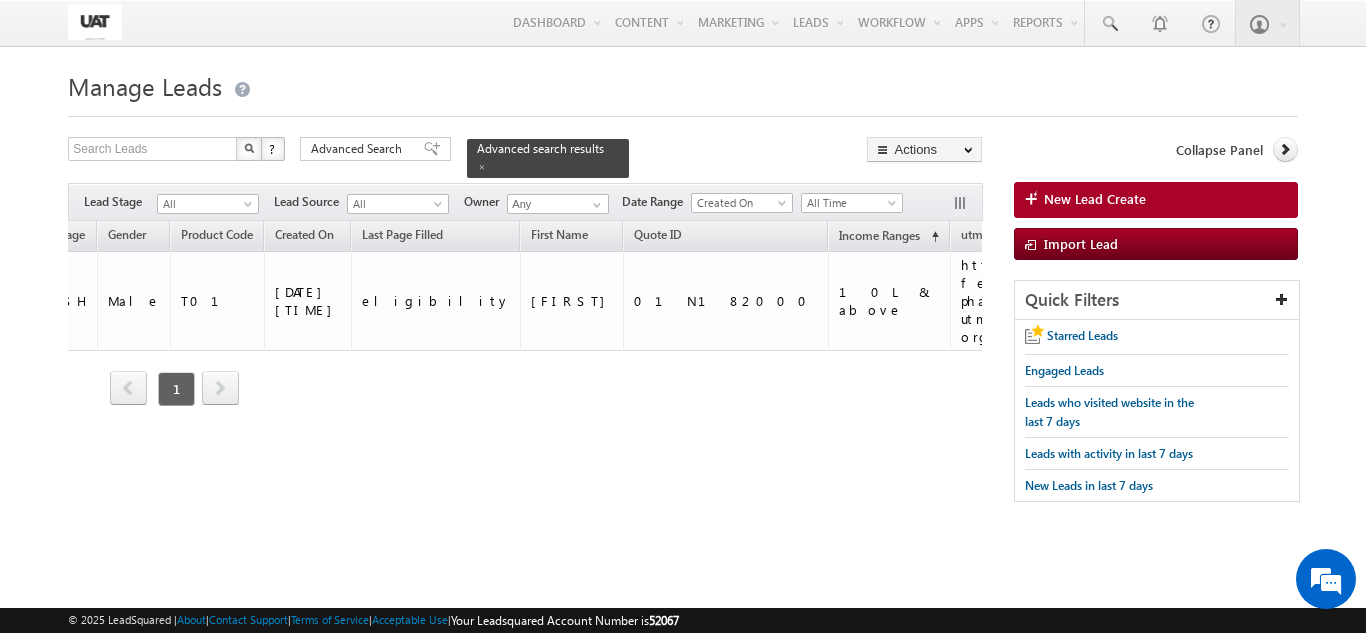 scroll, scrollTop: 0, scrollLeft: 753, axis: horizontal 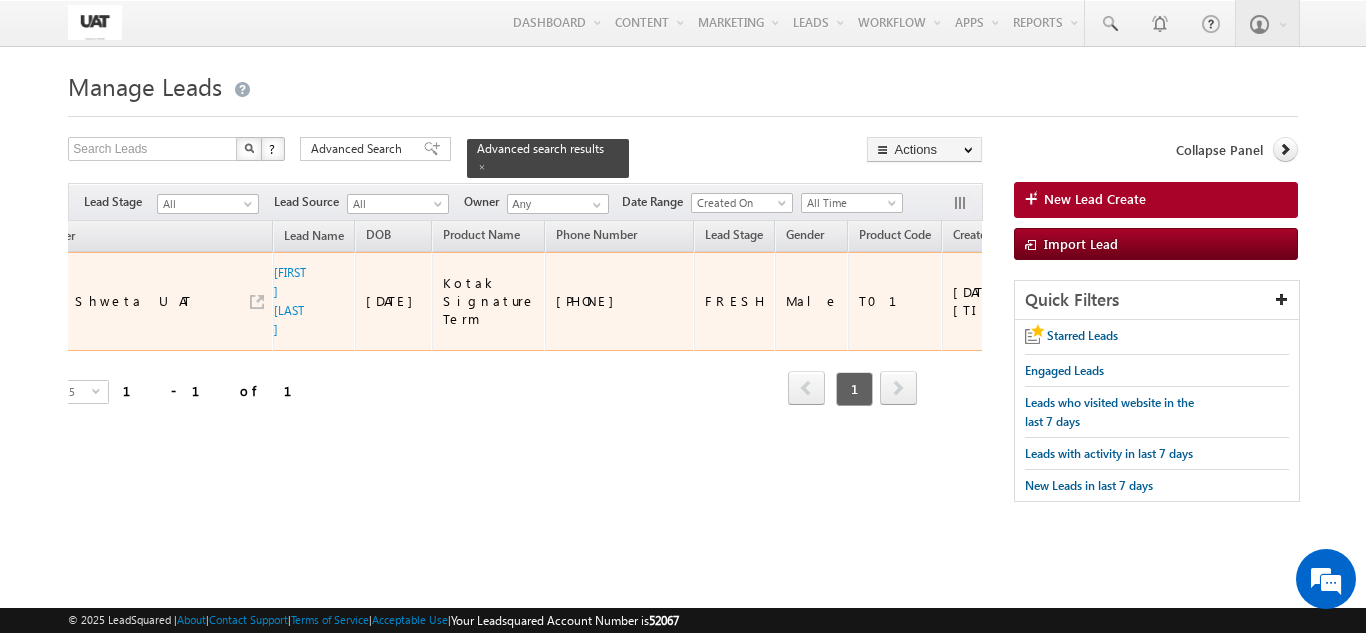 drag, startPoint x: 638, startPoint y: 273, endPoint x: 553, endPoint y: 277, distance: 85.09406 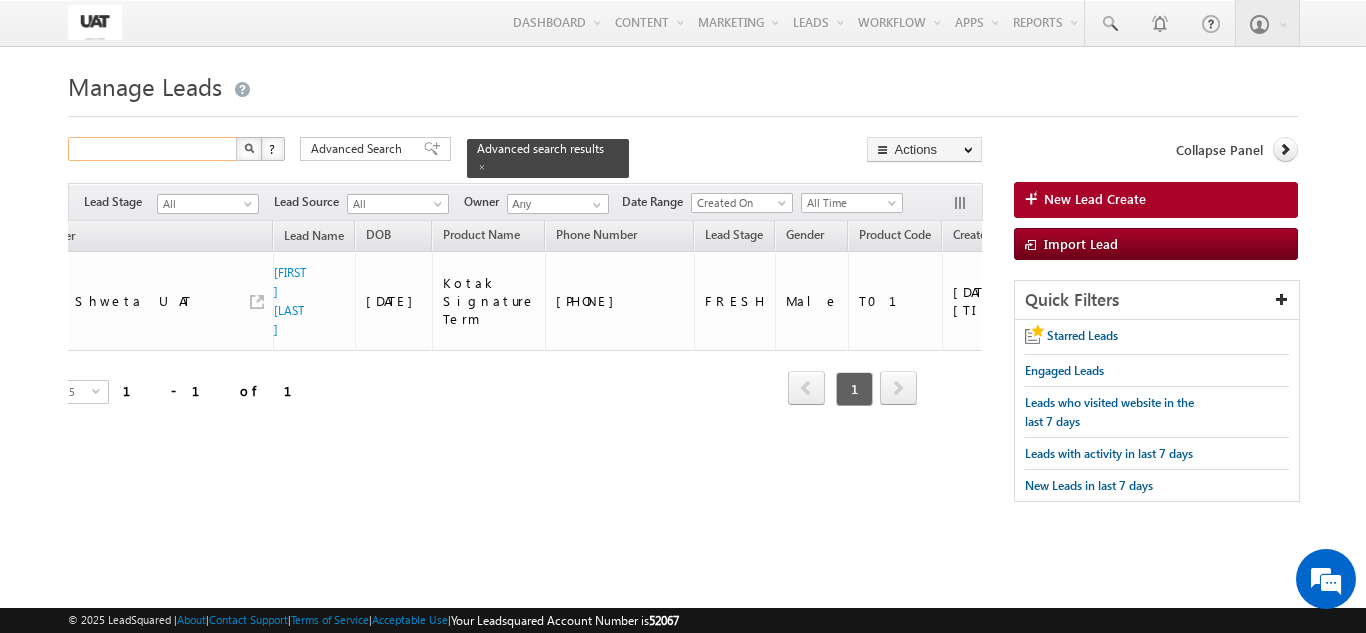 click at bounding box center [153, 149] 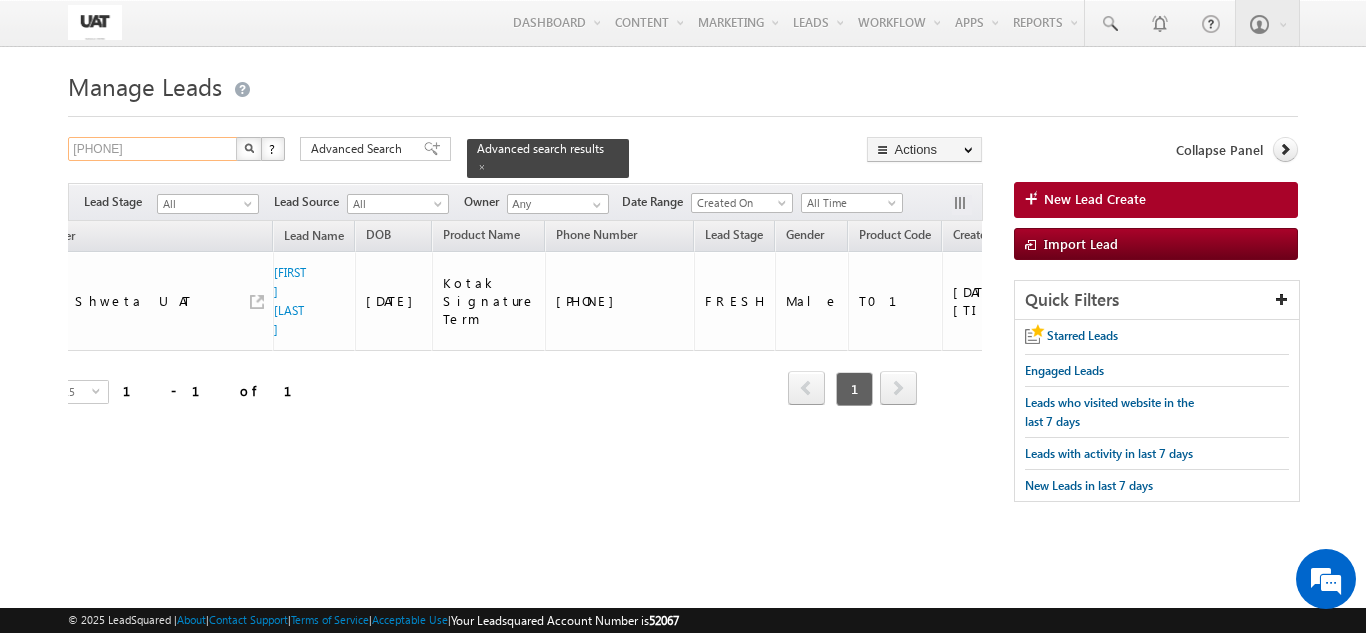 type on "8978978977" 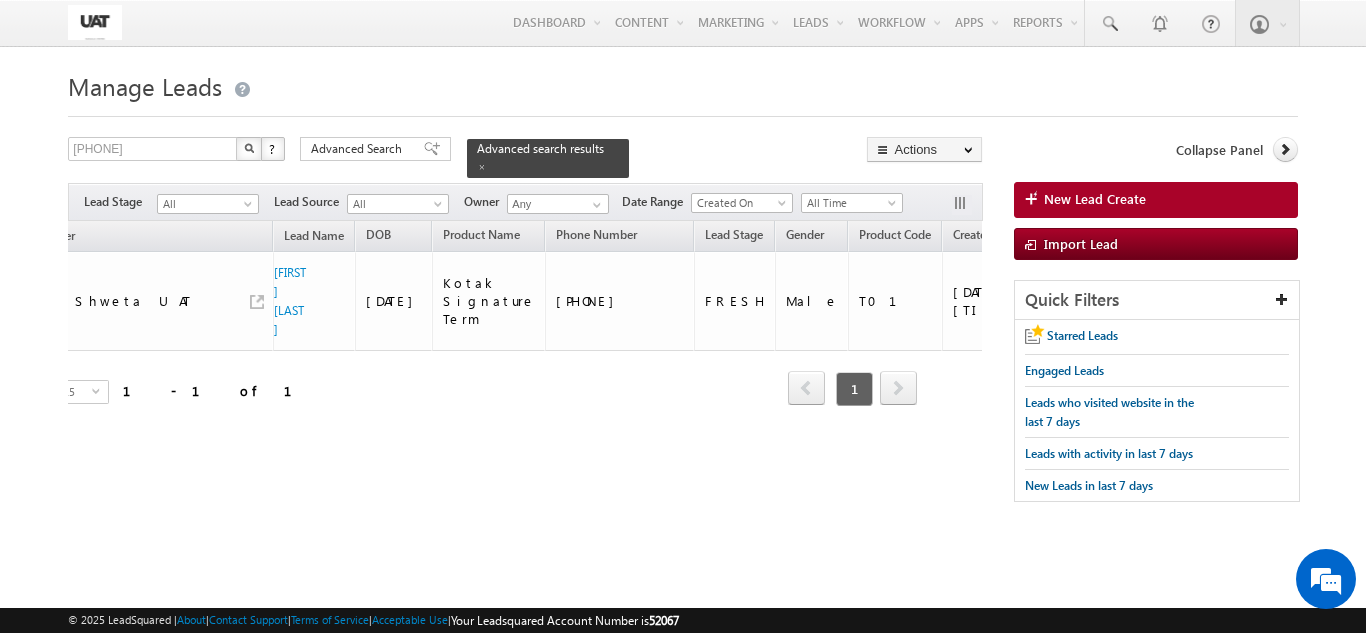 click at bounding box center [249, 149] 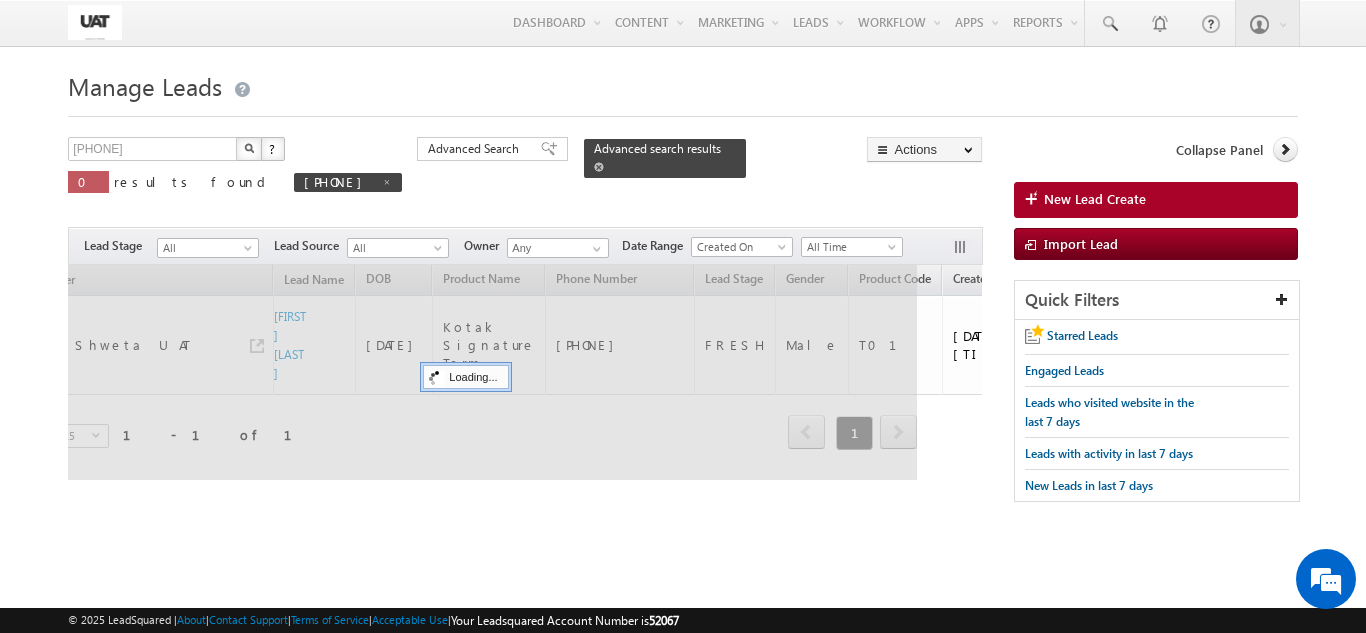 click at bounding box center (599, 167) 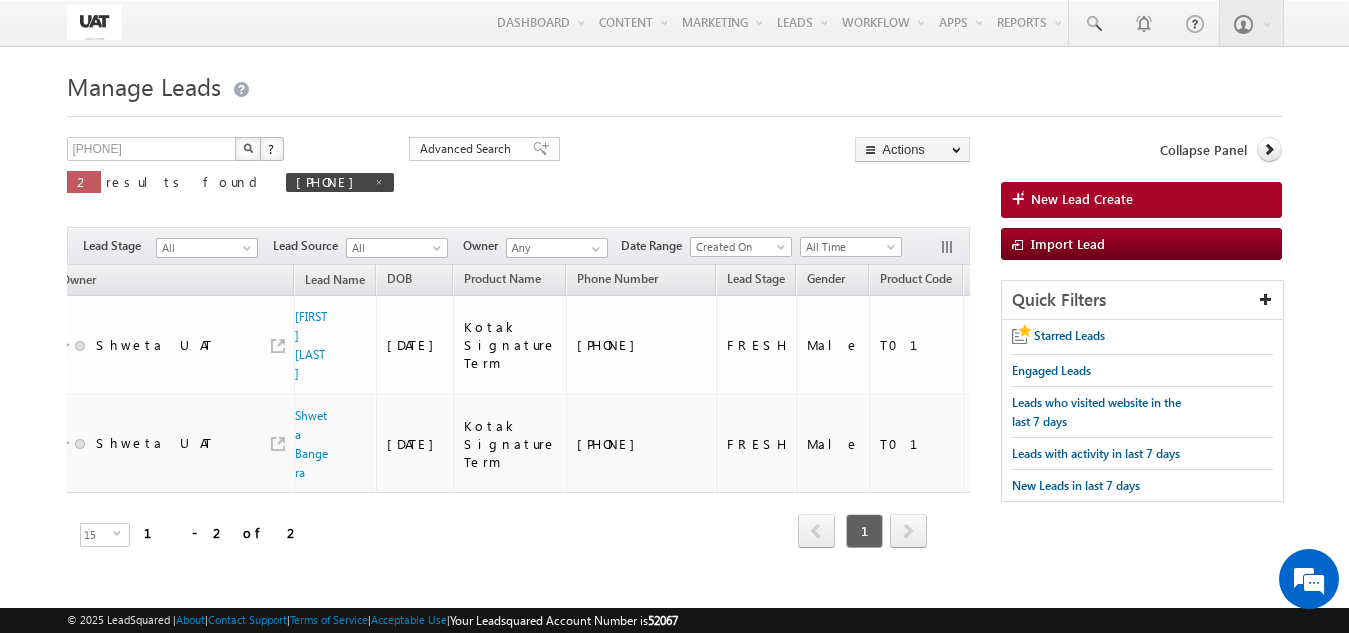scroll, scrollTop: 0, scrollLeft: 16, axis: horizontal 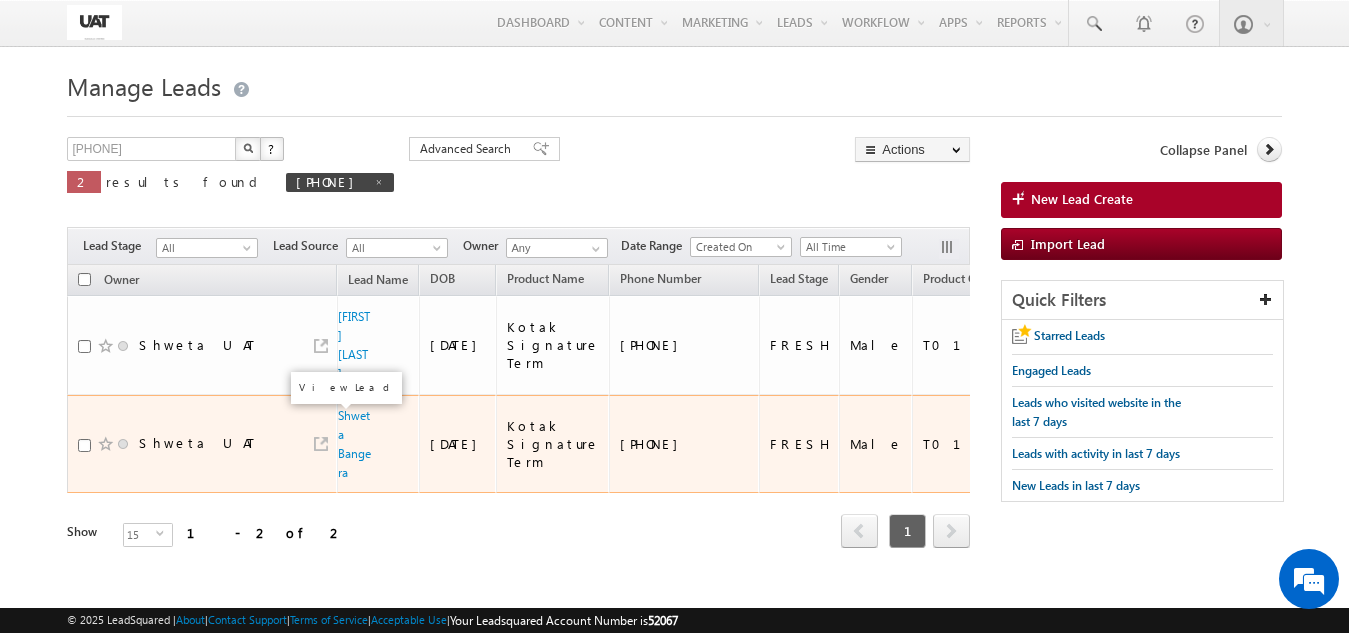 click at bounding box center [321, 444] 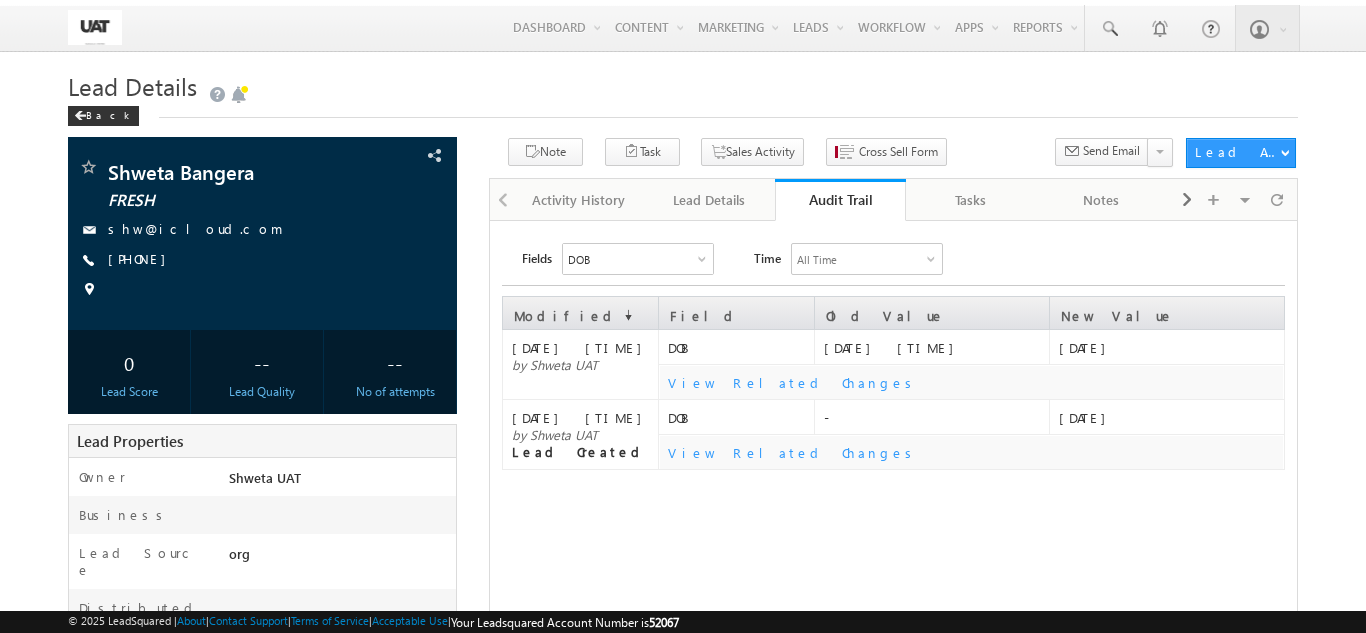 scroll, scrollTop: 0, scrollLeft: 0, axis: both 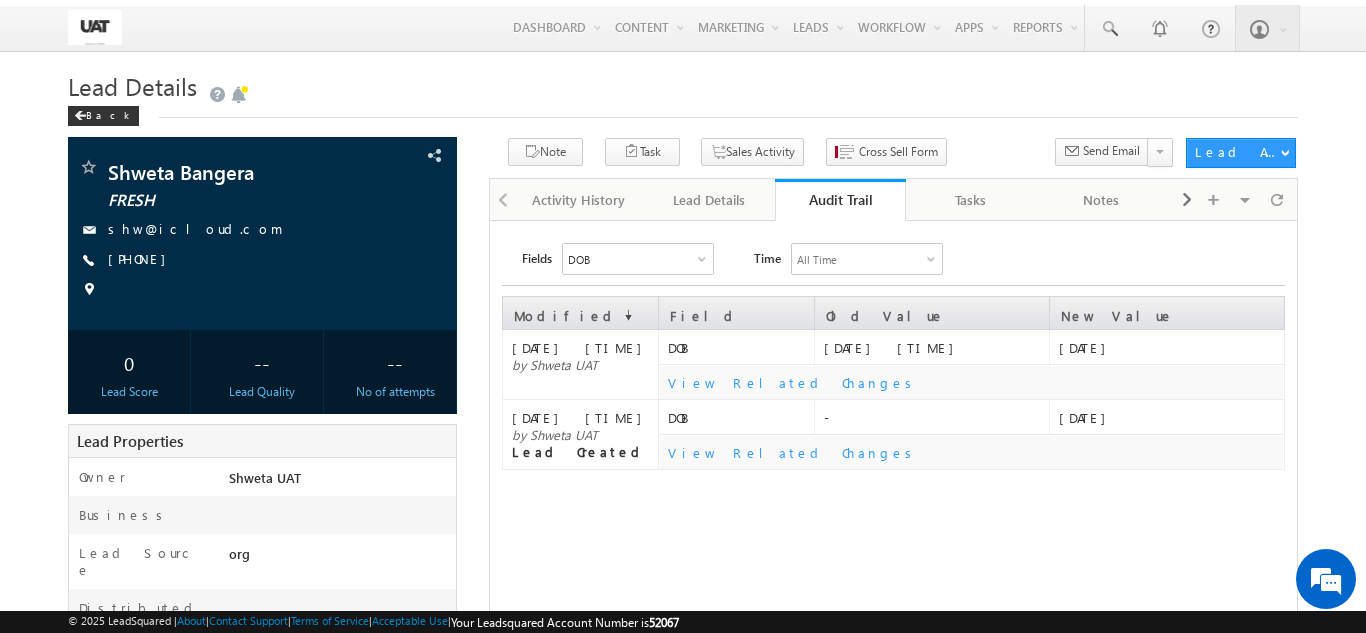 click on "DOB" at bounding box center (638, 259) 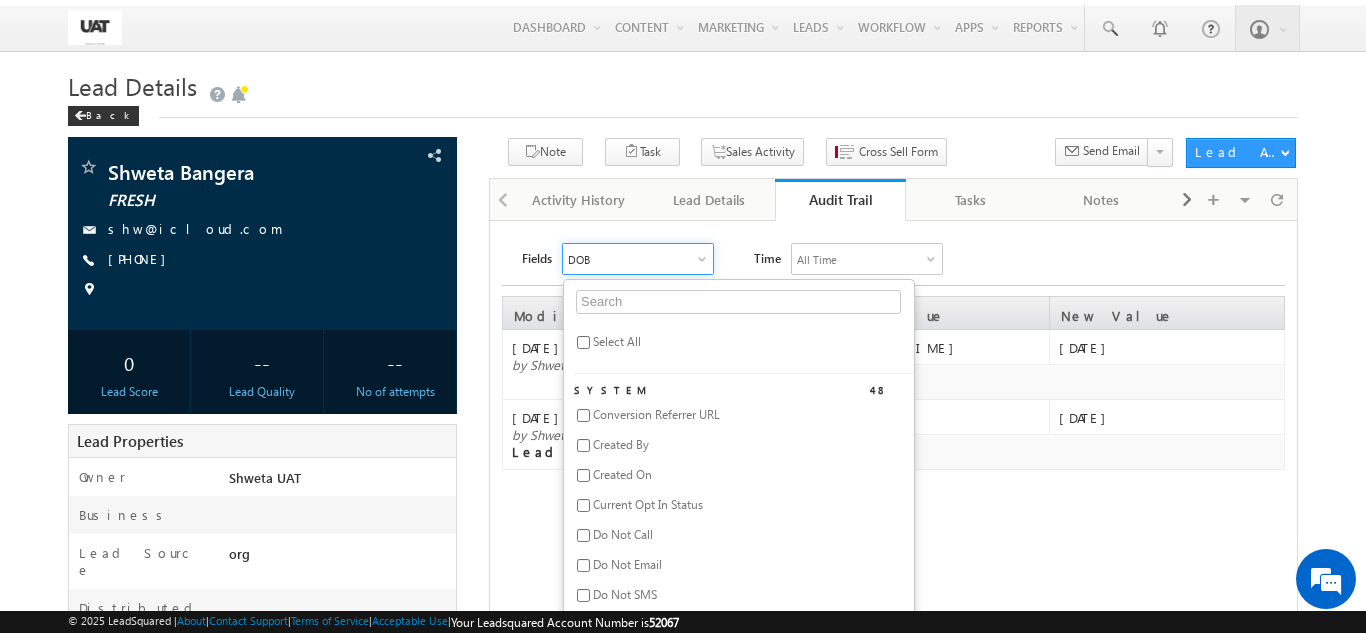 click on "Select All" at bounding box center (617, 341) 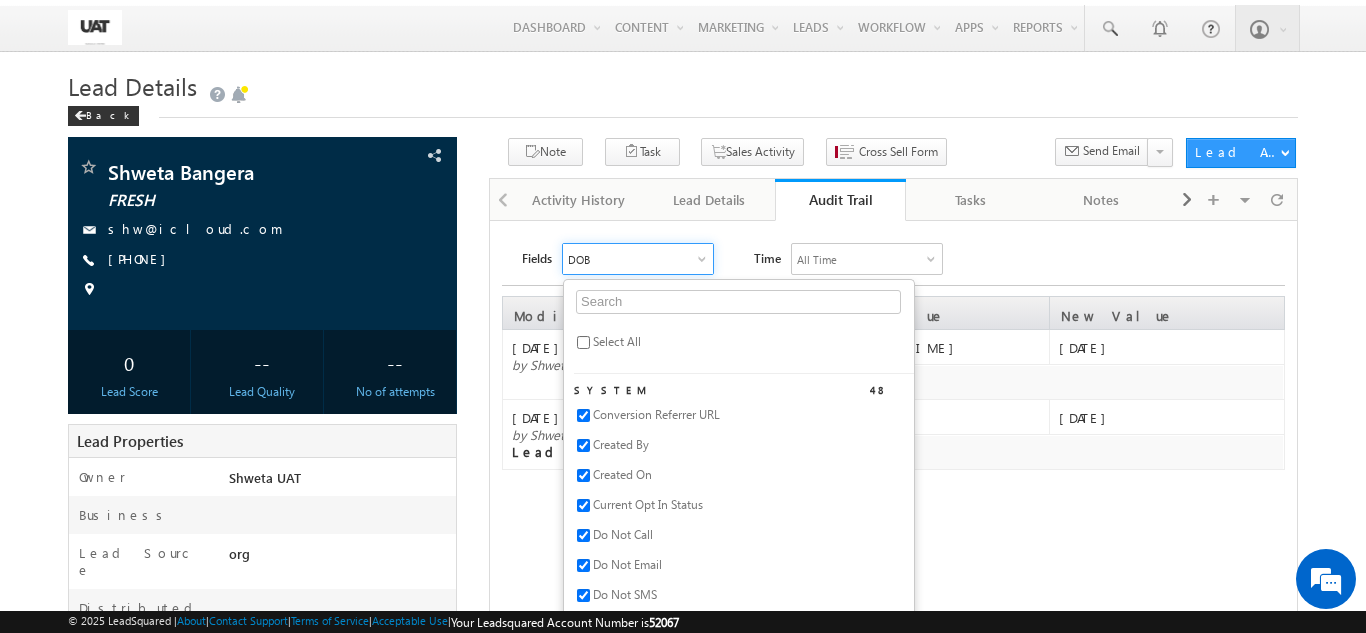 checkbox on "true" 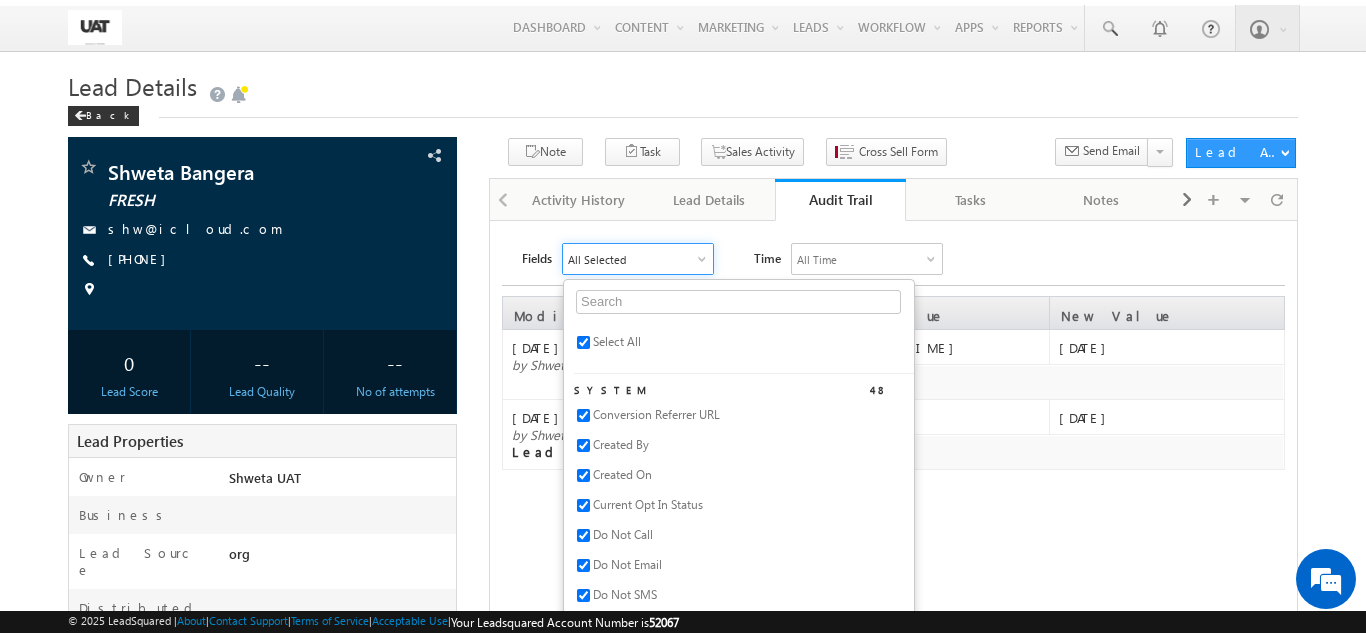 click on "Select All" at bounding box center (617, 341) 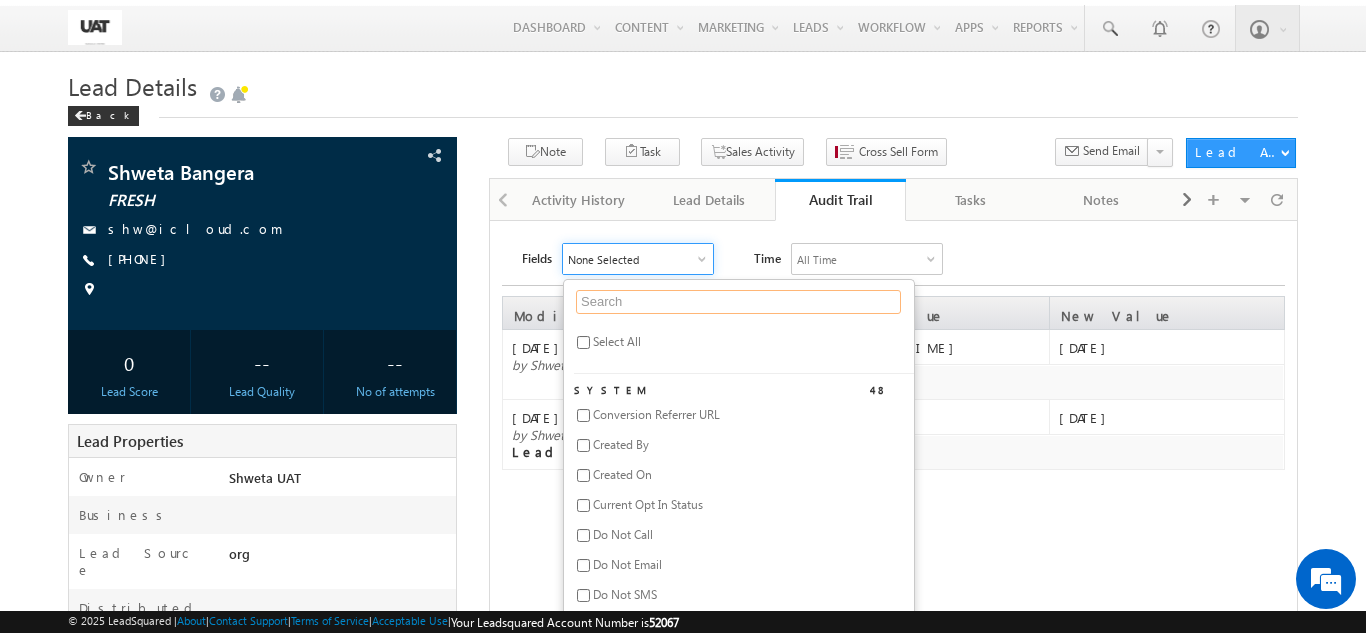 click at bounding box center (738, 302) 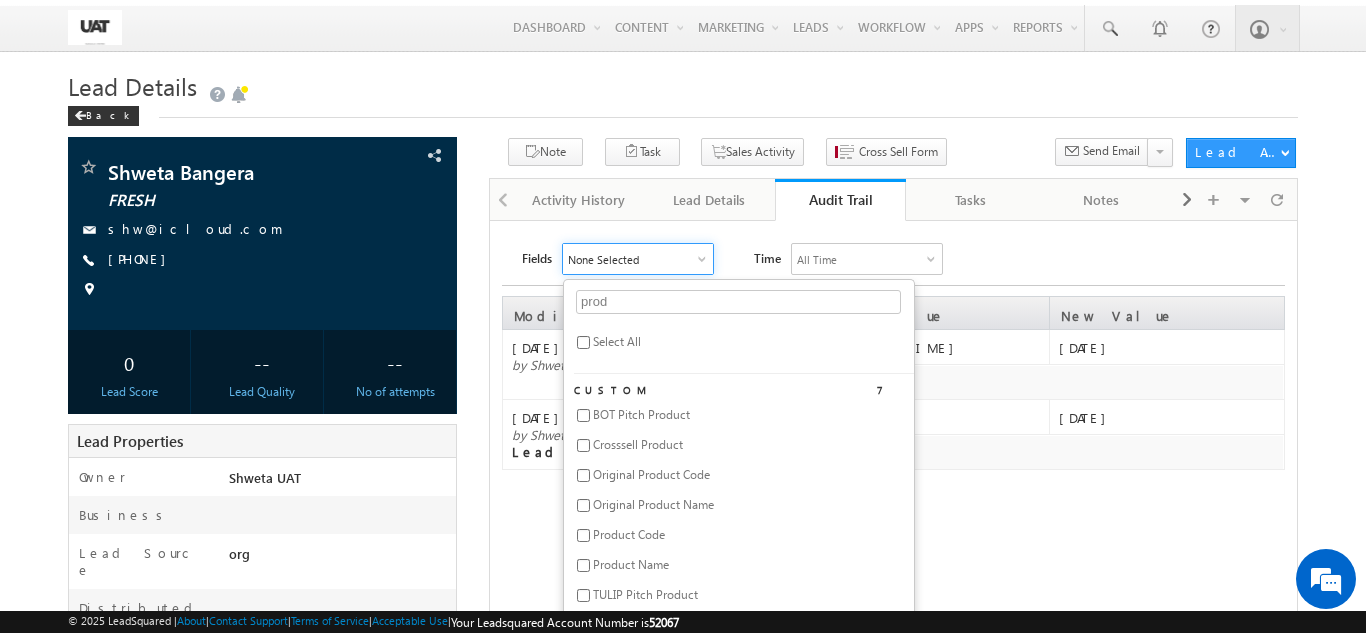 click on "Product Code" at bounding box center [629, 534] 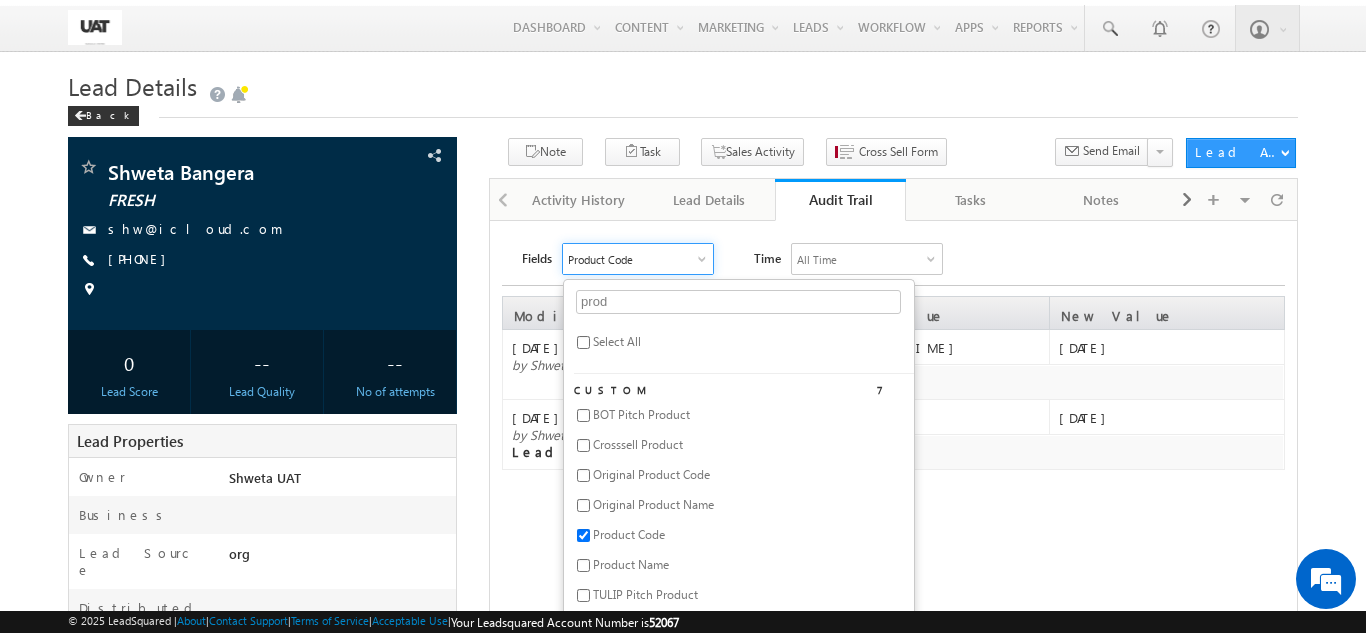 click on "Fields
Product Code
prod Select All Custom 7 BOT Pitch Product Crosssell Product Original Product Code Original Product Name Product Code Product Name TULIP Pitch Product
Time
All Time
All Time
Custom
Yesterday
Today
Last Week
This Week
Last Month
This Month
Last Year
This Year
Last 7 Days
Last 30 Days
Error! To Date must not be less than From Date" at bounding box center (903, 259) 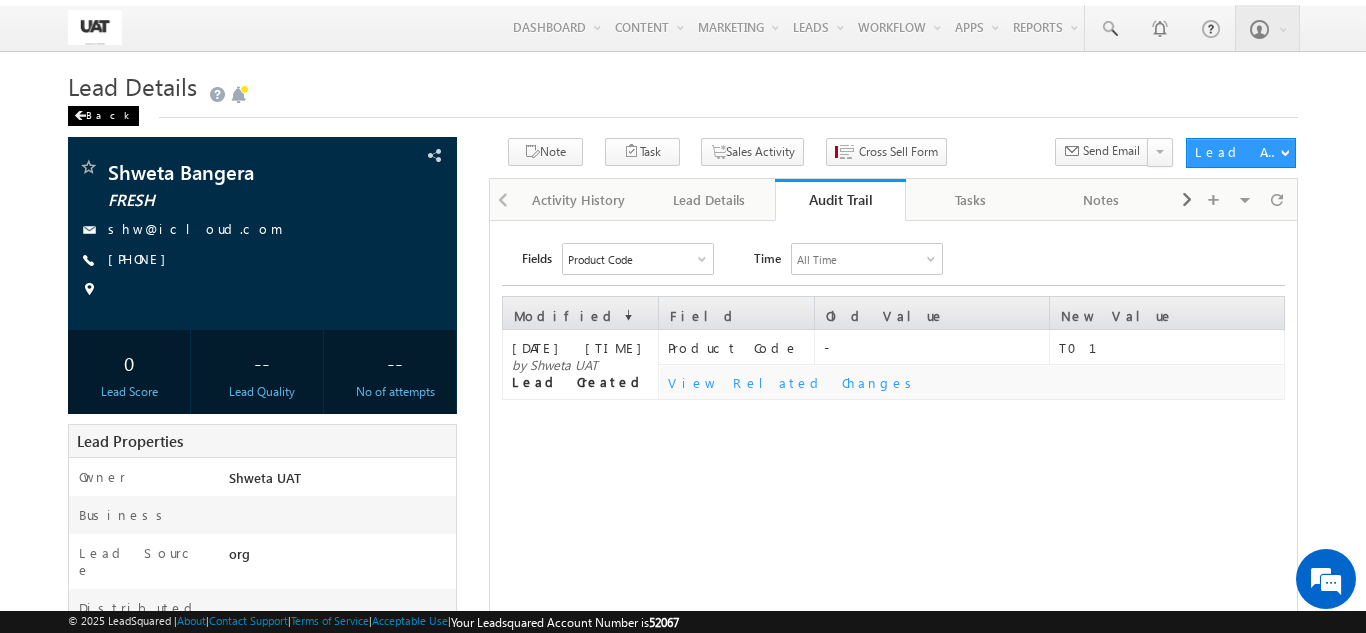 click on "Back" at bounding box center (103, 116) 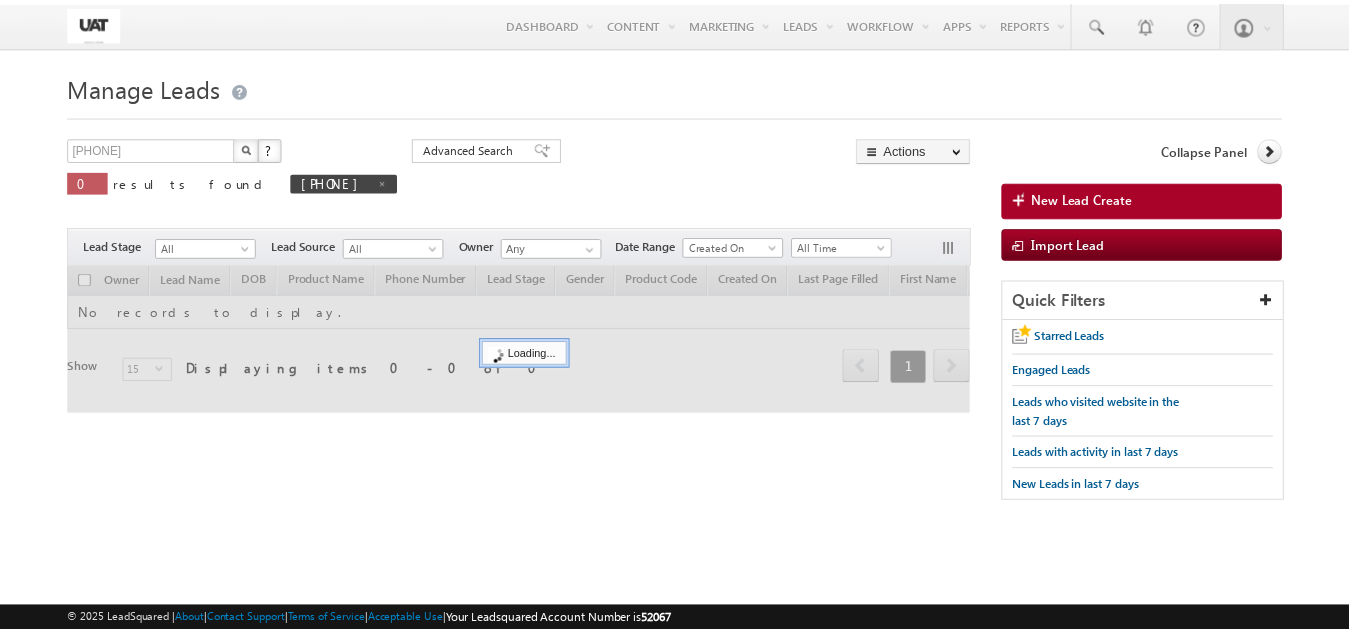 scroll, scrollTop: 0, scrollLeft: 0, axis: both 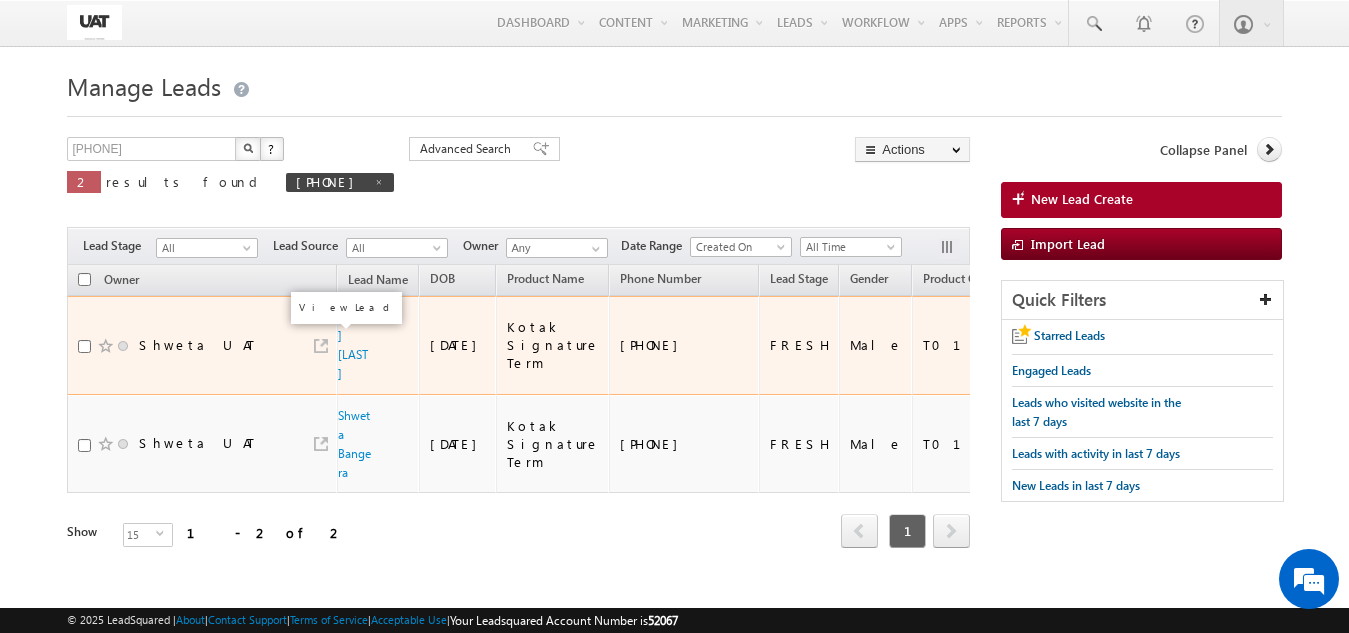 click at bounding box center [321, 346] 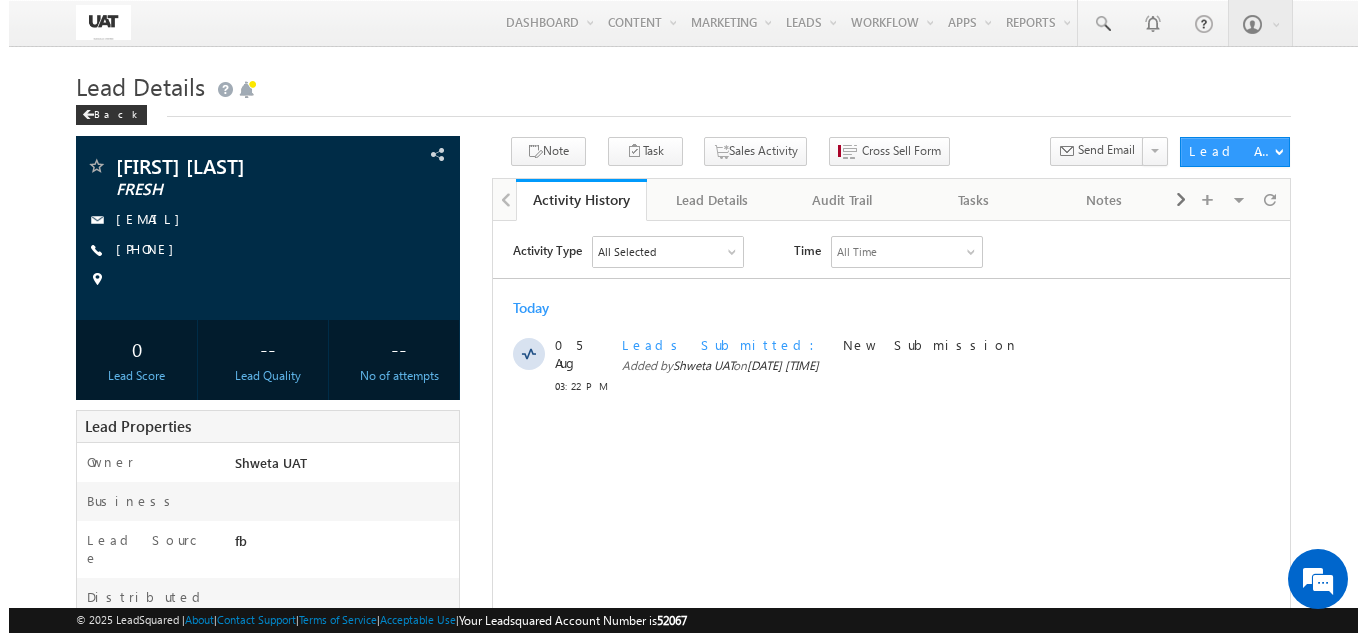 scroll, scrollTop: 0, scrollLeft: 0, axis: both 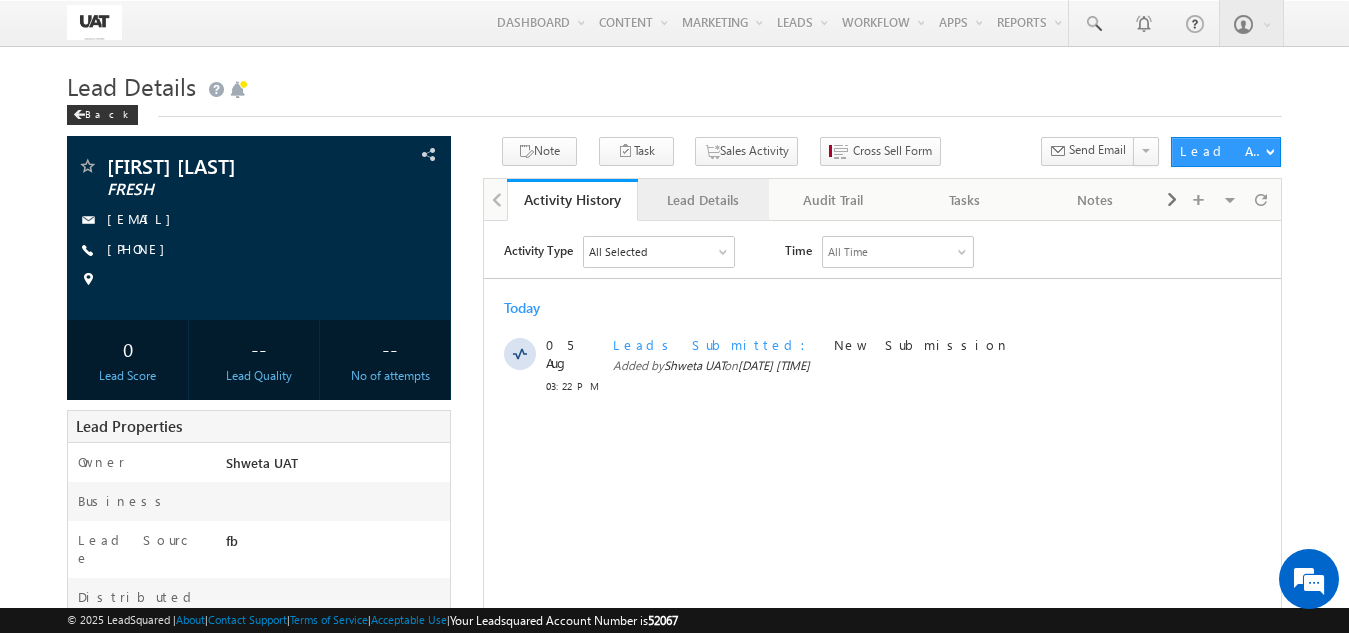 click on "Lead Details" at bounding box center (702, 200) 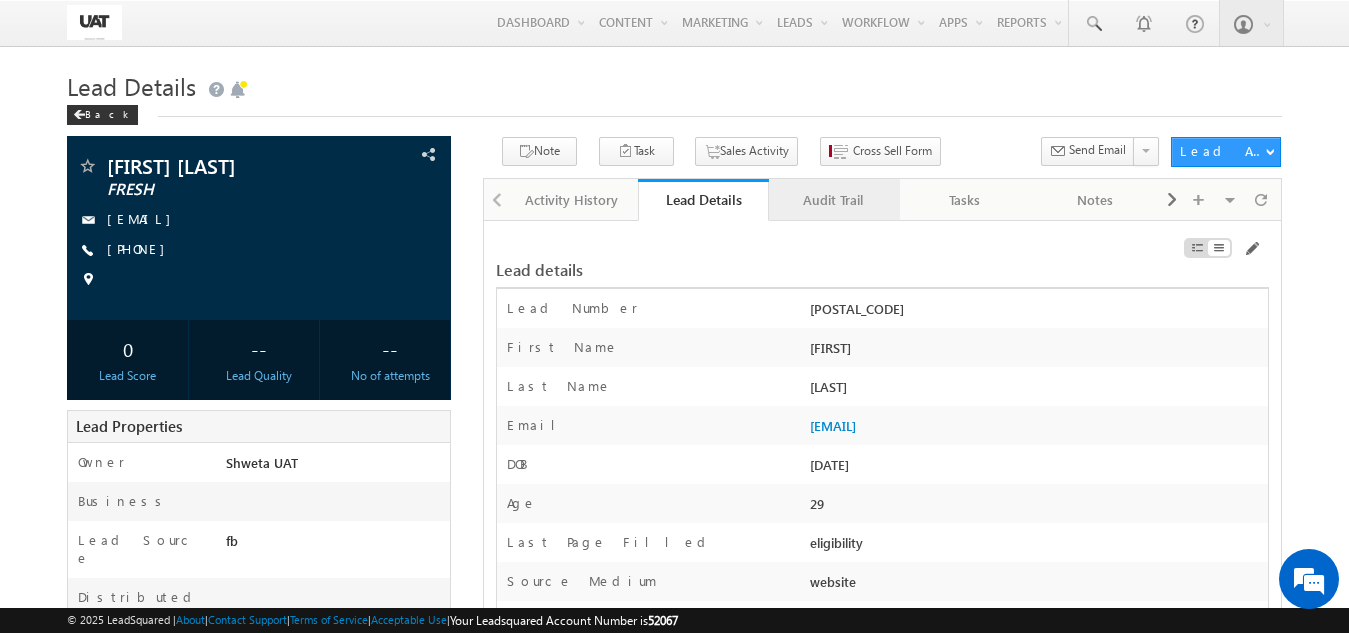 click on "Audit Trail" at bounding box center [833, 200] 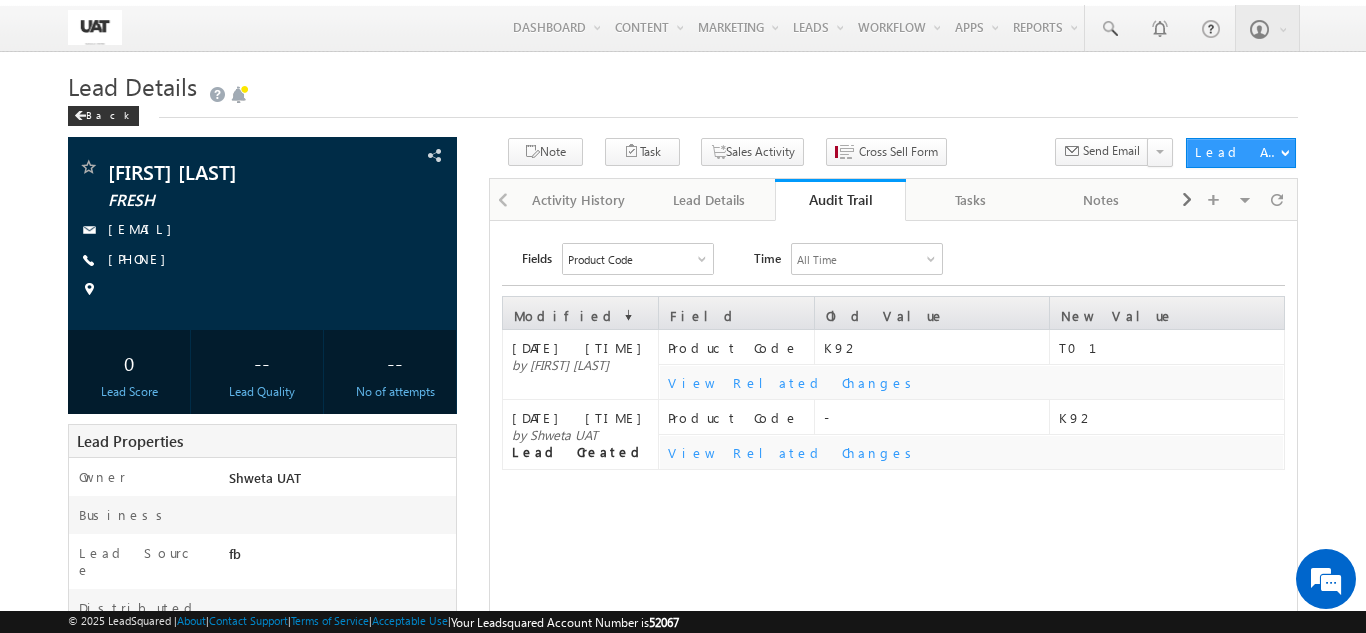 click on "View Related Changes" at bounding box center [975, 382] 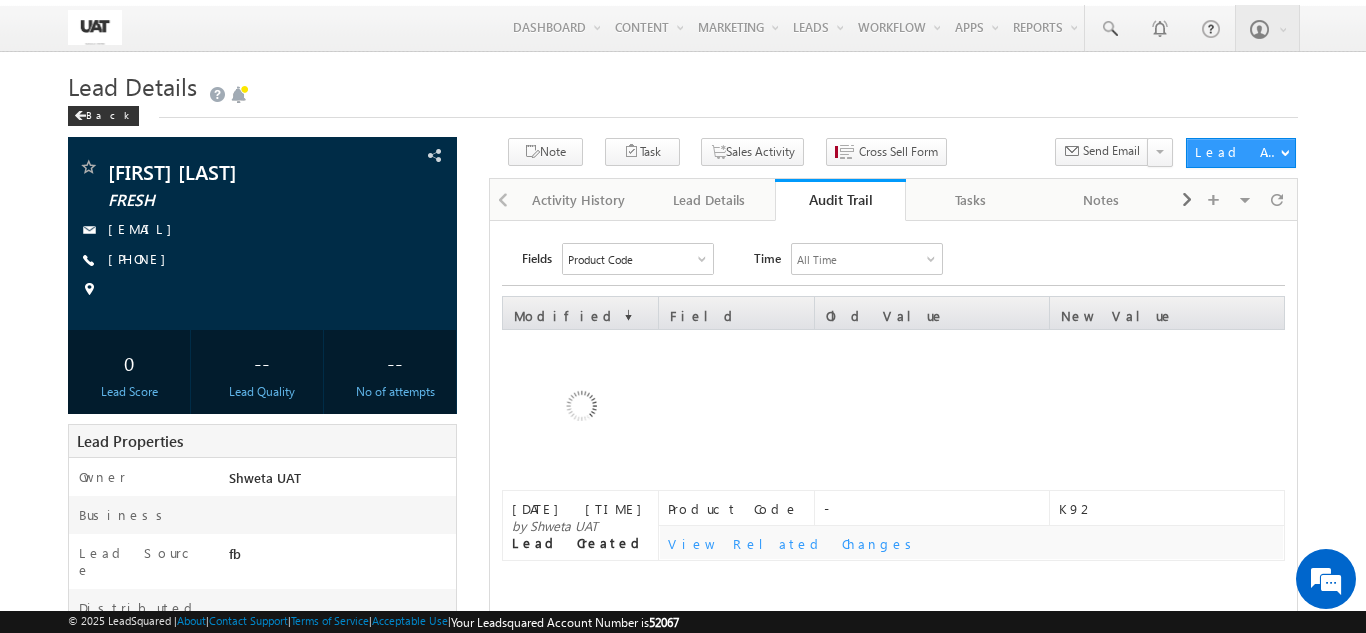 scroll, scrollTop: 0, scrollLeft: 0, axis: both 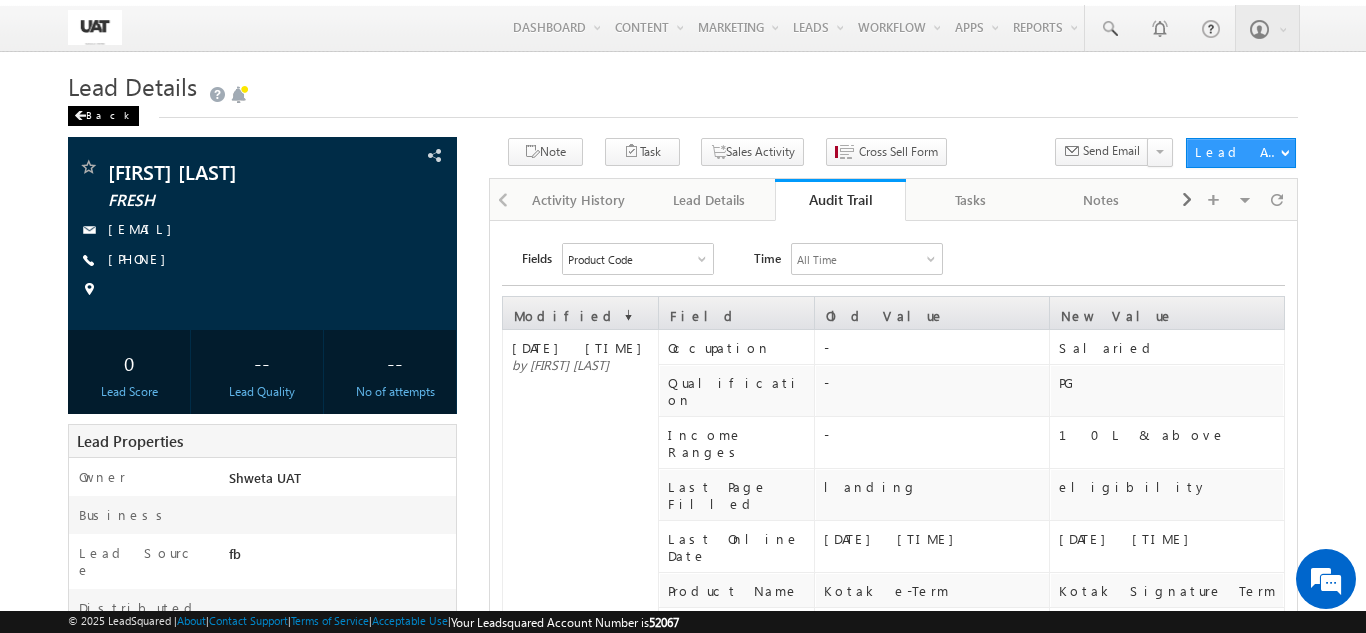 click on "Back" at bounding box center (103, 116) 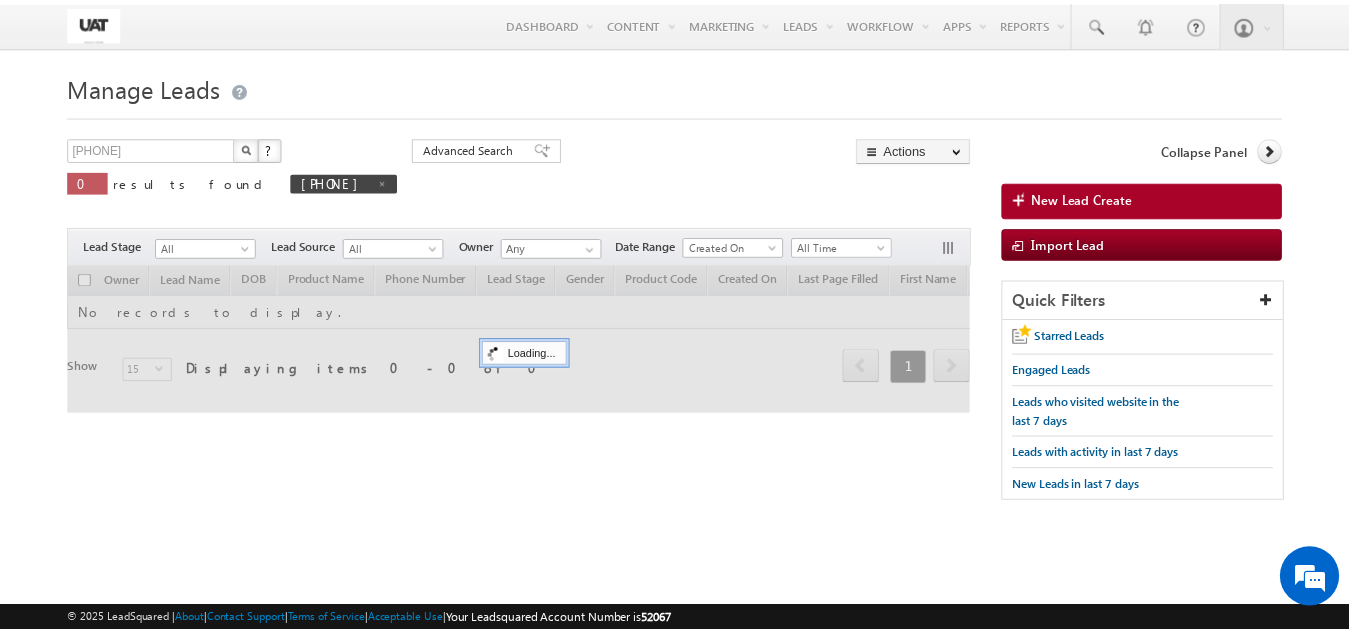 scroll, scrollTop: 0, scrollLeft: 0, axis: both 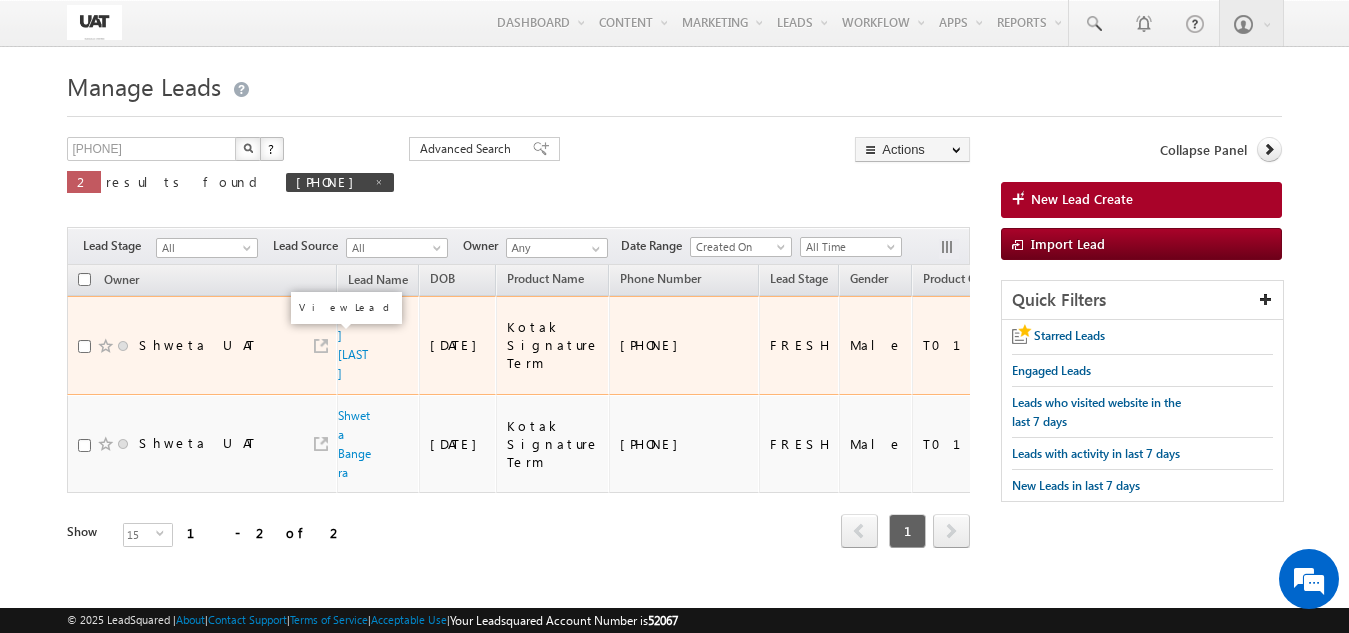 click at bounding box center [321, 346] 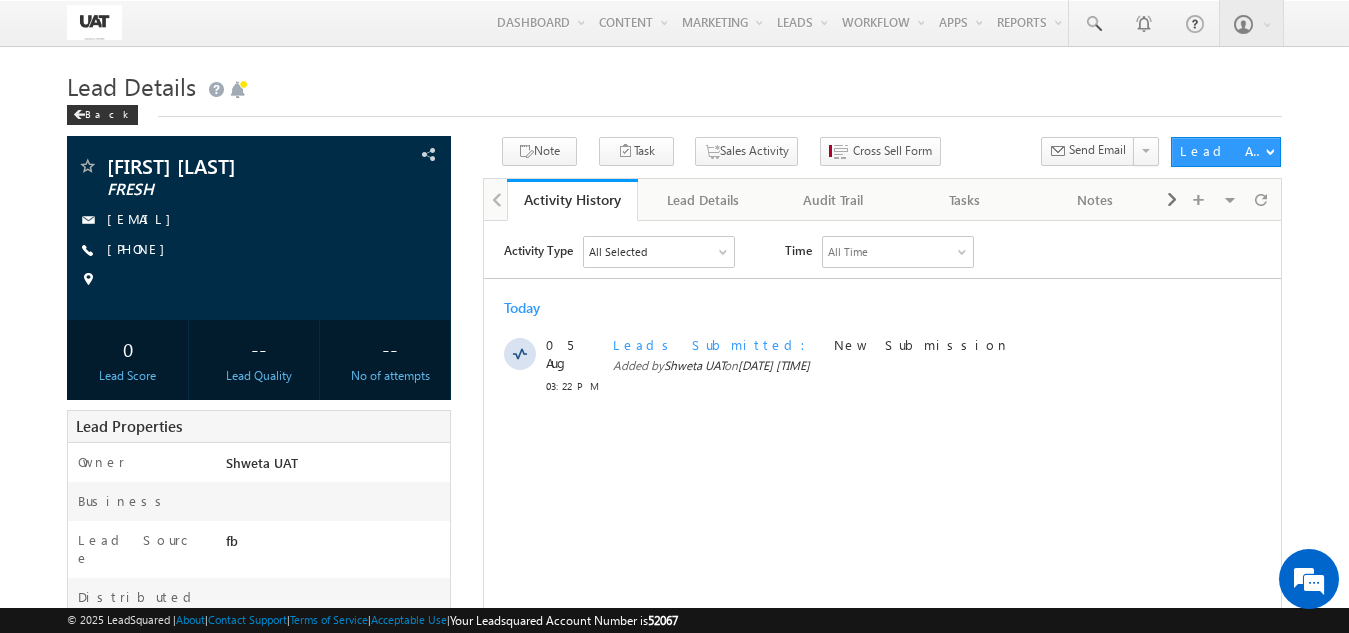 scroll, scrollTop: 0, scrollLeft: 0, axis: both 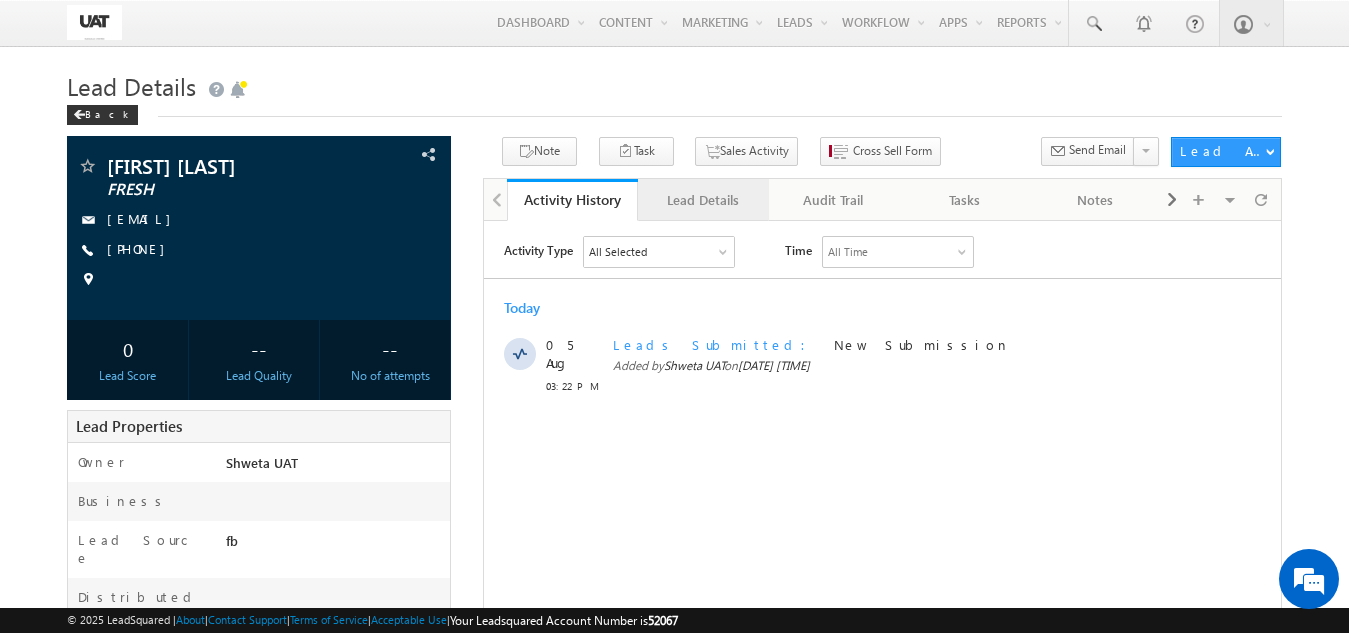 click on "Lead Details" at bounding box center (702, 200) 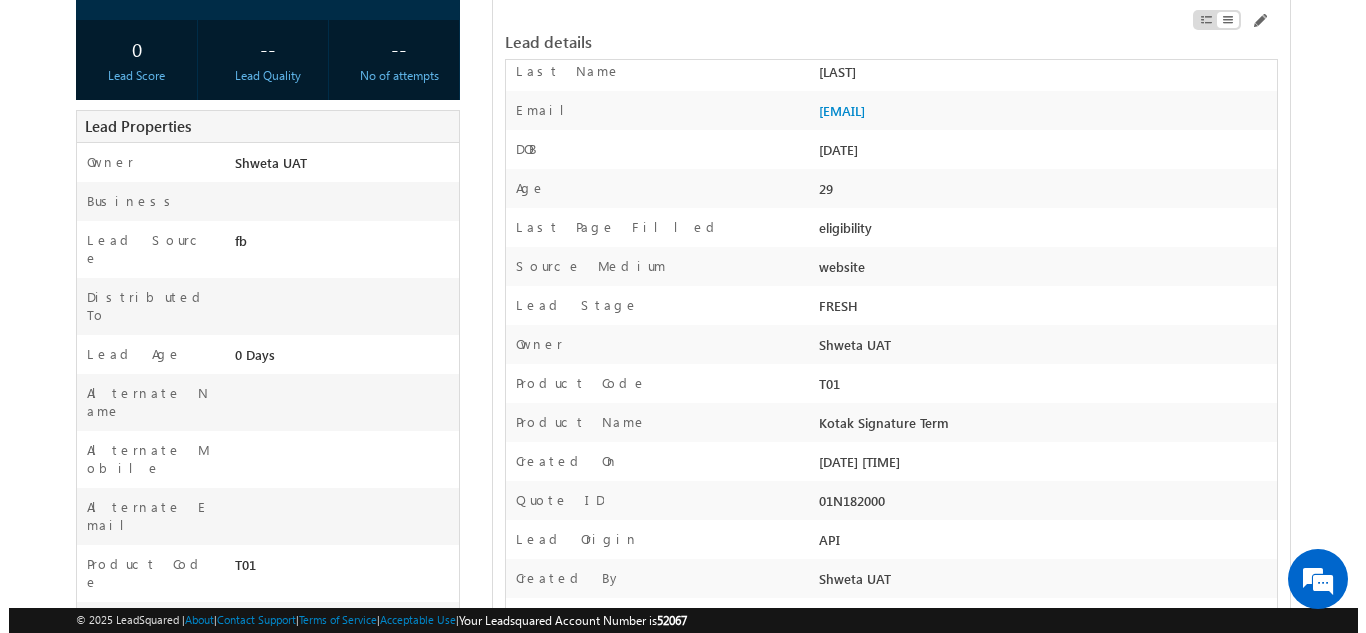 scroll, scrollTop: 0, scrollLeft: 0, axis: both 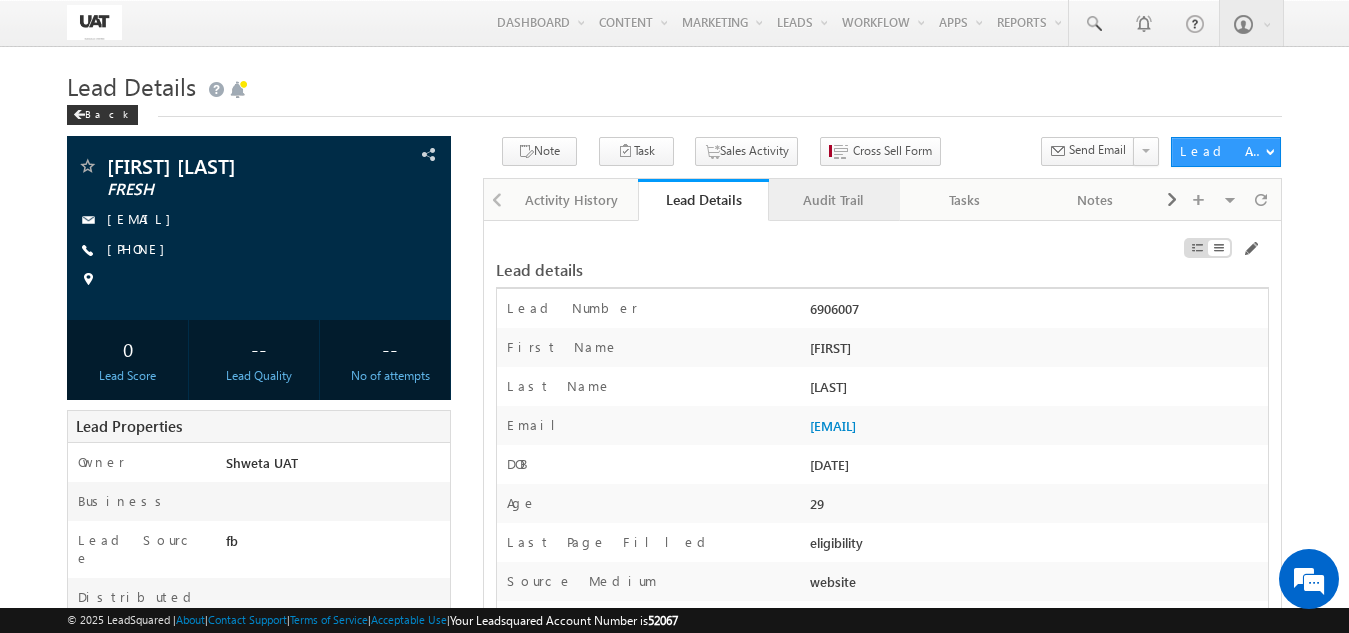click on "Audit Trail" at bounding box center [833, 200] 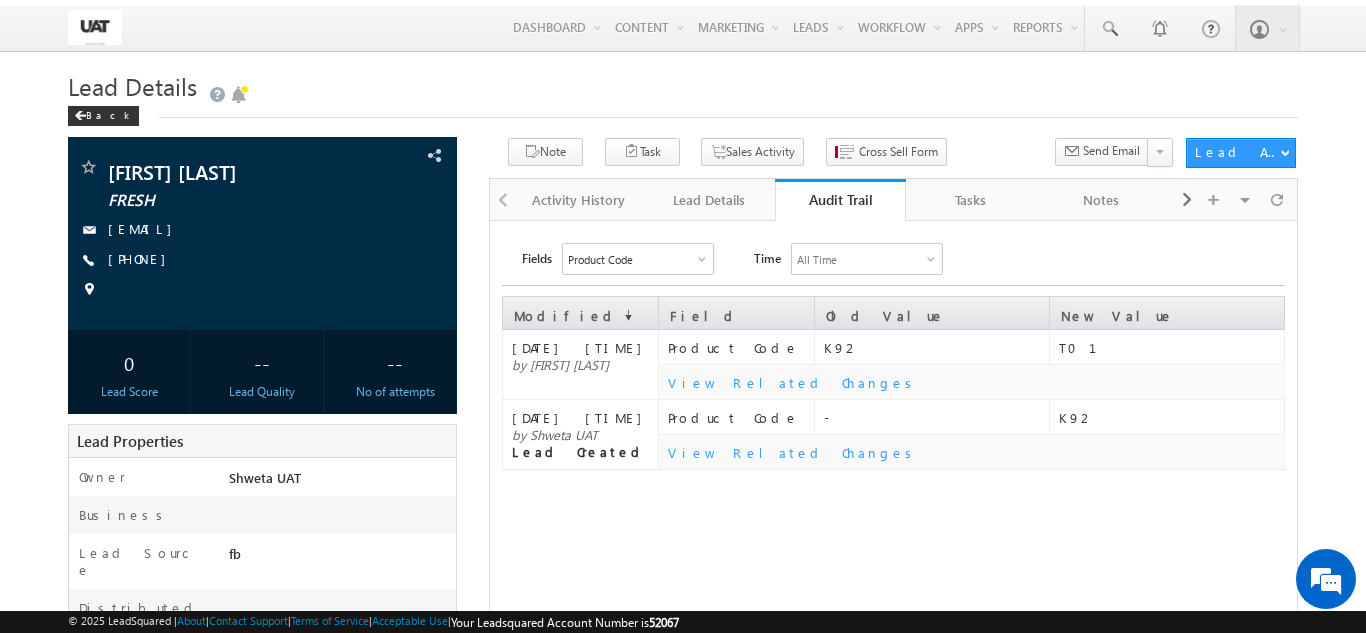 click on "Product Code" at bounding box center [638, 259] 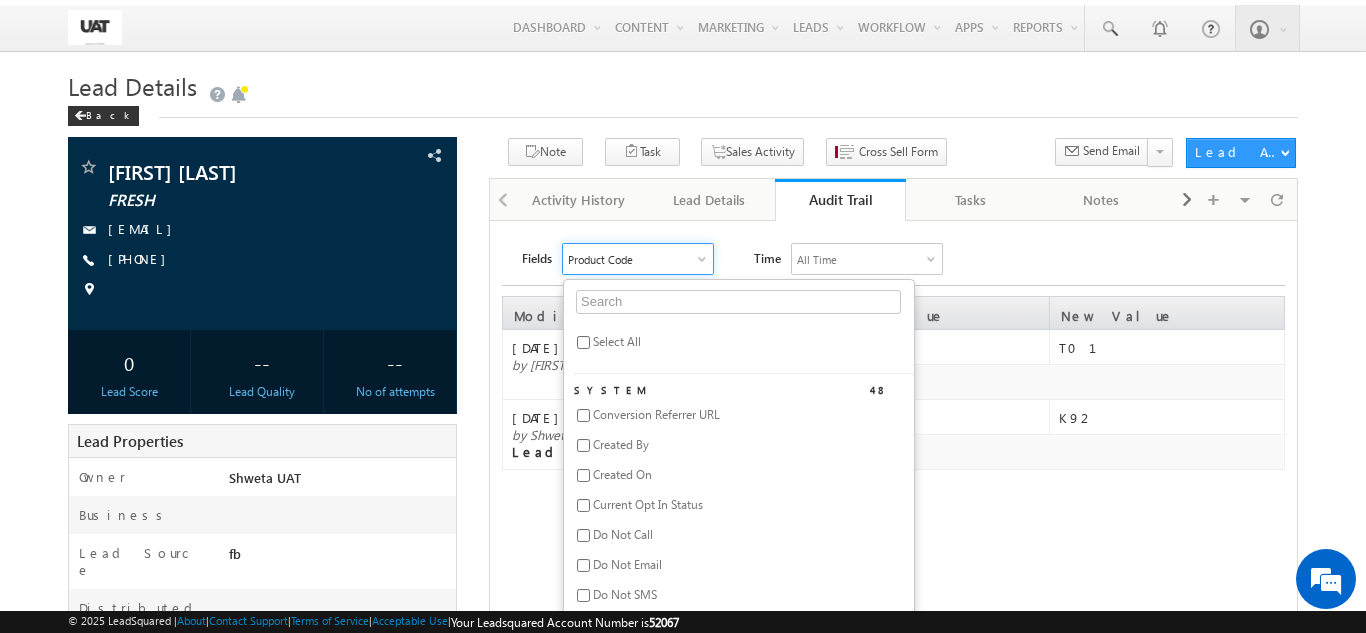 click on "Select All" at bounding box center (617, 341) 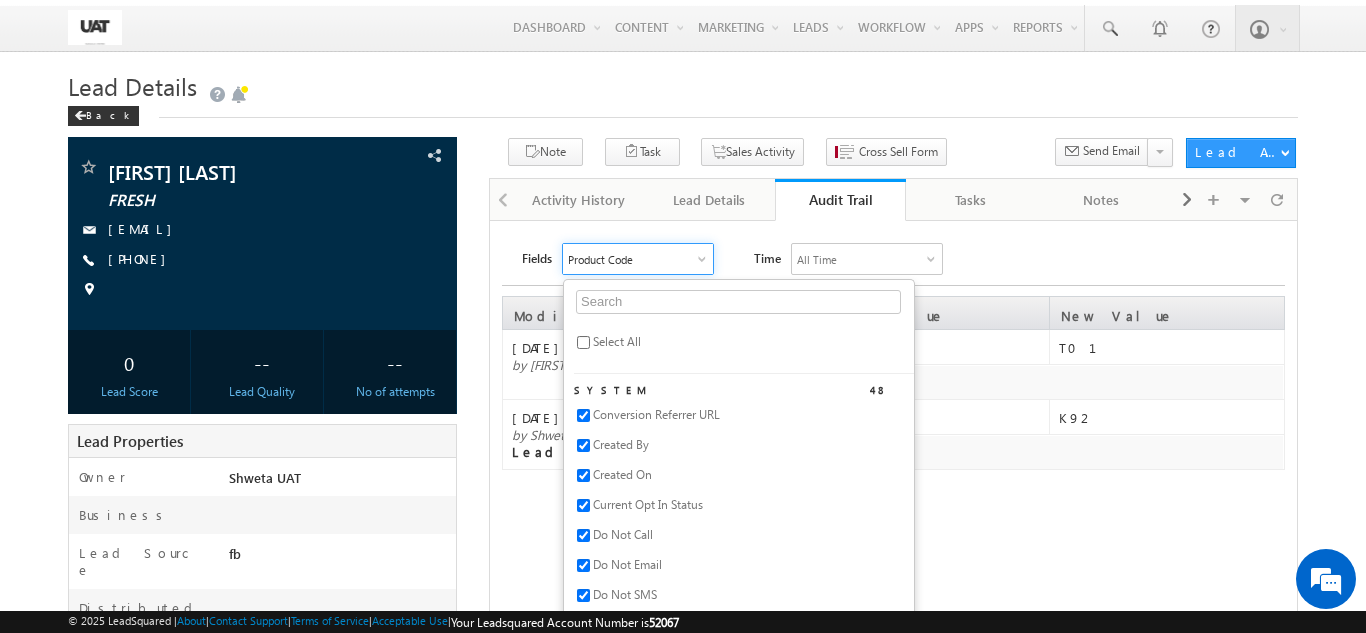 checkbox on "true" 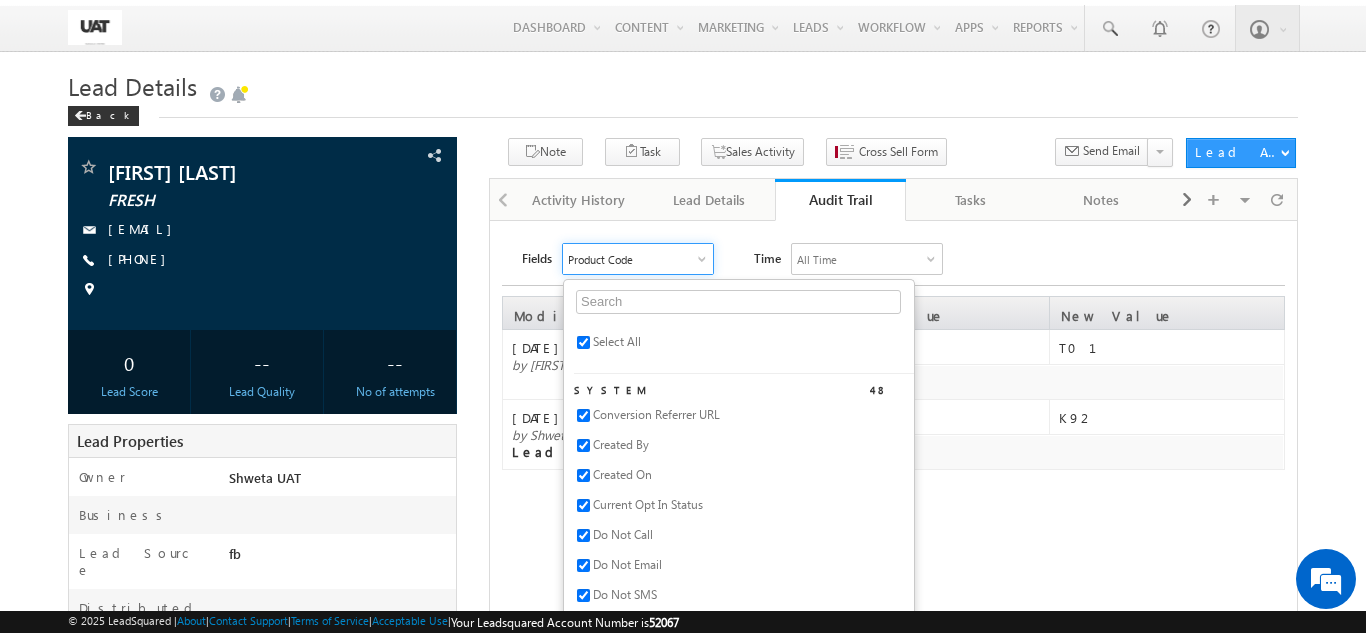 checkbox on "true" 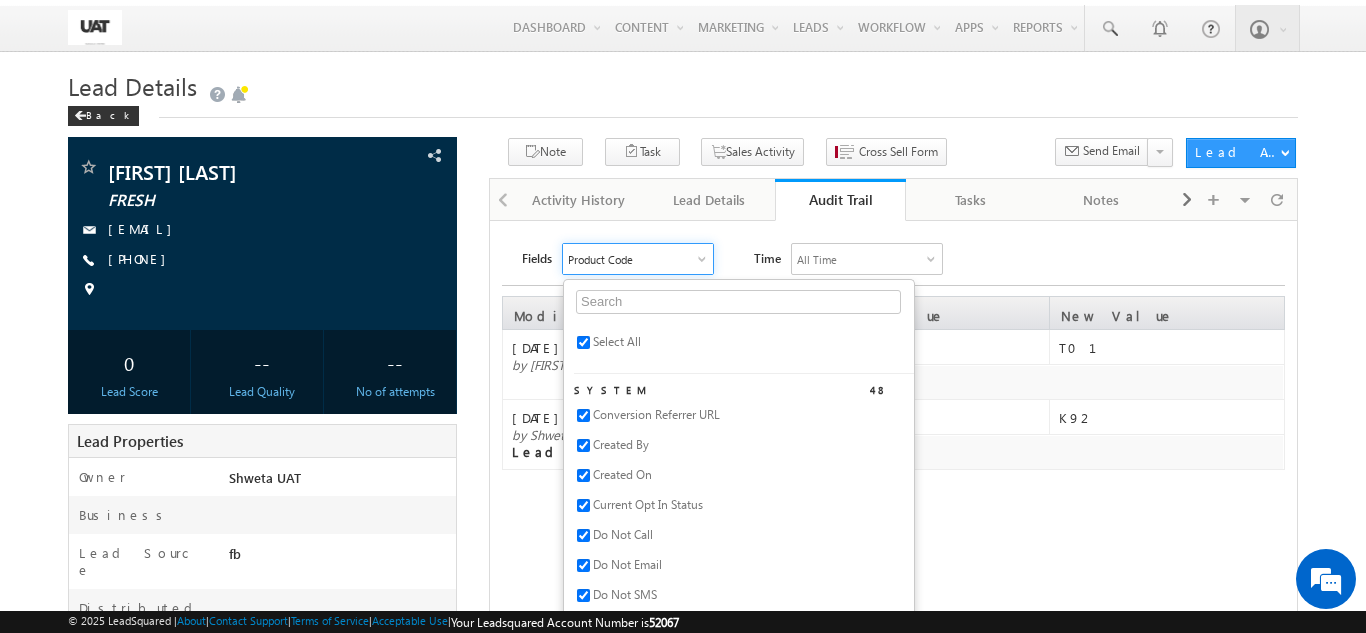 checkbox on "true" 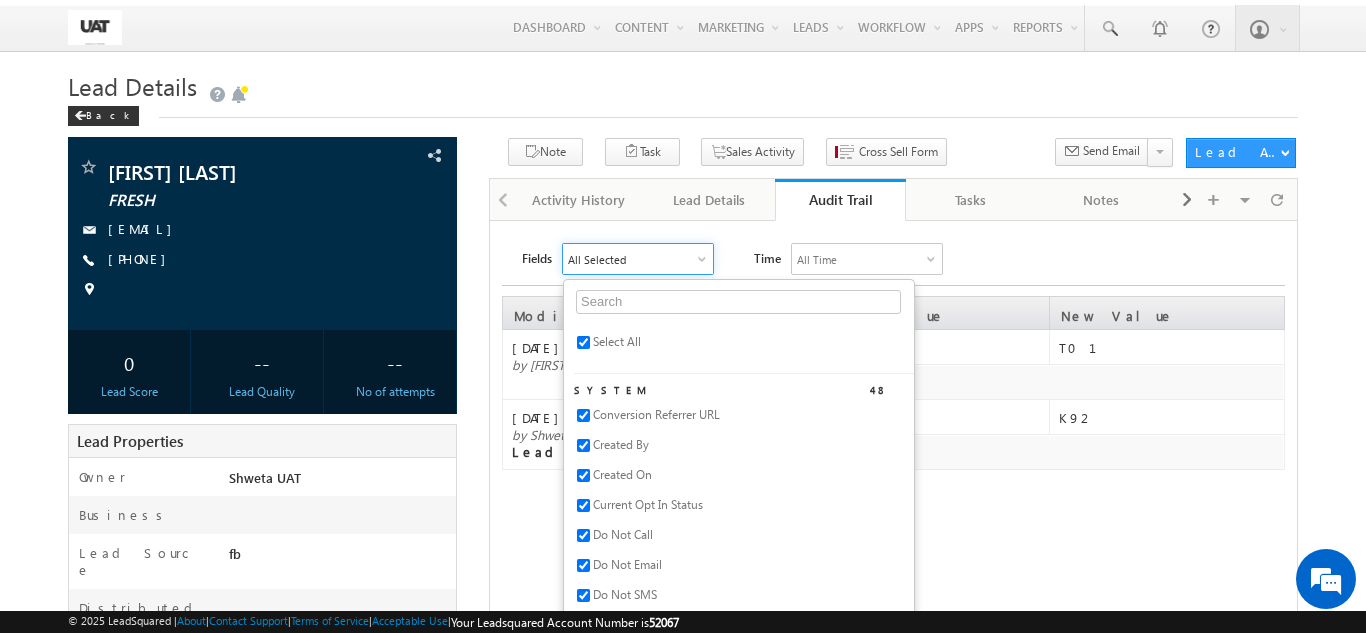 scroll, scrollTop: 0, scrollLeft: 0, axis: both 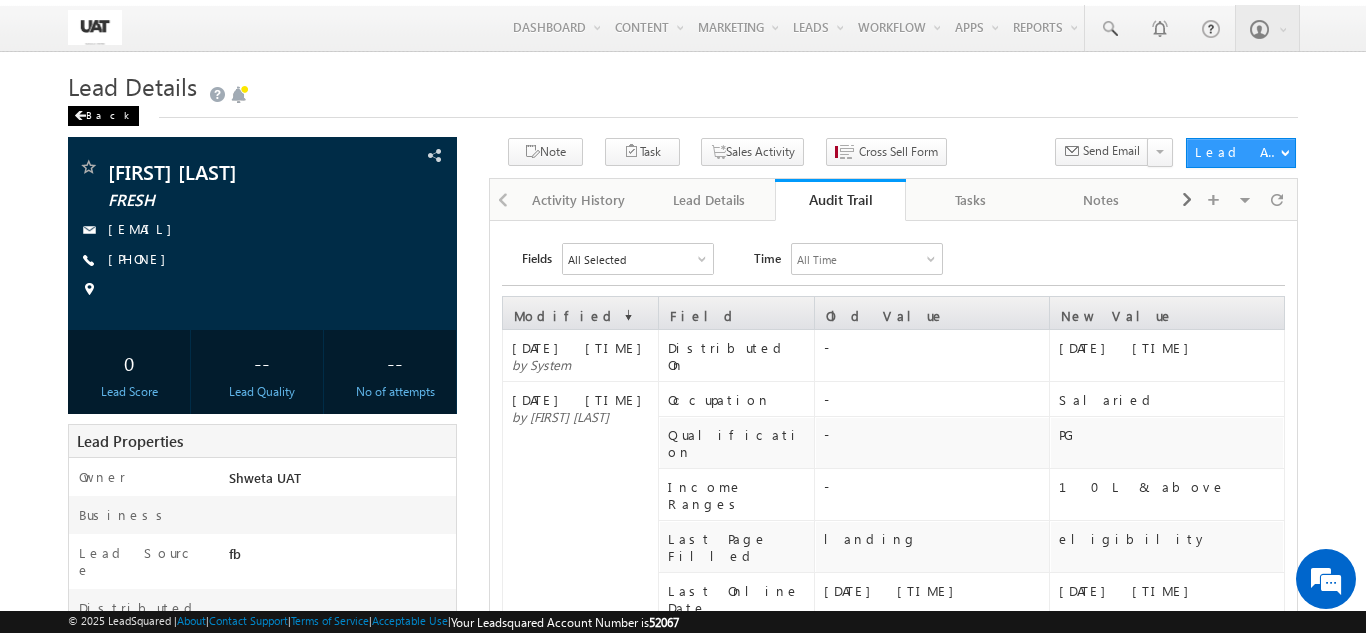 click on "Back" at bounding box center (103, 116) 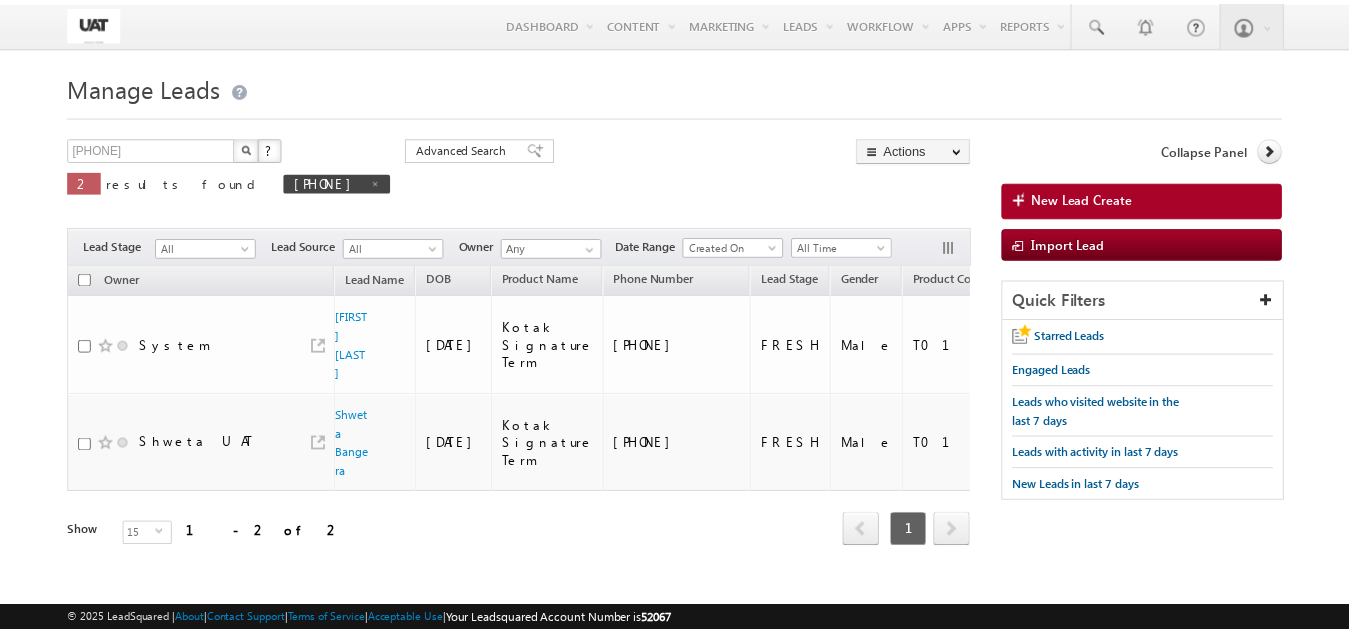 scroll, scrollTop: 0, scrollLeft: 0, axis: both 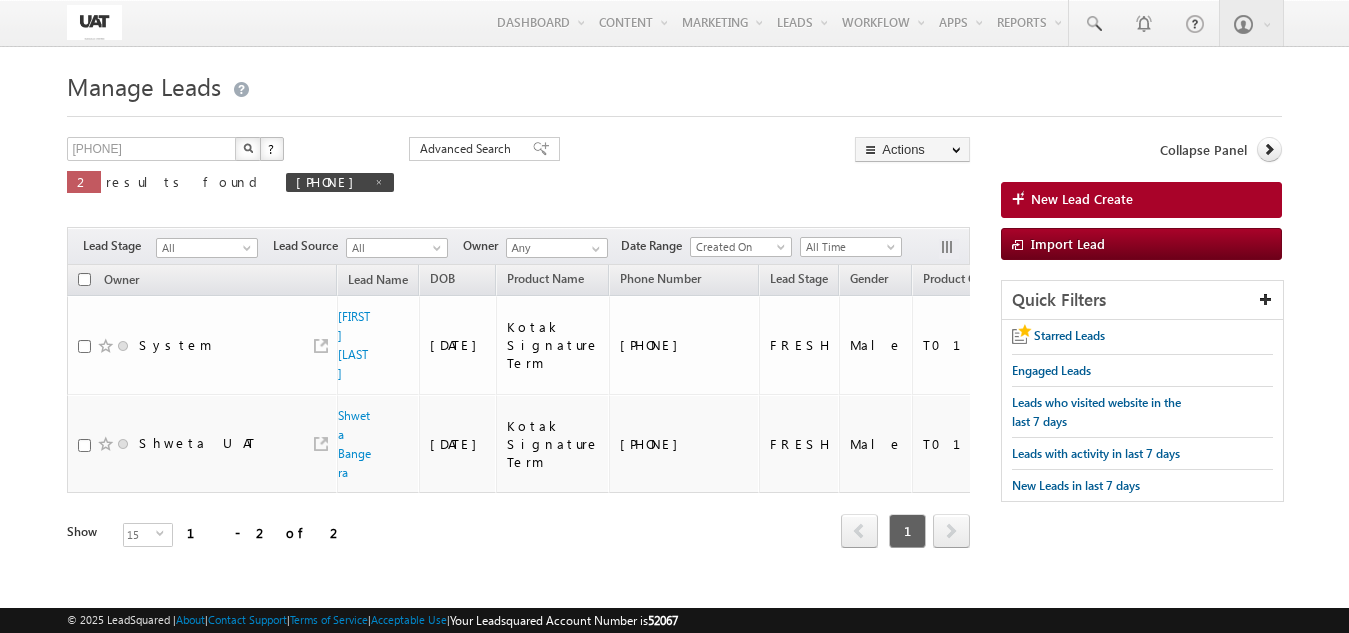 click on "Owner
Lead Name
DOB
Product Name
Phone Number" at bounding box center [518, 422] 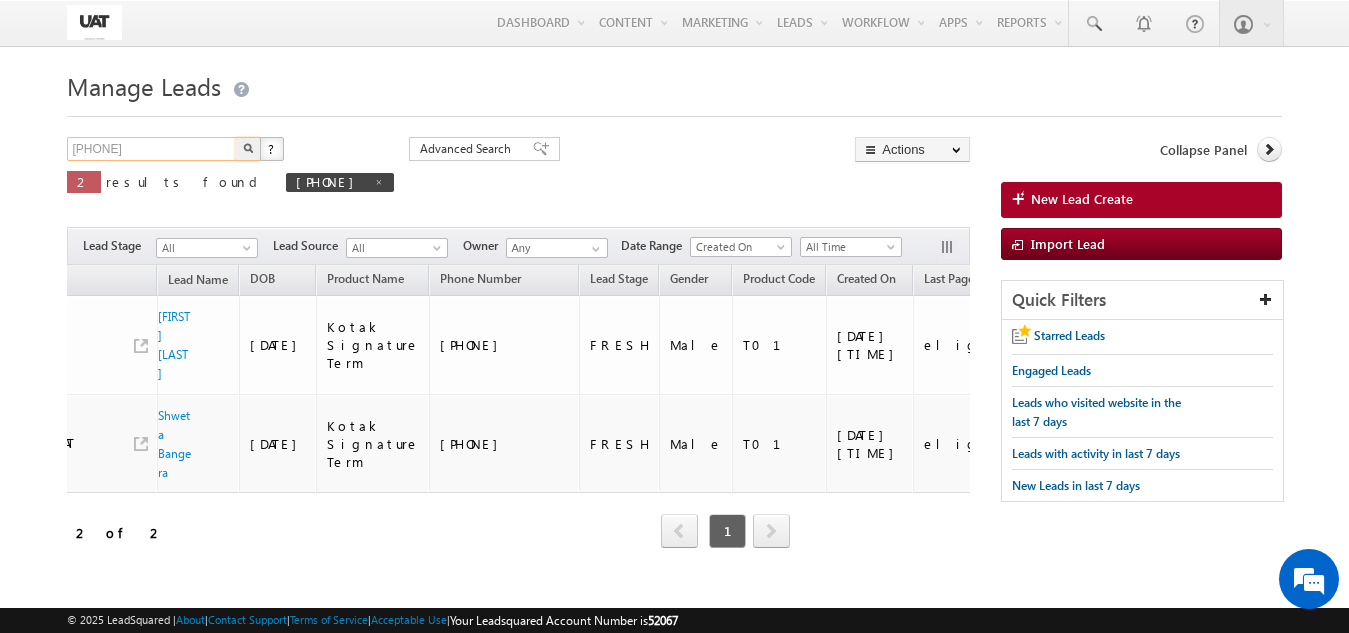 drag, startPoint x: 160, startPoint y: 146, endPoint x: 65, endPoint y: 130, distance: 96.337944 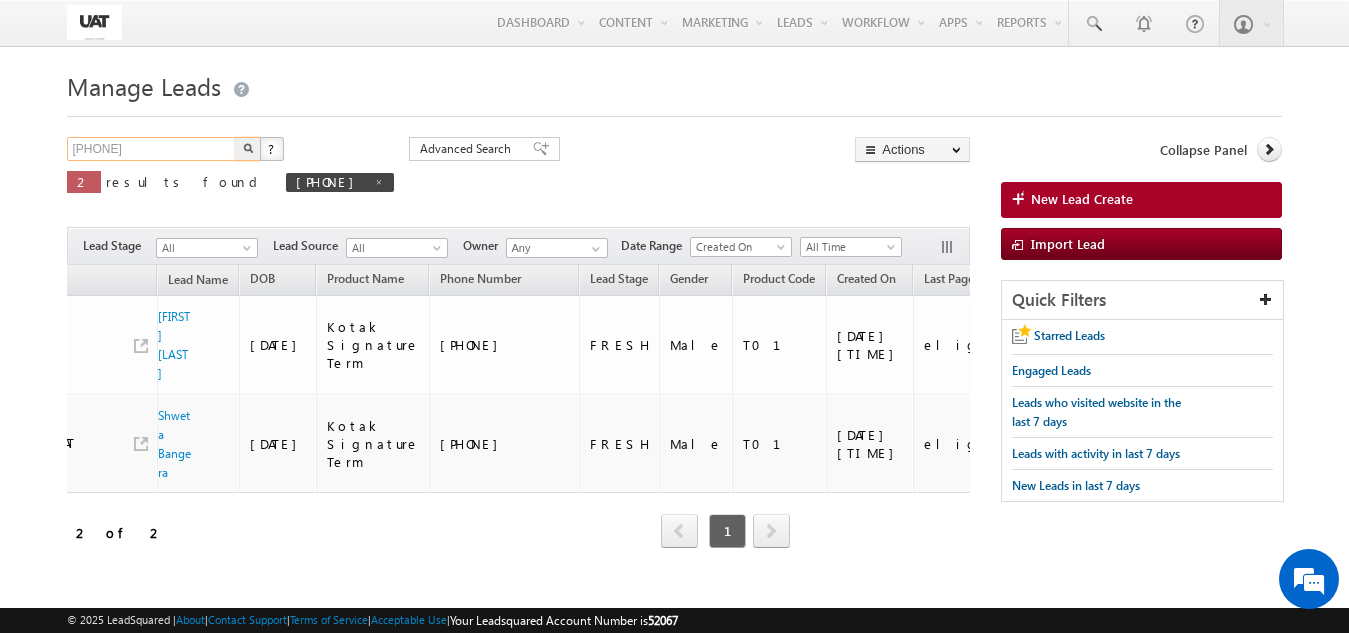 click on "Menu
[FIRST] [LAST]
[EMAIL]" at bounding box center (674, 302) 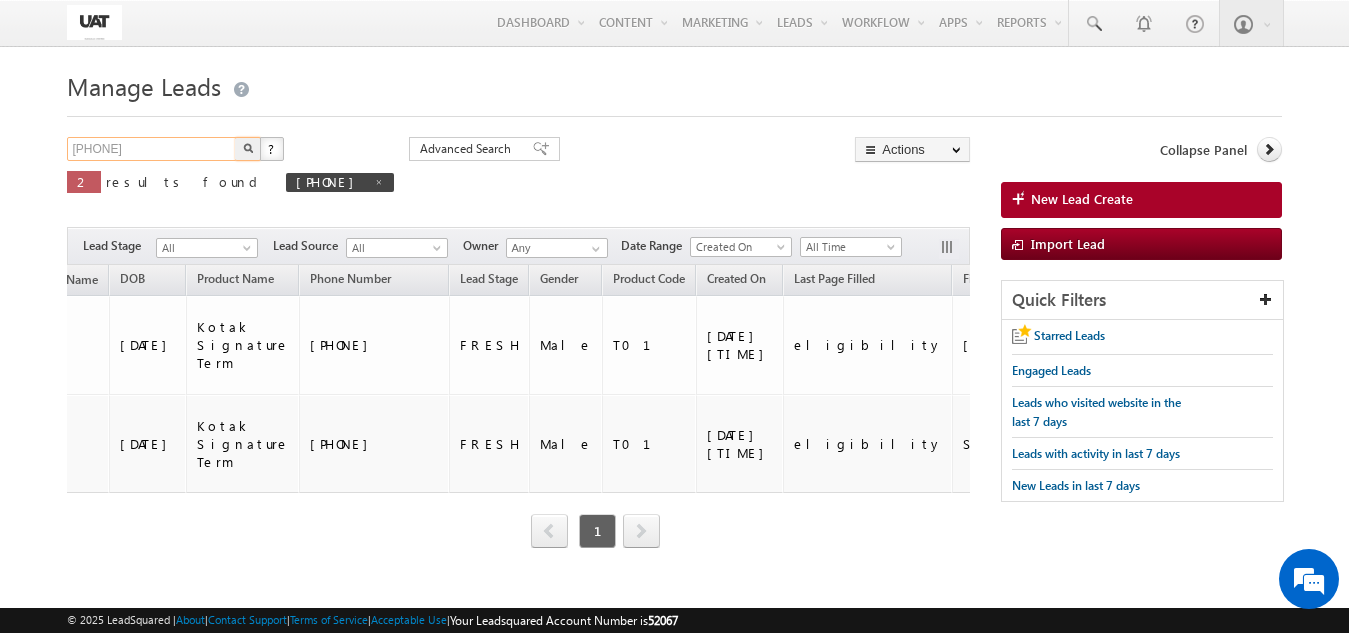 scroll, scrollTop: 0, scrollLeft: 332, axis: horizontal 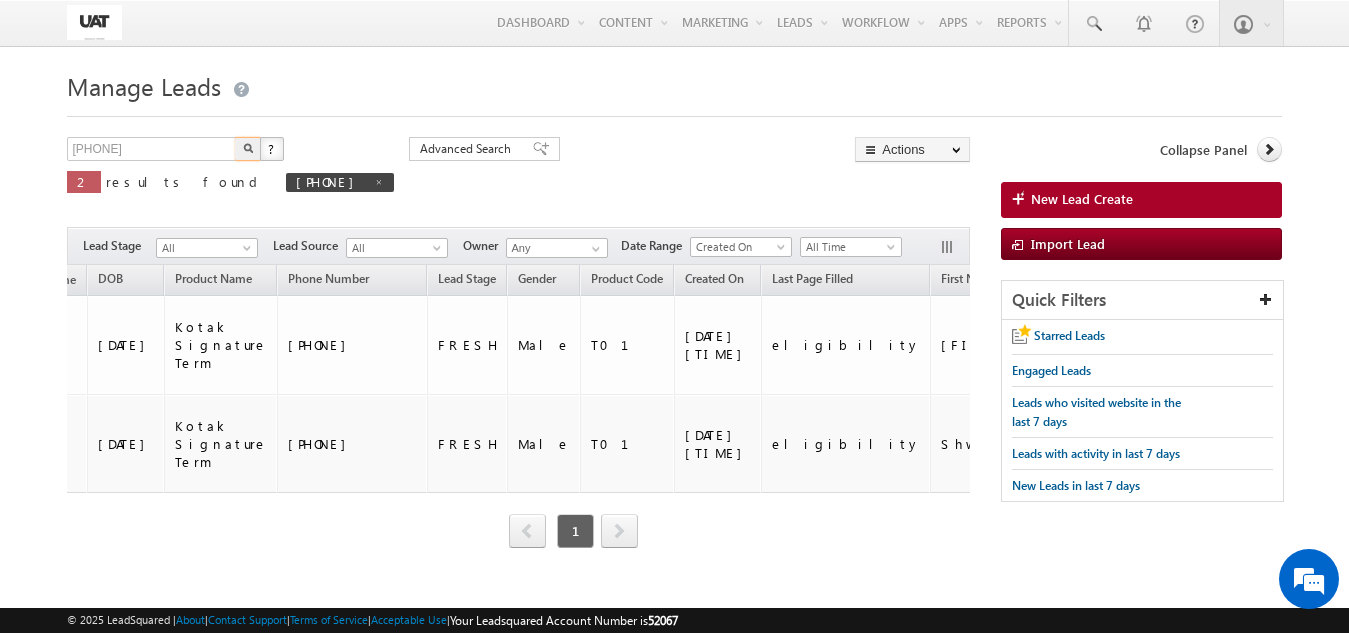 click on "Manage Leads" at bounding box center [674, 84] 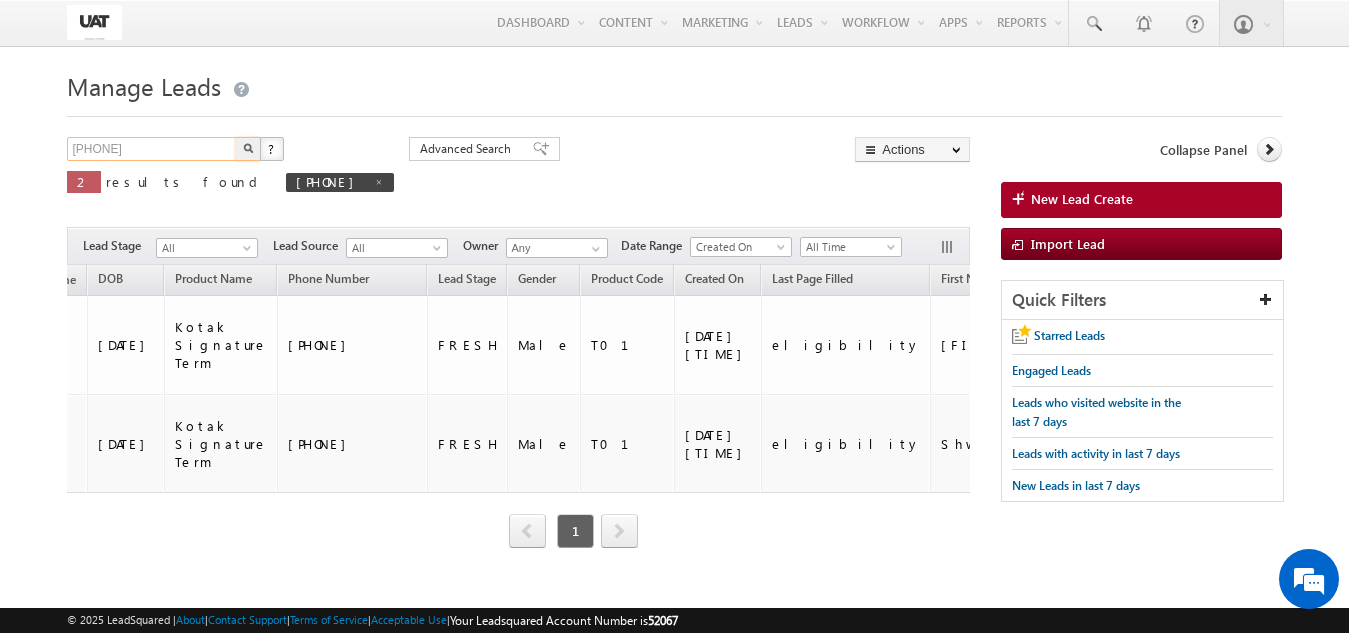 drag, startPoint x: 187, startPoint y: 149, endPoint x: 0, endPoint y: 145, distance: 187.04277 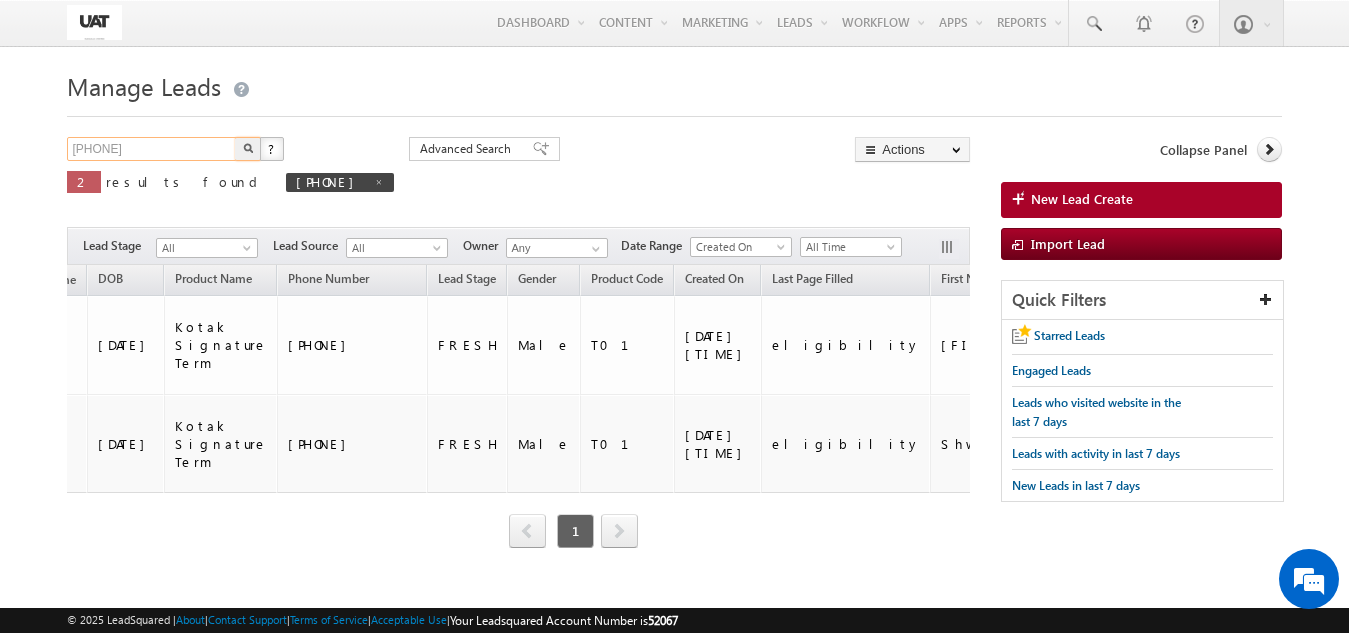 paste 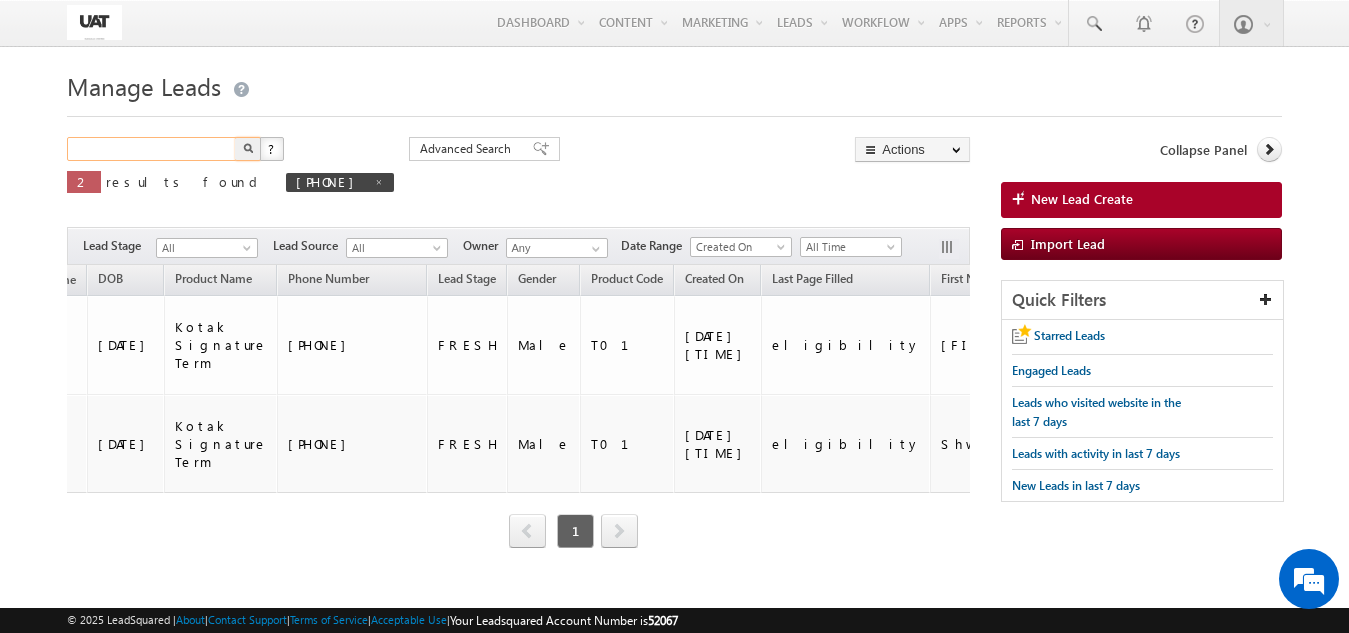 paste 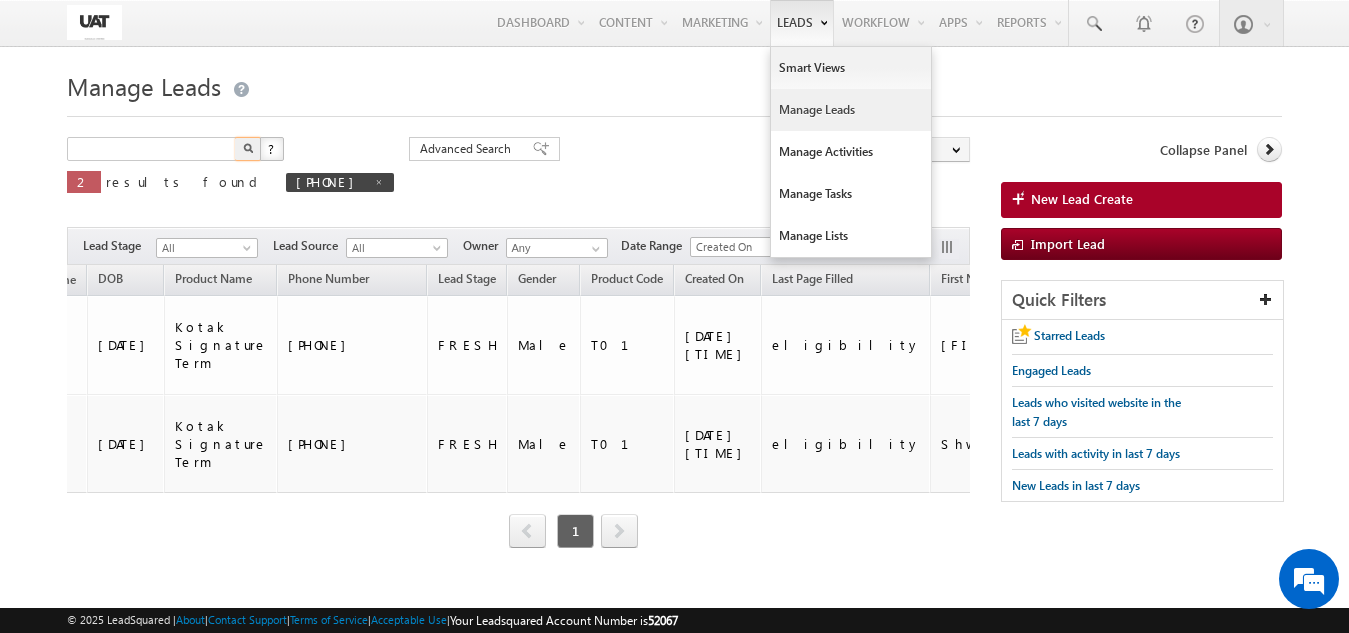type on "Search Leads" 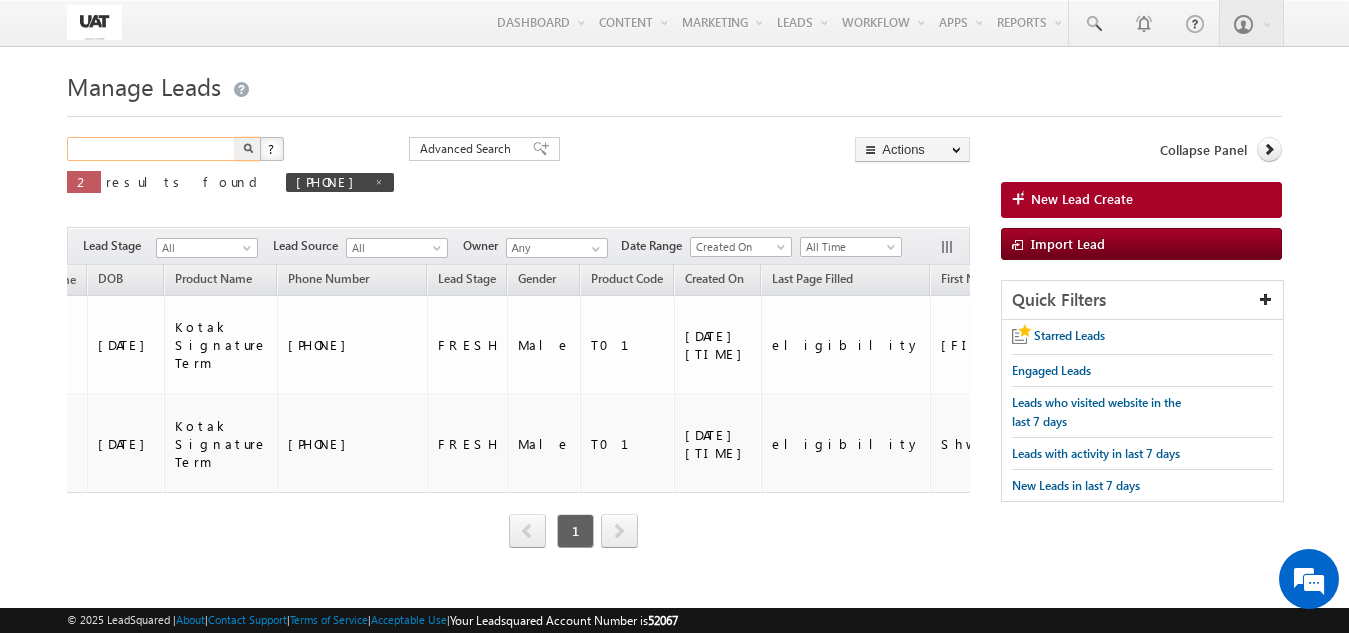 click at bounding box center [152, 149] 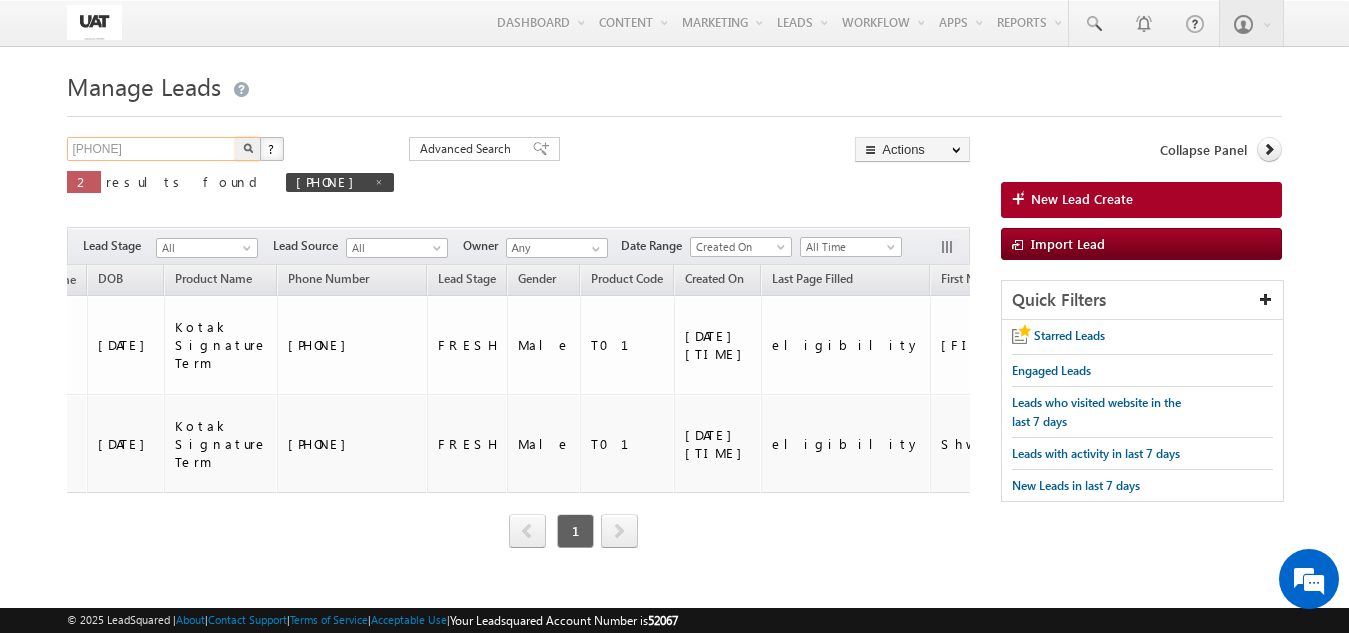 type on "[PHONE]" 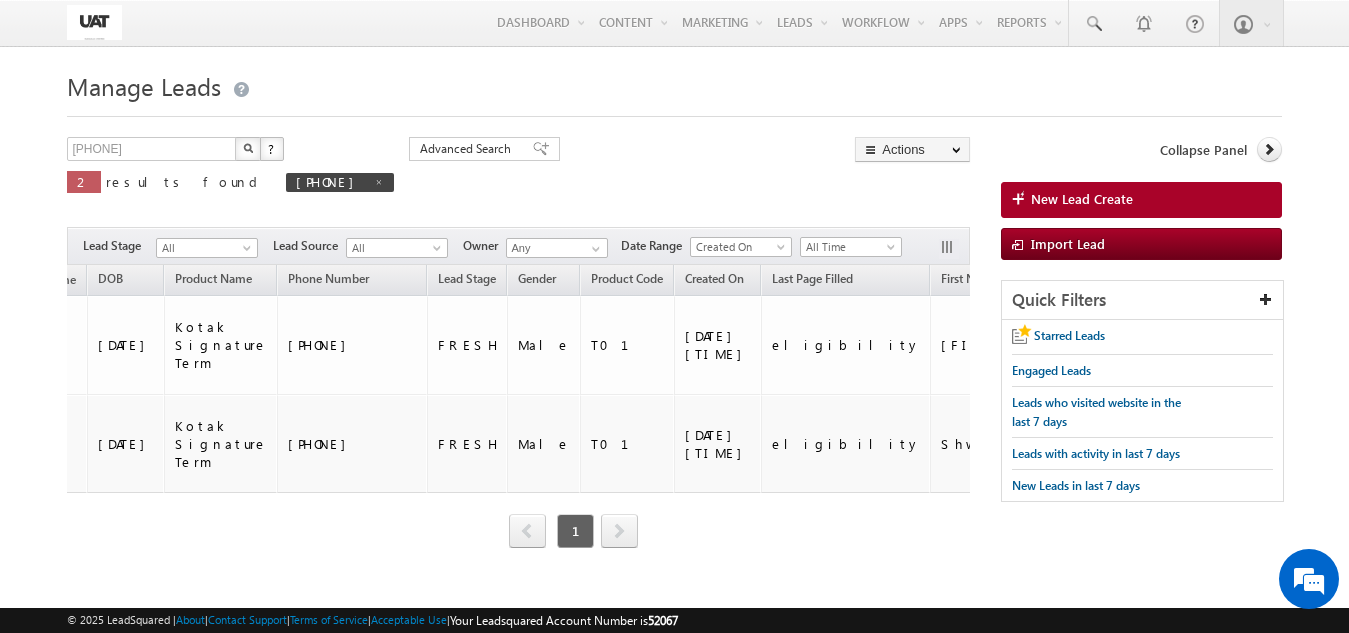 click at bounding box center (248, 148) 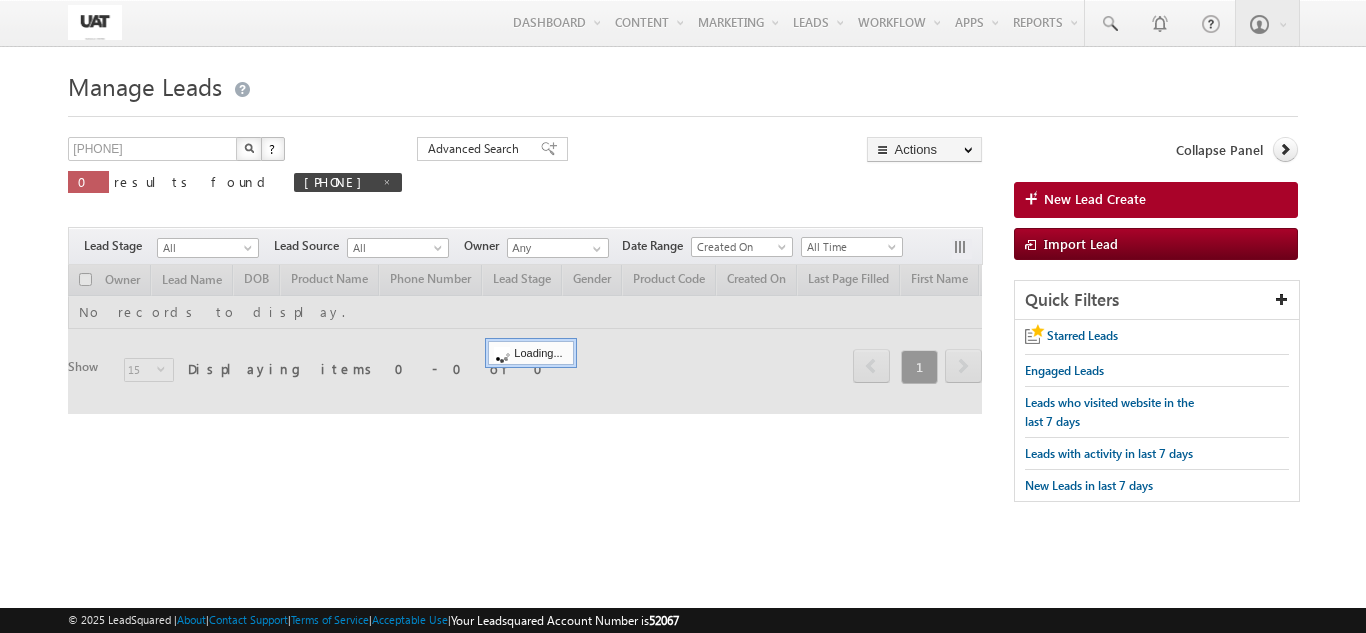 scroll, scrollTop: 0, scrollLeft: 0, axis: both 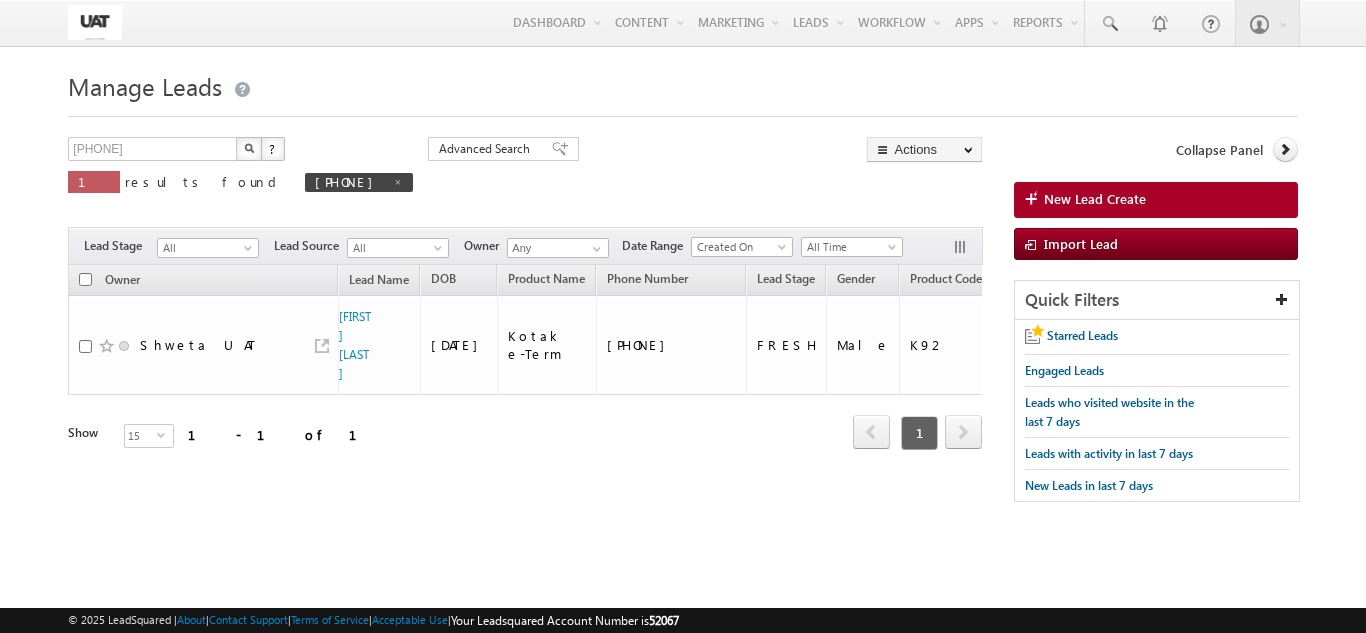 drag, startPoint x: 173, startPoint y: 449, endPoint x: 220, endPoint y: 455, distance: 47.38143 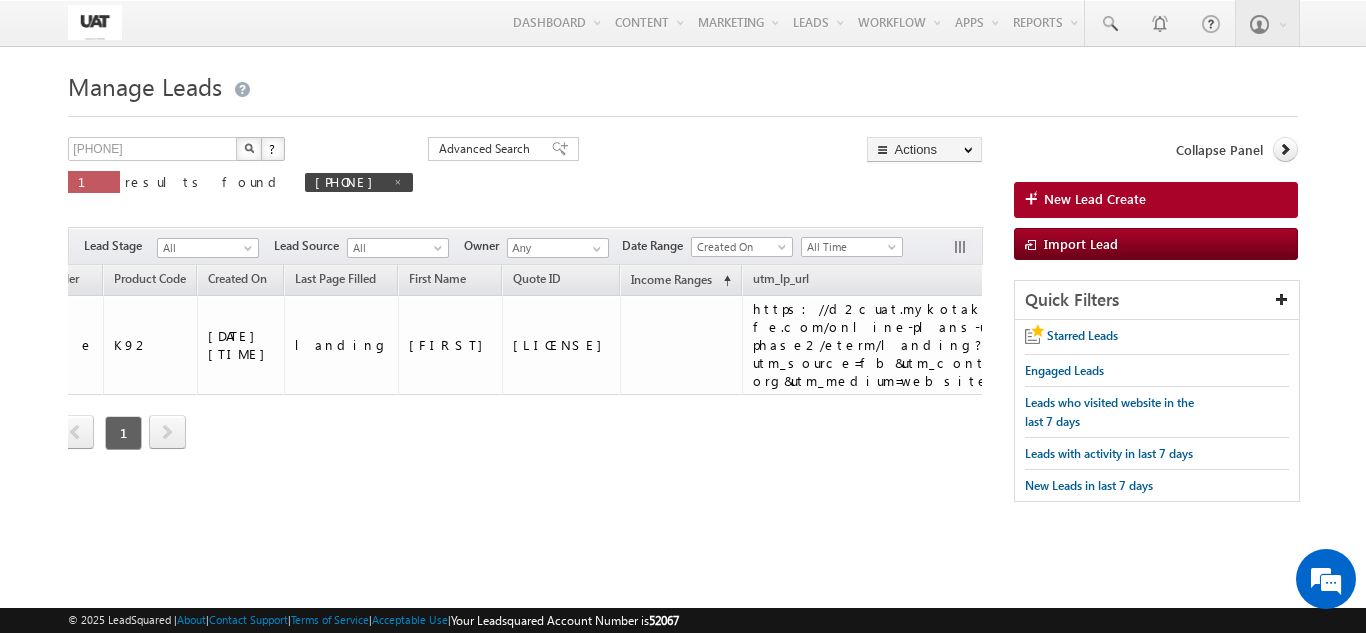 scroll, scrollTop: 0, scrollLeft: 976, axis: horizontal 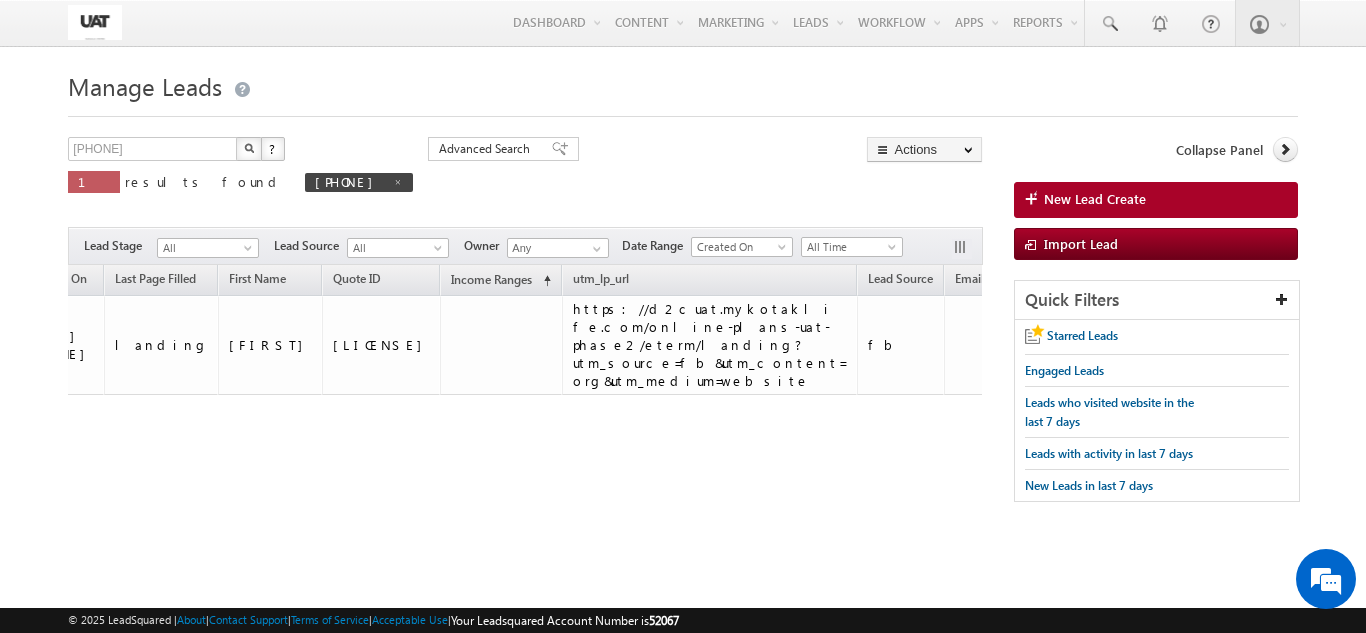 drag, startPoint x: 372, startPoint y: 455, endPoint x: 459, endPoint y: 468, distance: 87.965904 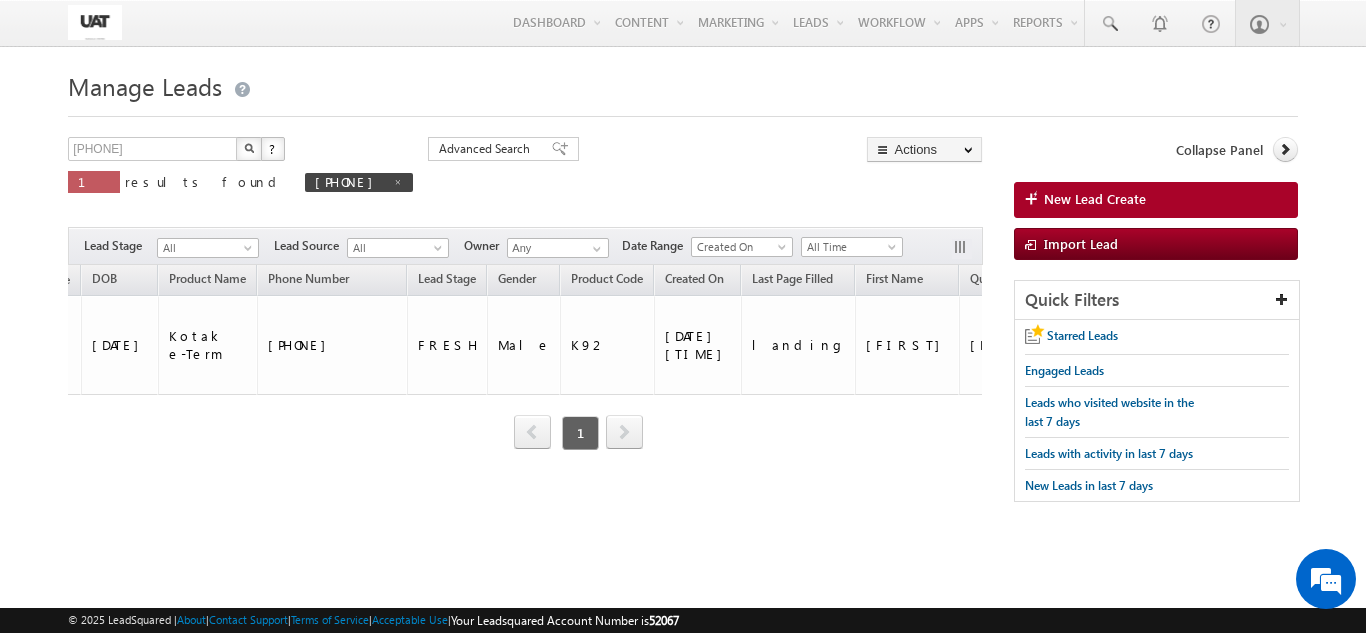 scroll, scrollTop: 0, scrollLeft: 0, axis: both 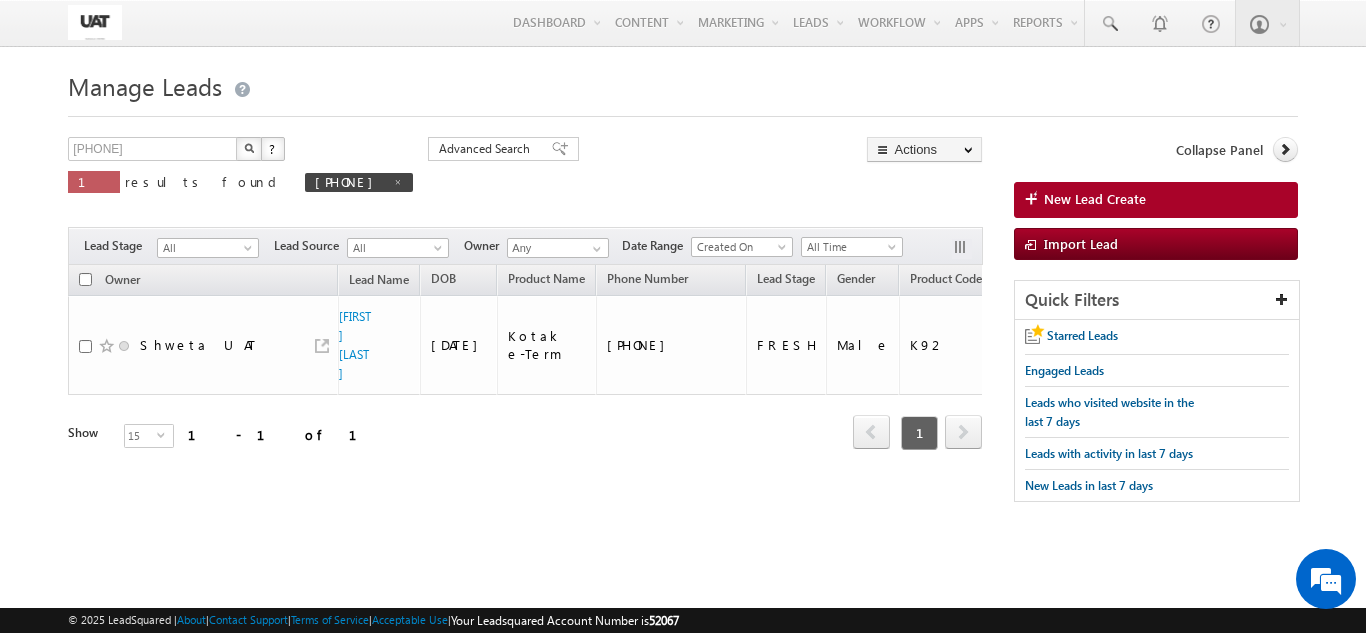 click at bounding box center [249, 149] 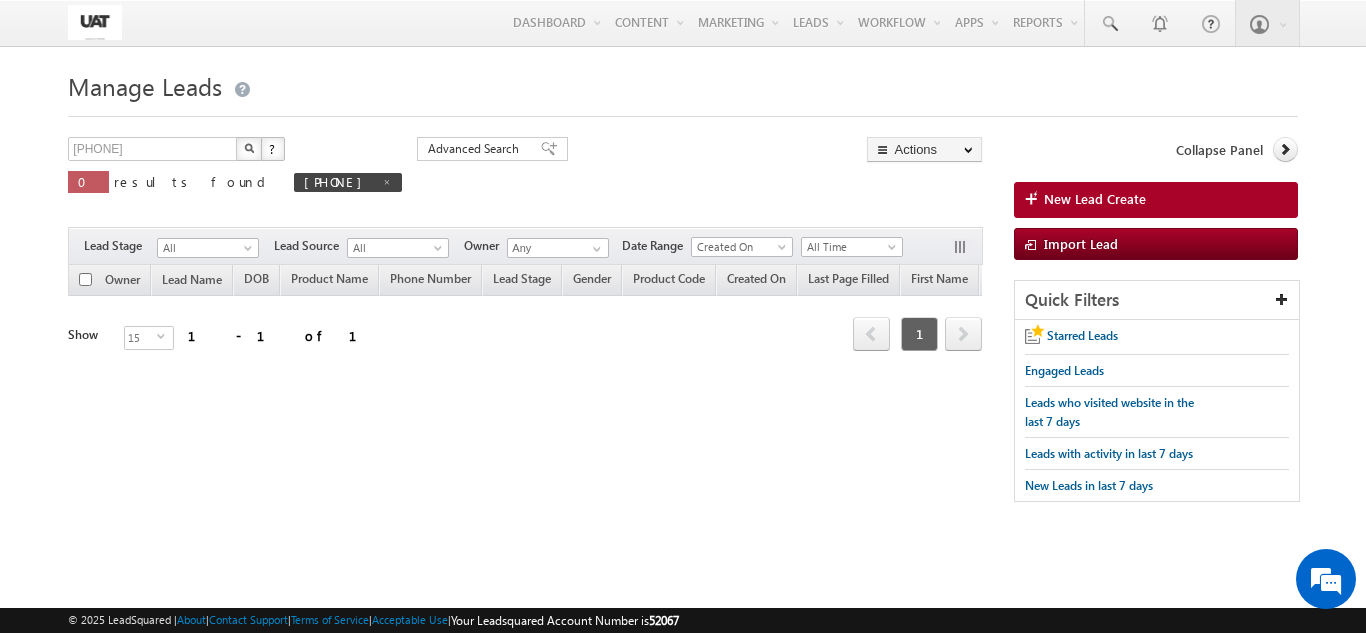click at bounding box center (249, 149) 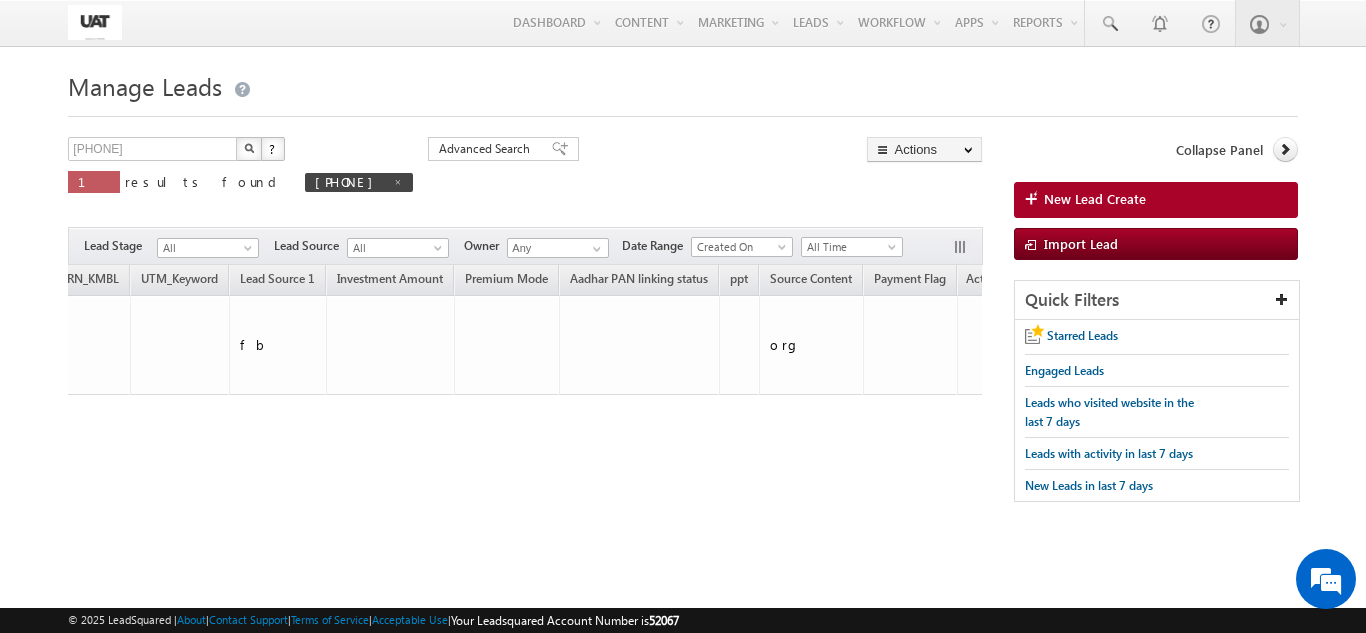 scroll, scrollTop: 0, scrollLeft: 0, axis: both 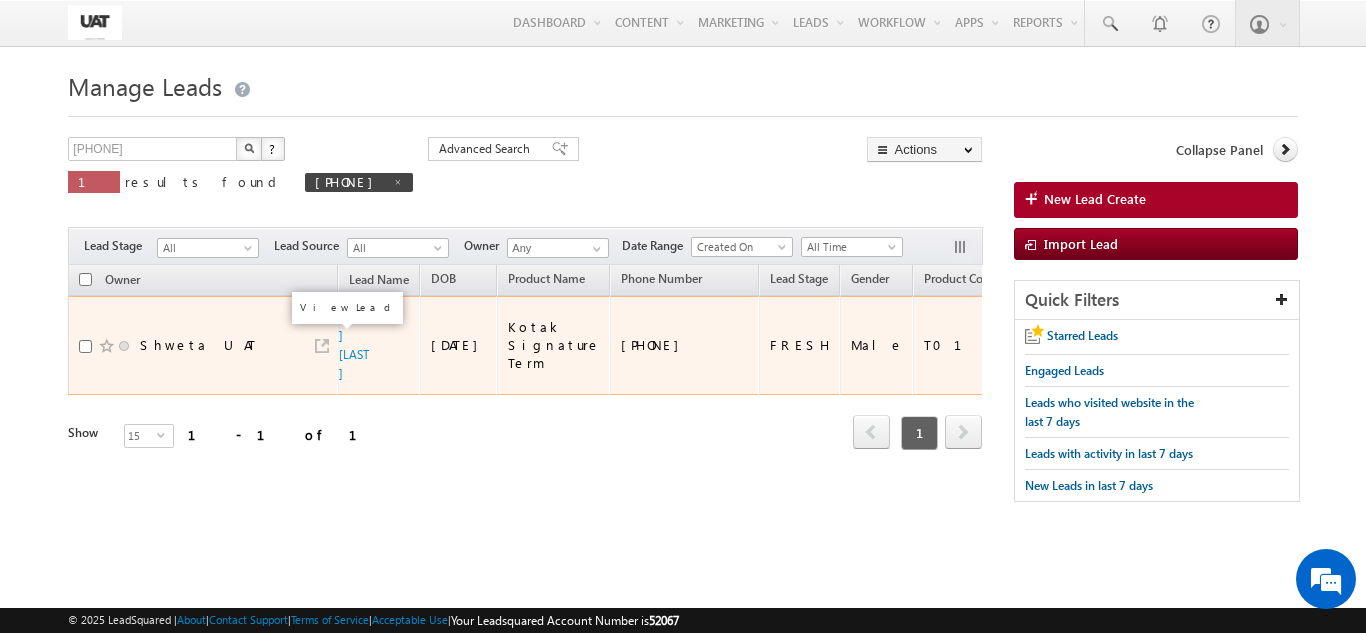 click at bounding box center (322, 346) 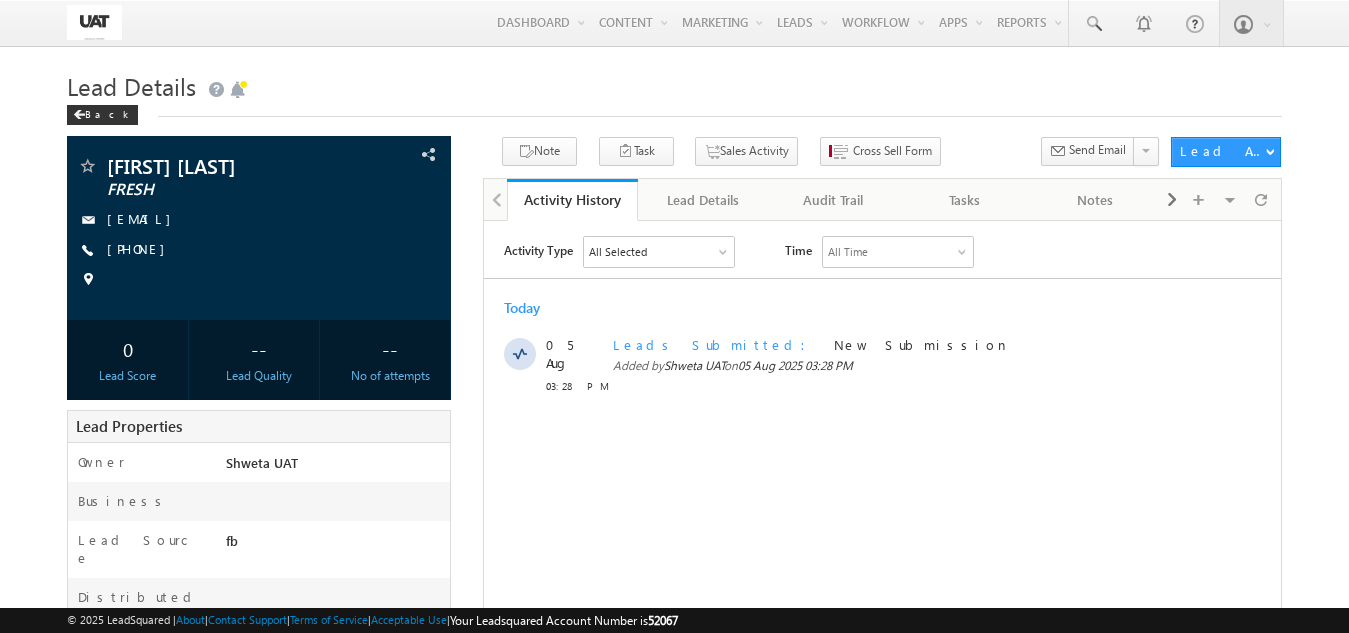 scroll, scrollTop: 0, scrollLeft: 0, axis: both 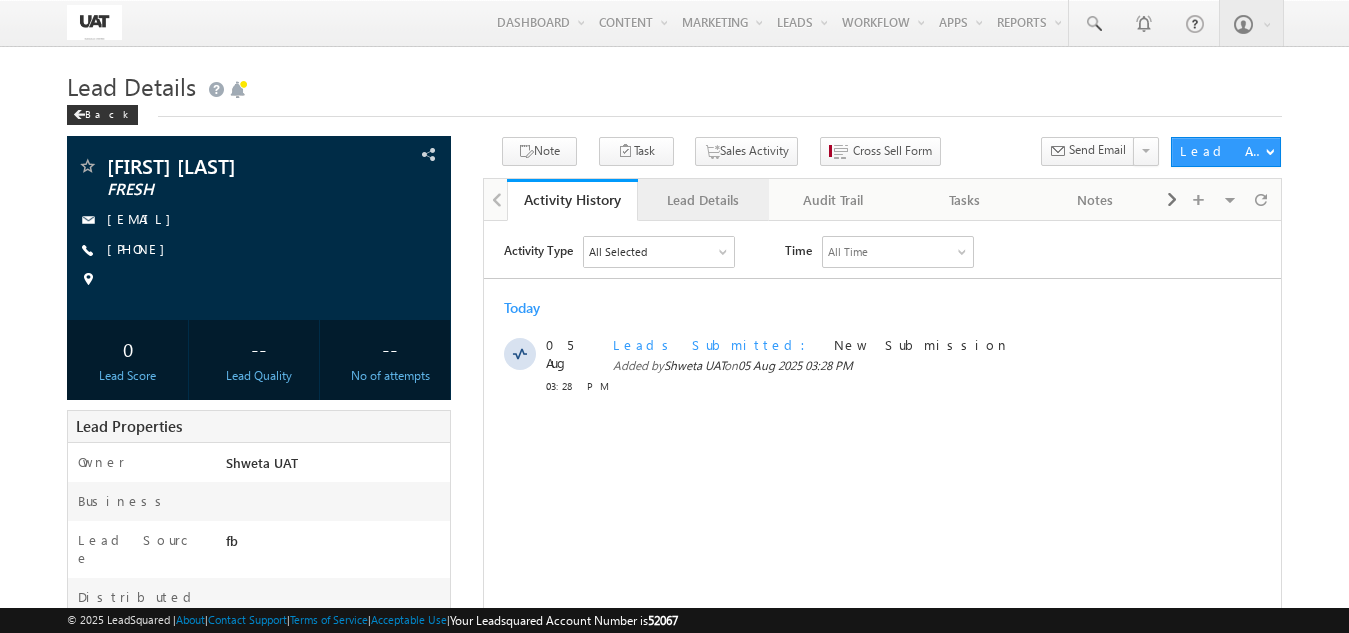 click on "Lead Details" at bounding box center (702, 200) 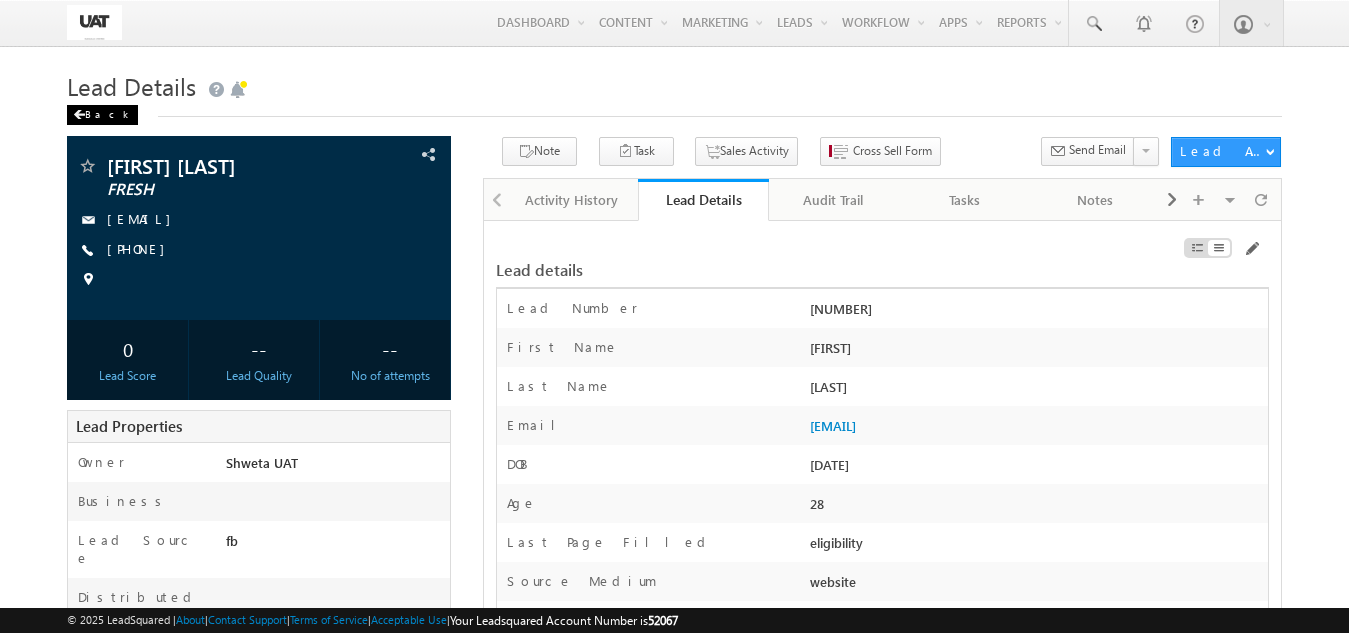 click on "Back" at bounding box center (102, 115) 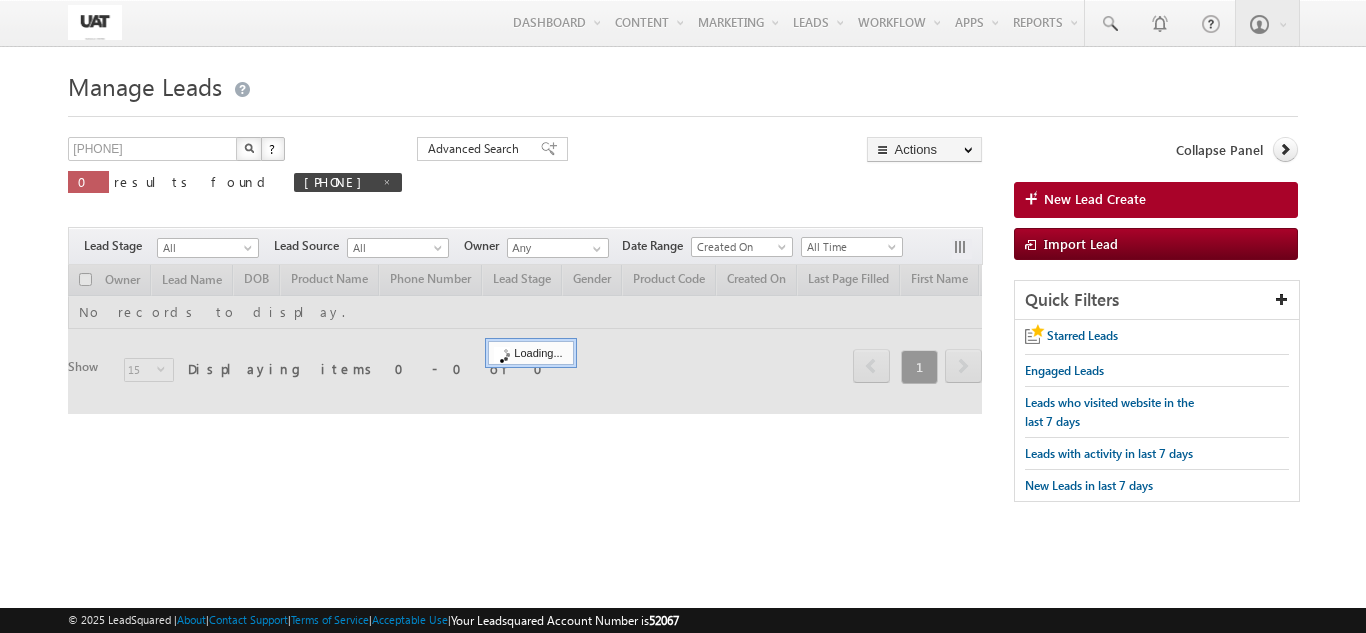 scroll, scrollTop: 0, scrollLeft: 0, axis: both 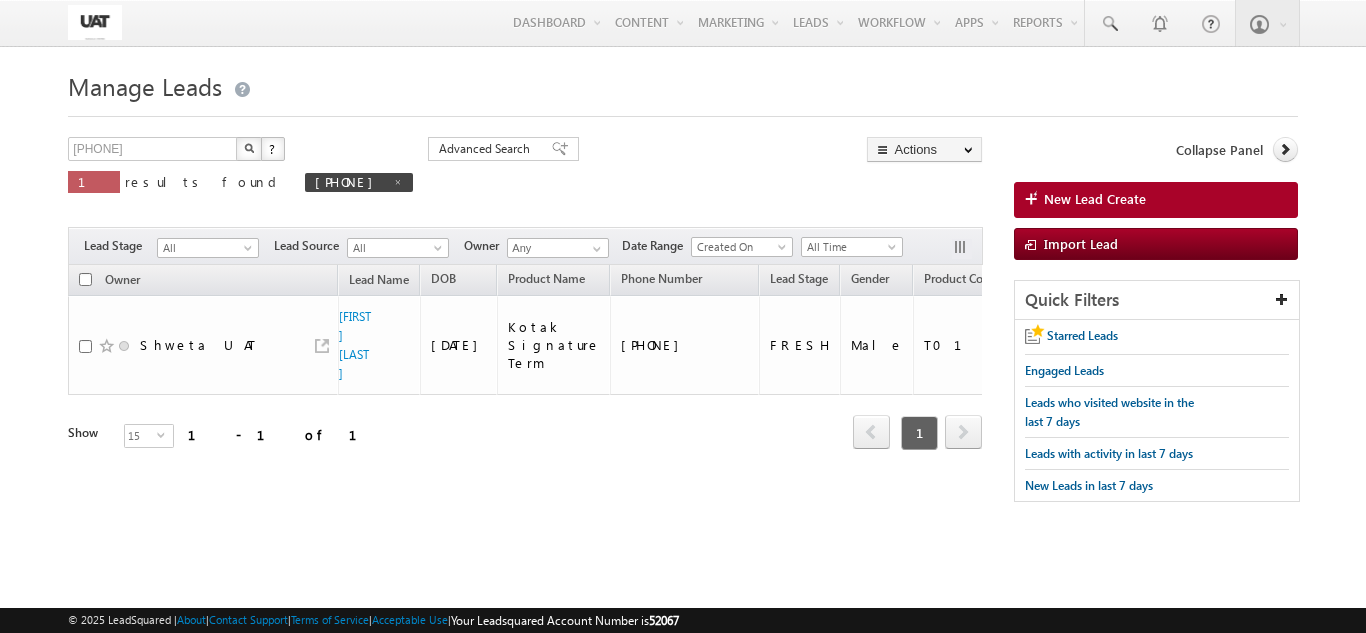 click at bounding box center (249, 149) 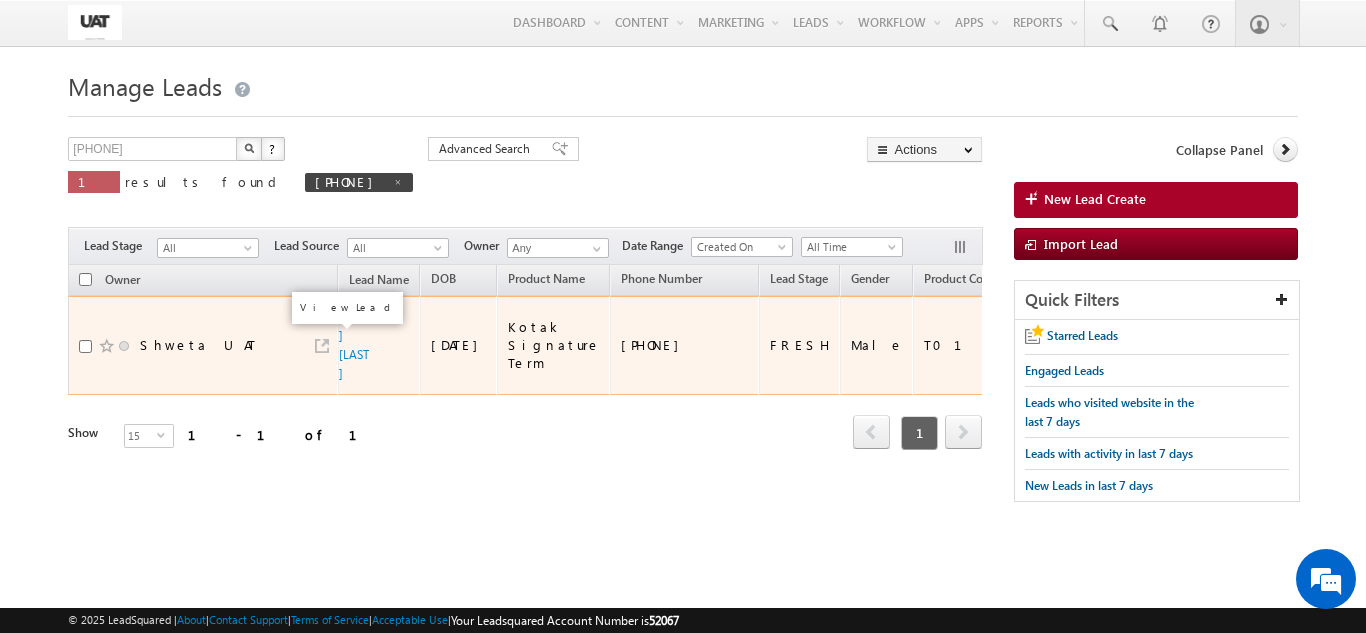 click at bounding box center (322, 346) 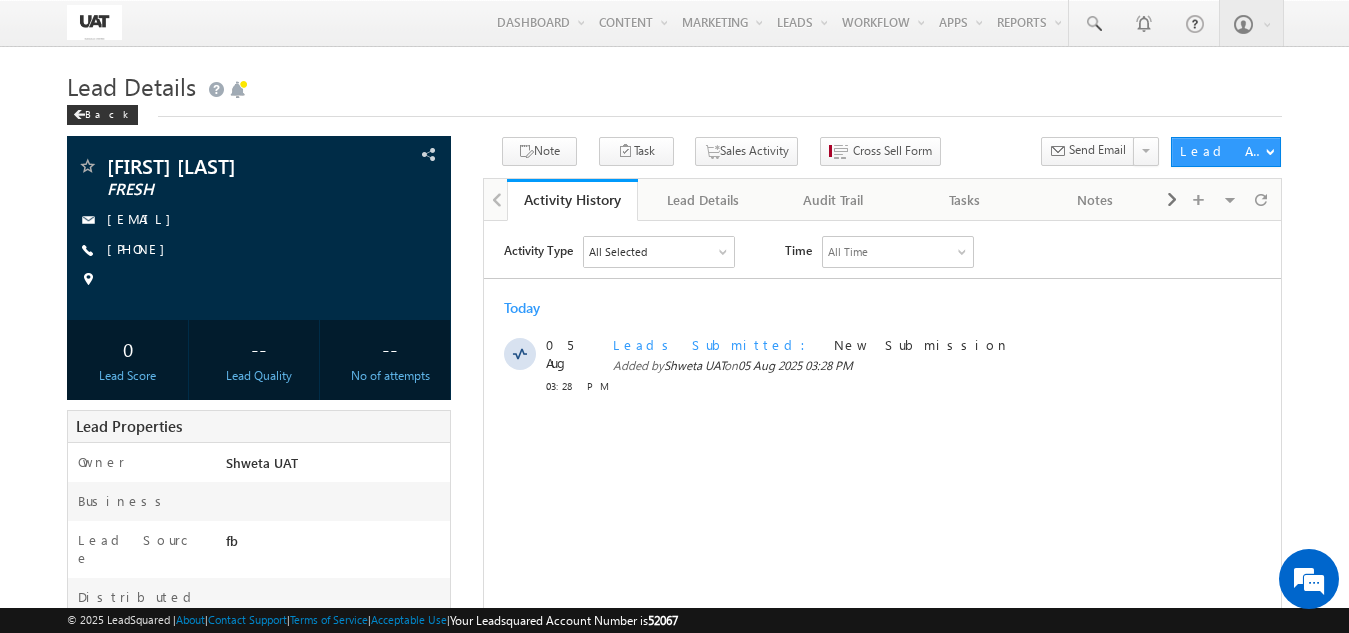 scroll, scrollTop: 0, scrollLeft: 0, axis: both 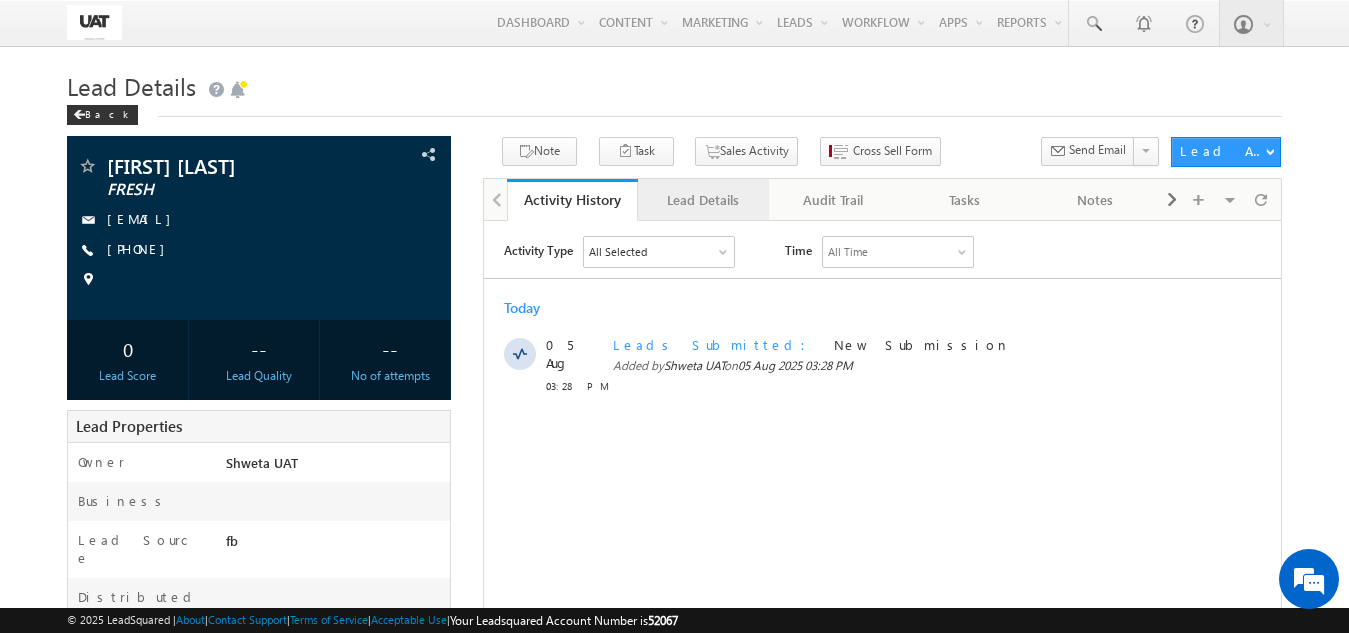 click on "Lead Details" at bounding box center (702, 200) 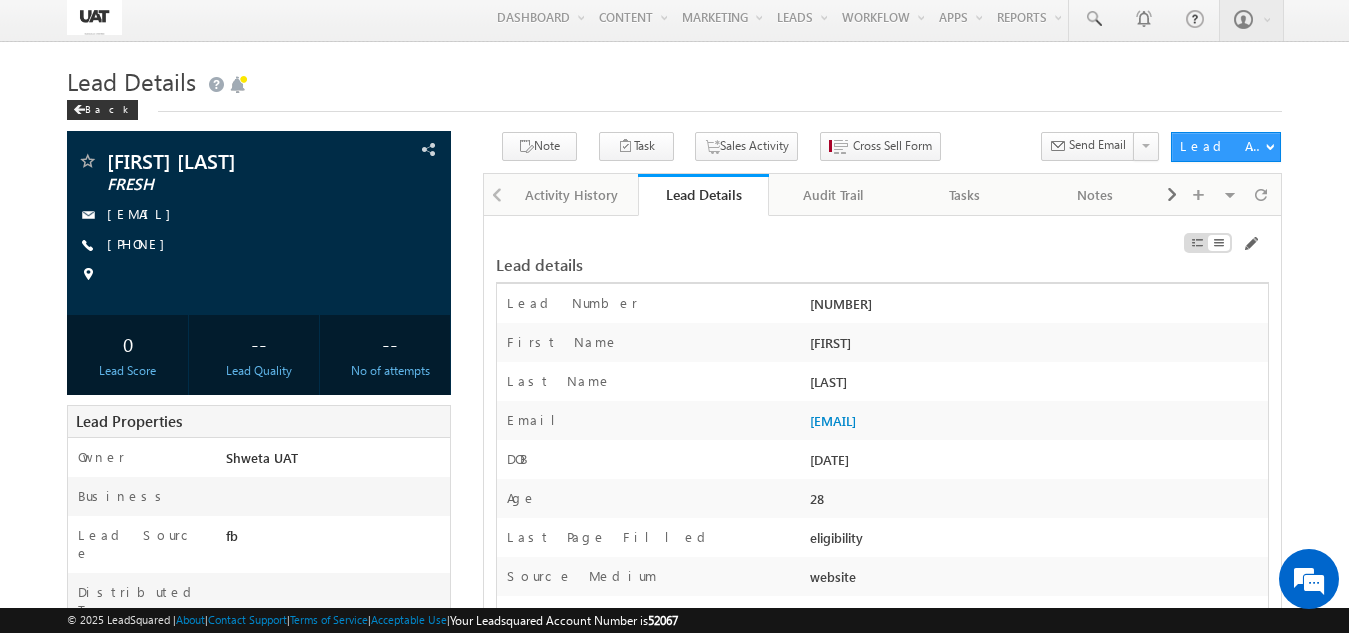 scroll, scrollTop: 0, scrollLeft: 0, axis: both 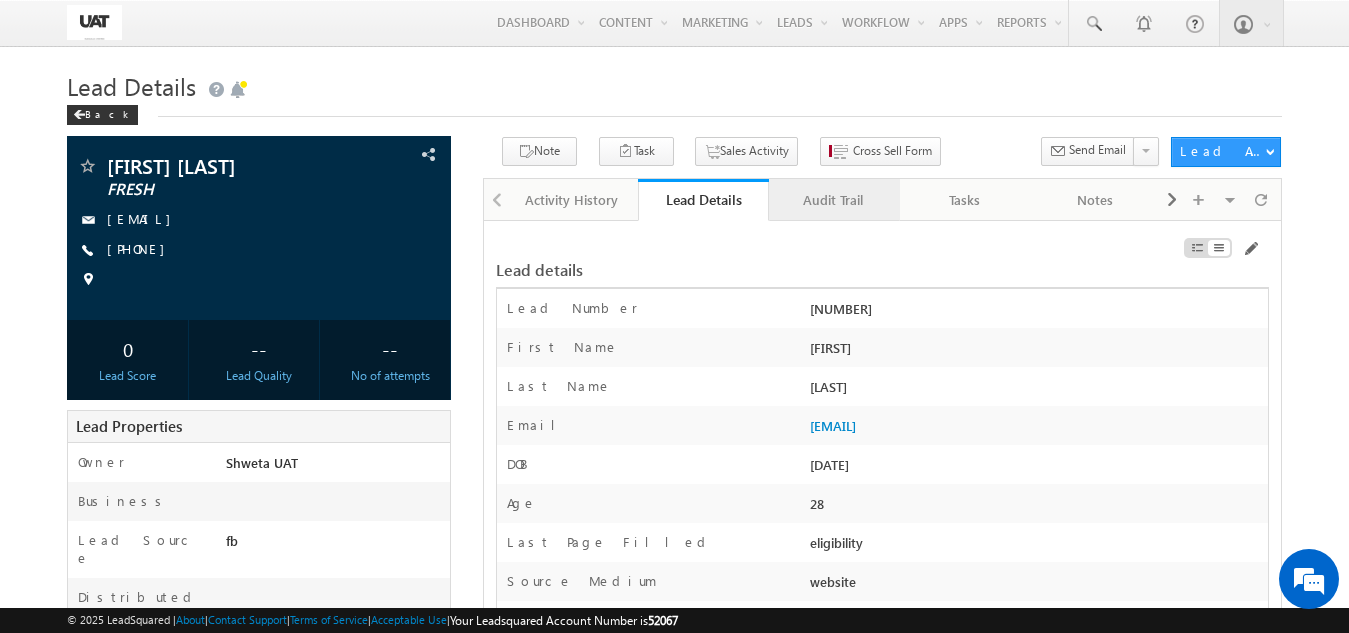click on "Audit Trail" at bounding box center [833, 200] 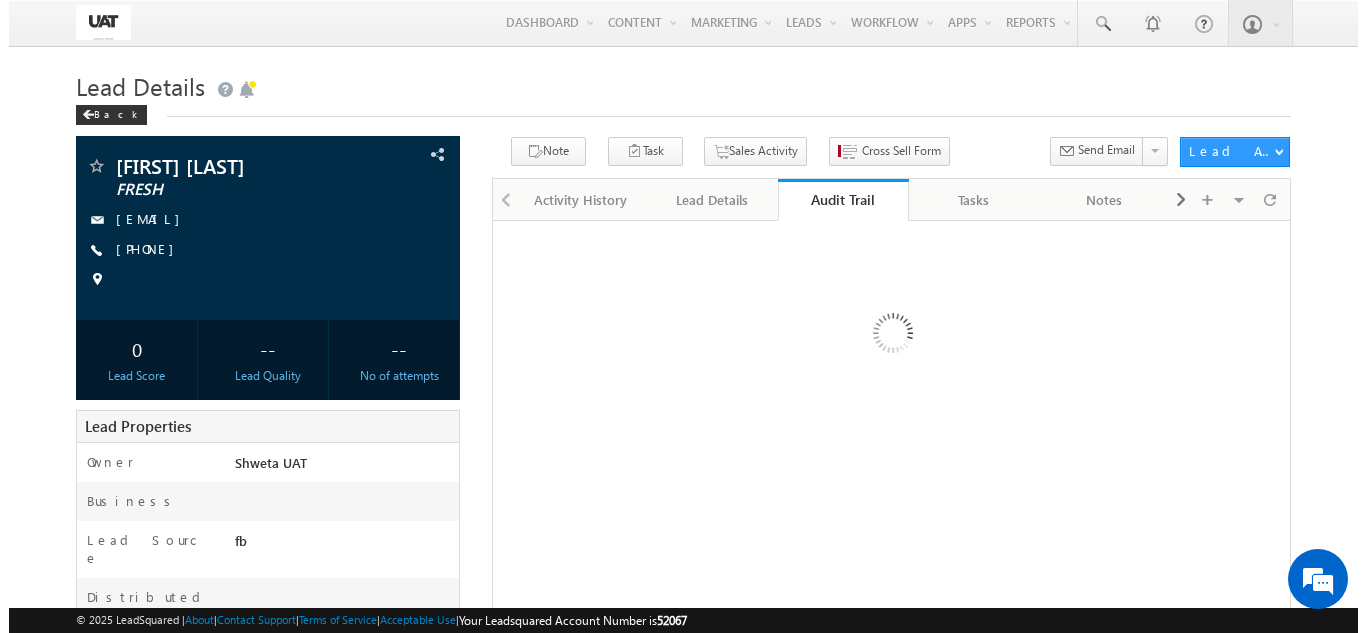 scroll, scrollTop: 0, scrollLeft: 0, axis: both 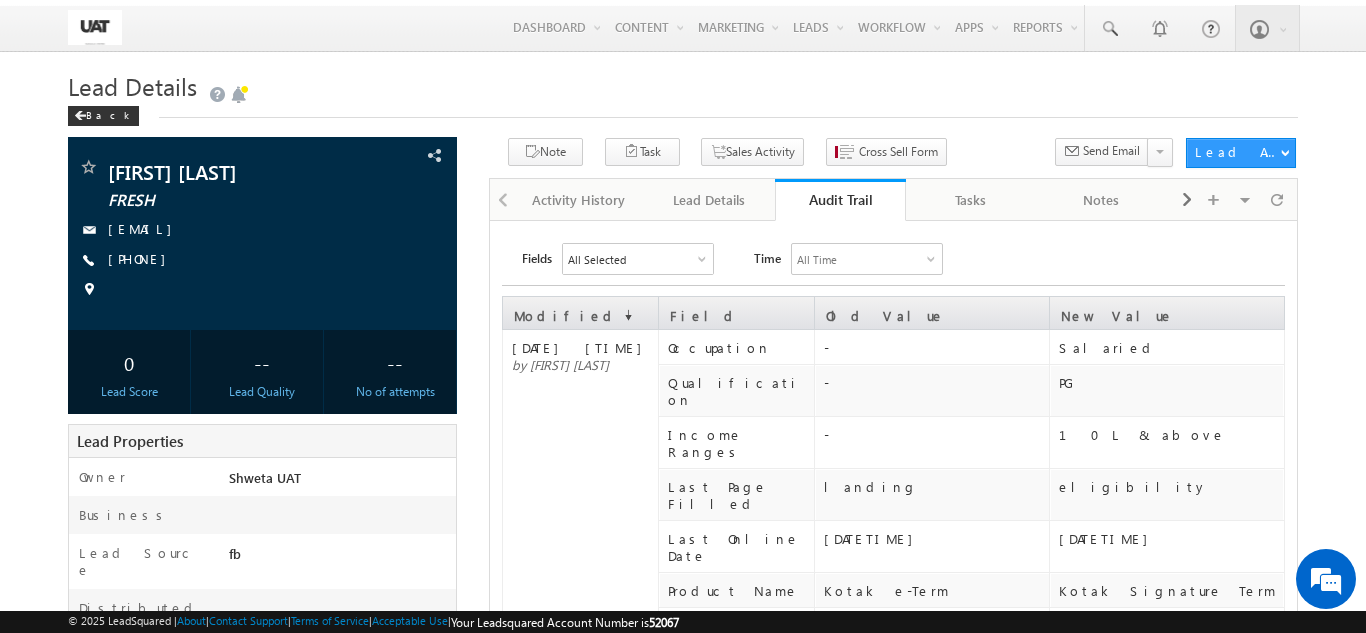 click on "All Selected" at bounding box center [638, 259] 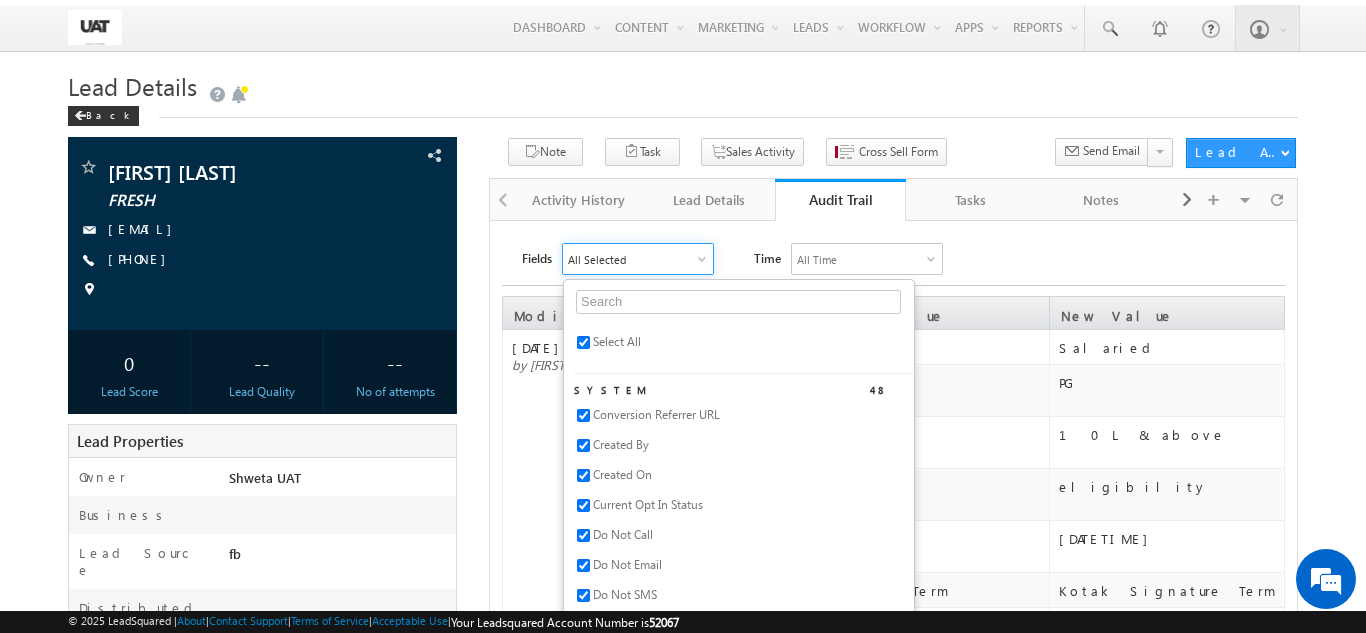 click on "Select All System 48 Conversion Referrer URL Created By Created On Current Opt In Status Do Not Call Do Not Email Do Not SMS Do Not Track Email Engagement Score Facebook First Name Google Plus Gtalk User Last Name Last Opt In Email Sent Date Latitude Lead Age Lead Number Lead Origin Lead Quality Lead Score Lead Source Lead Stage LinkedIn Longitude Mailing Preferences Mobile Number Modified By Modified On Notes Opt In Date Opt In Details Order Value Owner Phone Number Photo Url Prospect Creation Date Sales Groups Skype Name Source Campaign Source Content Source IP Address Source Medium Source Referrer URL Time Zone Twitter Website Custom 400 29 Jul Open Leads 30 days not converted 5 percentage Discount 90Days_closed_leads Aadhar Authentication Aadhar PAN linking status Accidental Death Benefit Account holder Name Account No Account number Account Type Accumulation Period Ace Source Map Actual Annual Income as per CC Add On Benefits Address 1 Address 2 Address Proof Address Proof Reject Reason Age Age Proof DOB" at bounding box center (739, 481) 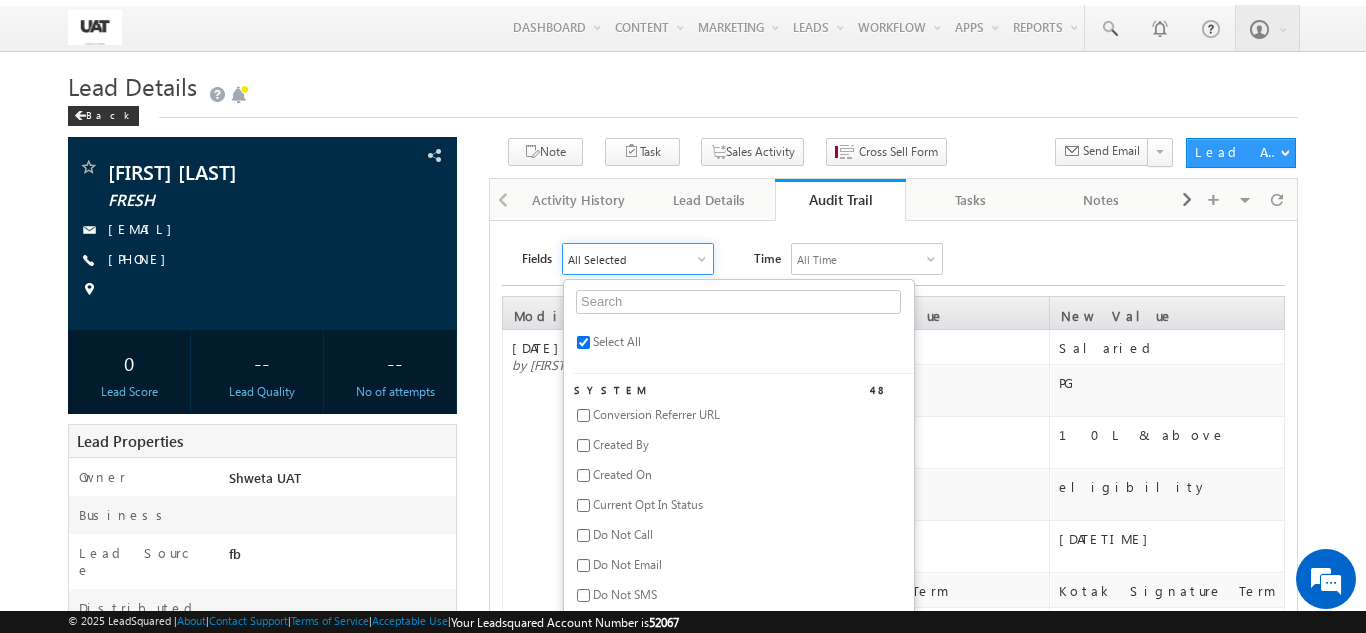 checkbox on "false" 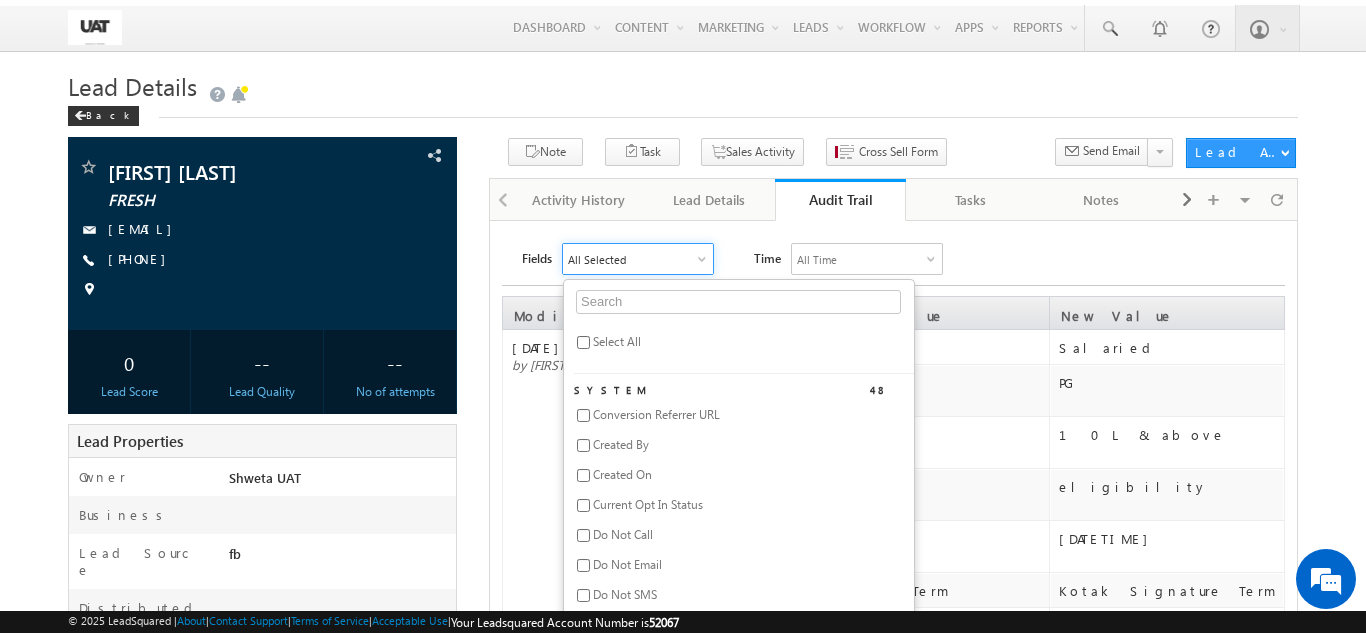 checkbox on "false" 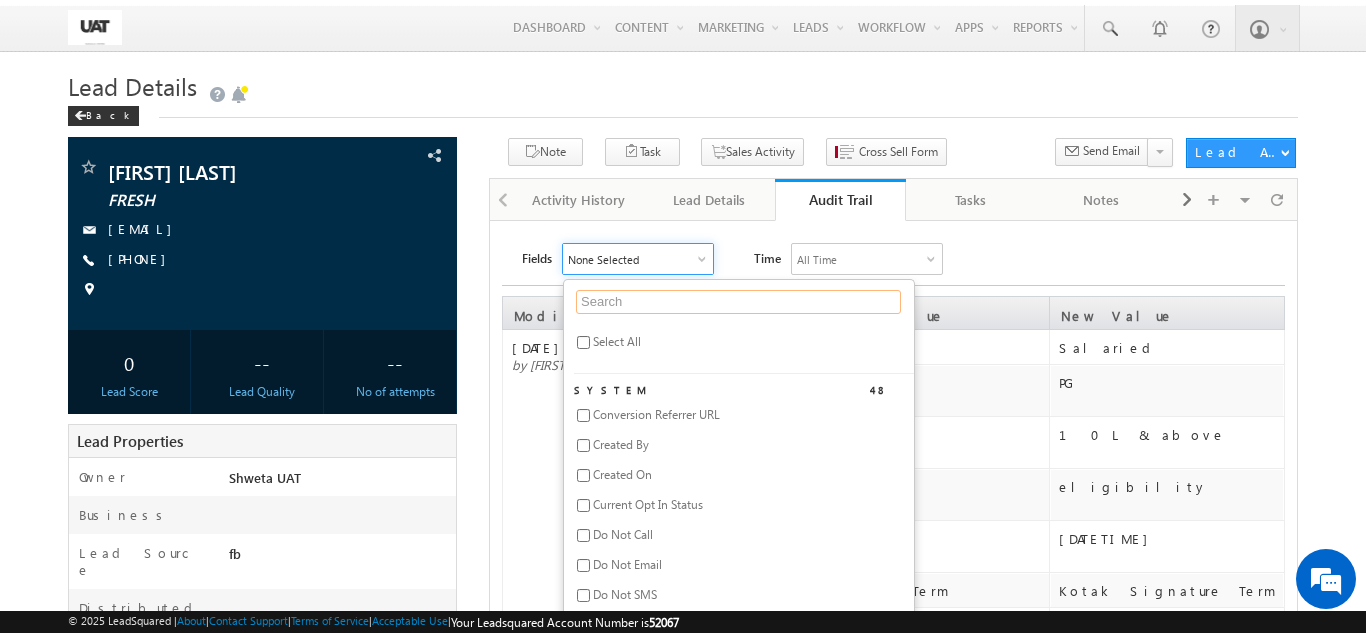 click at bounding box center (738, 302) 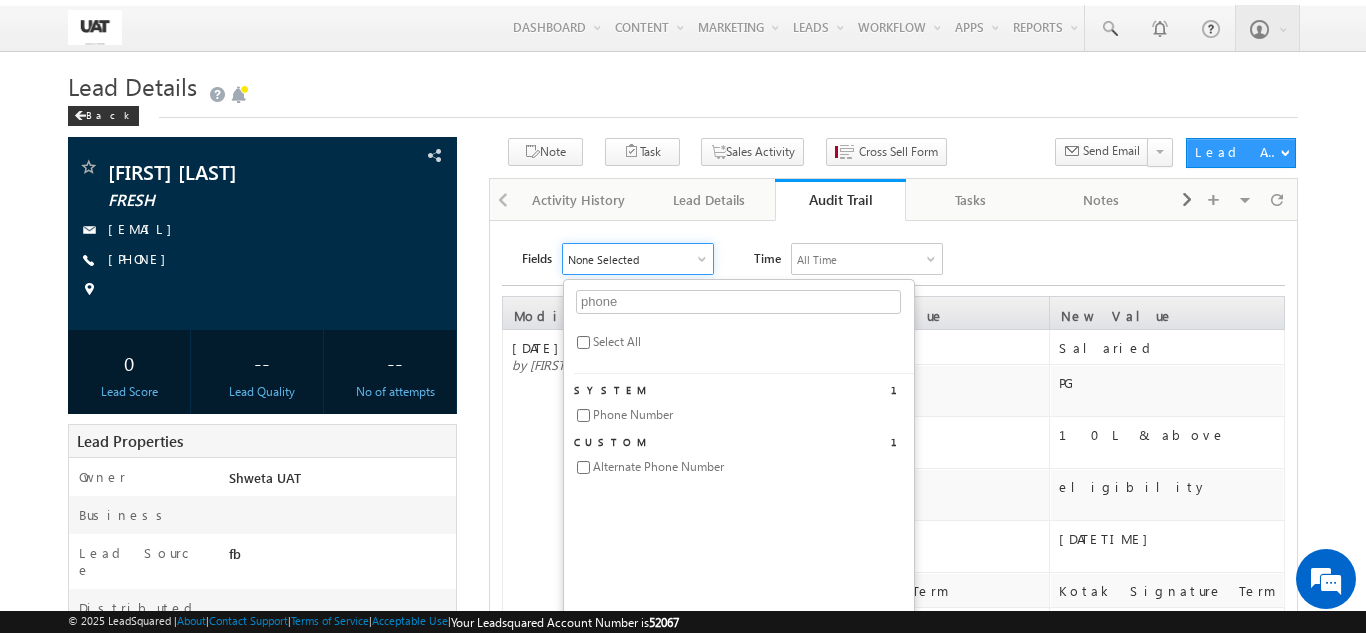 click on "Phone Number" at bounding box center [633, 414] 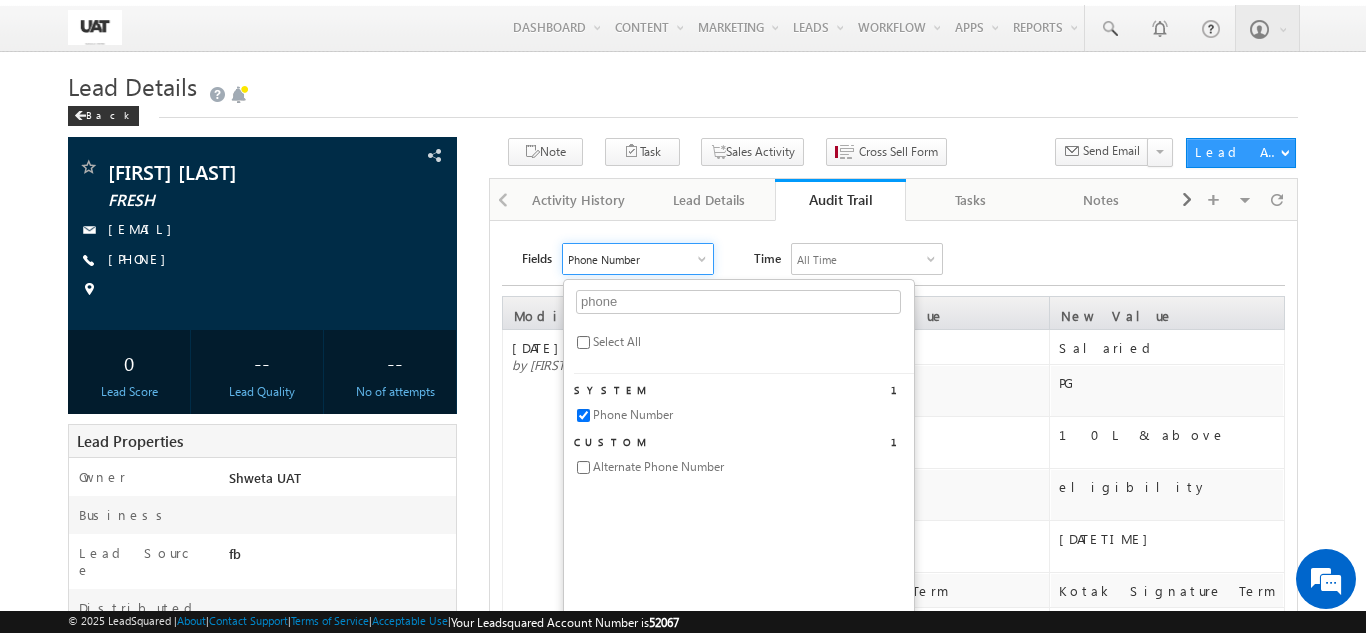 click on "Fields
Phone Number
phone Select All System 1 Phone Number Custom 1 Alternate Phone Number
Time
All Time
All Time
Custom
Yesterday
Today
Last Week
This Week
Last Month
This Month
Last Year
This Year
Last 7 Days
Last 30 Days
Error! To Date must not be less than From Date" at bounding box center (903, 259) 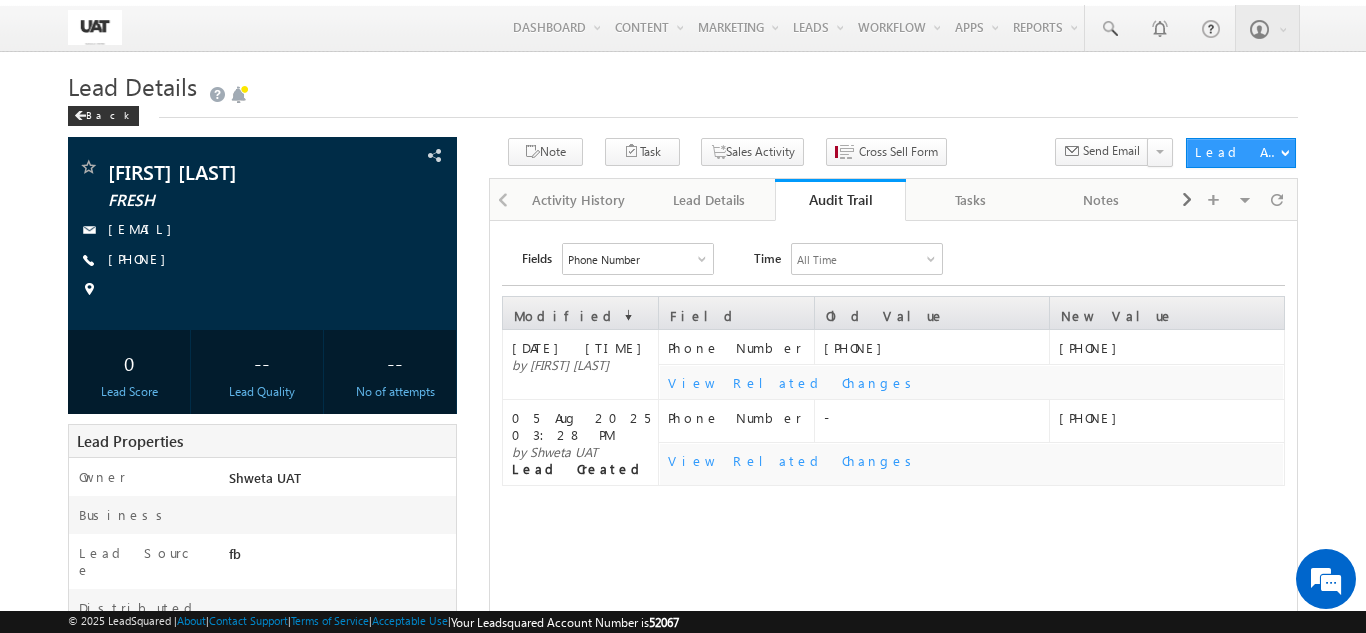 click on "View Related Changes" at bounding box center (972, 382) 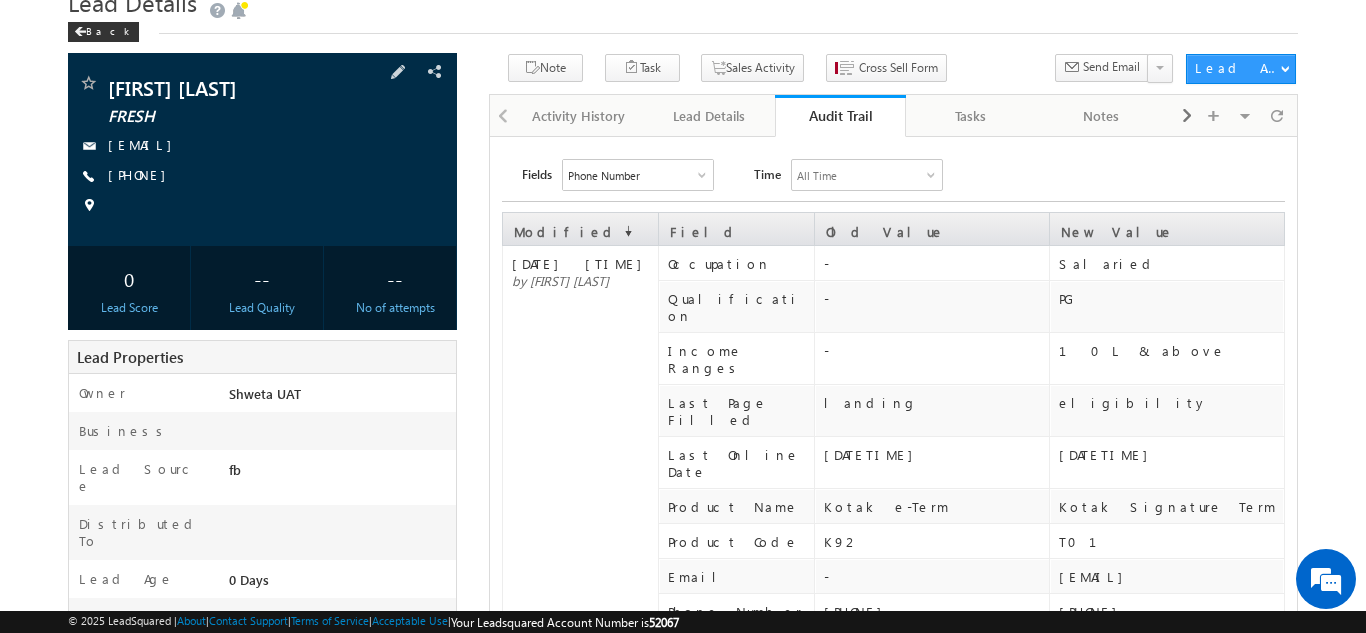 scroll, scrollTop: 0, scrollLeft: 0, axis: both 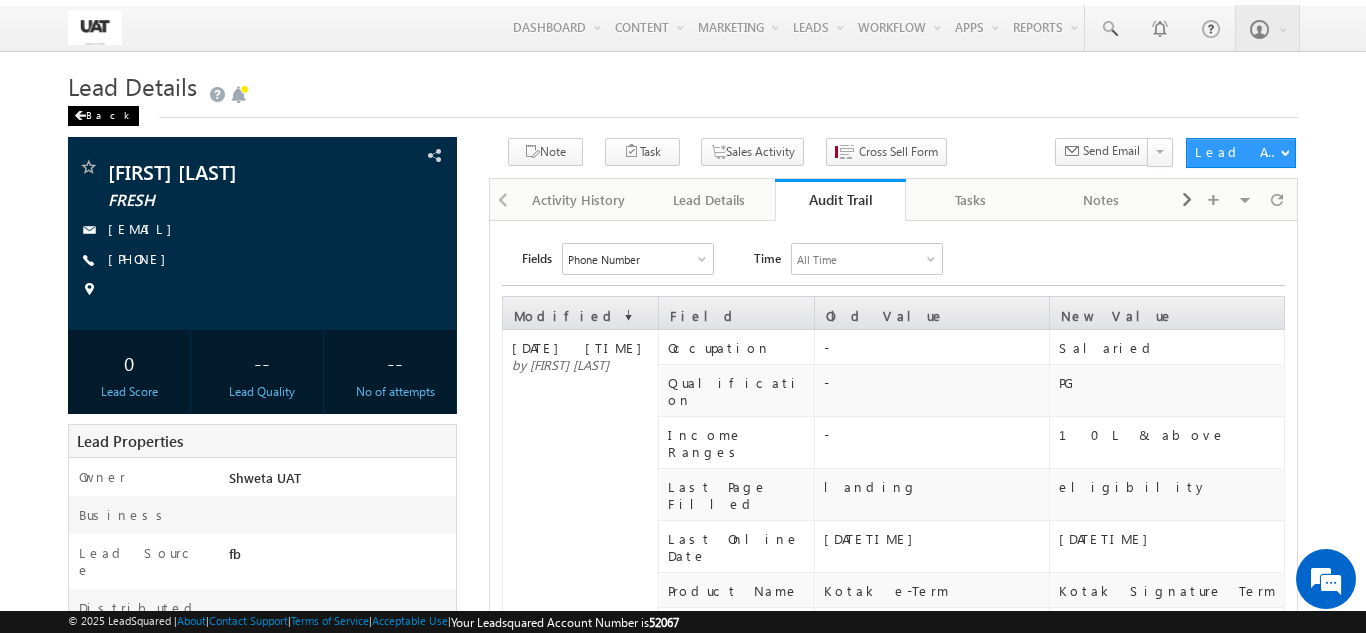 click on "Back" at bounding box center (103, 116) 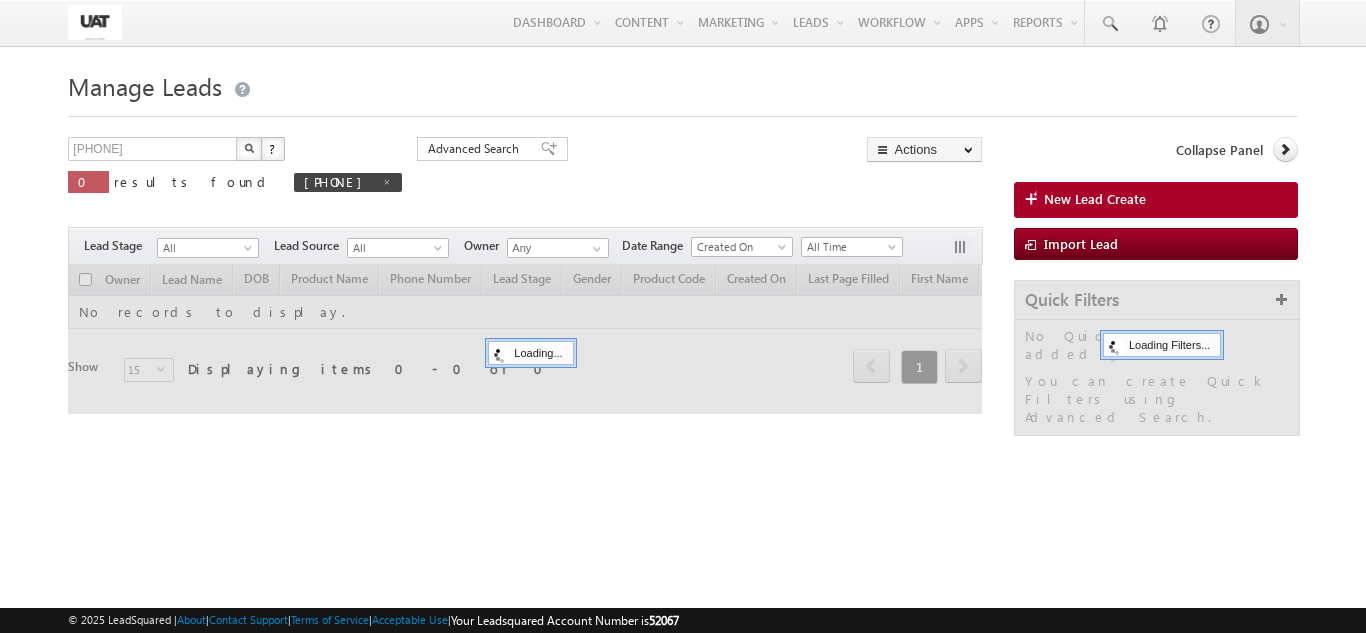 scroll, scrollTop: 0, scrollLeft: 0, axis: both 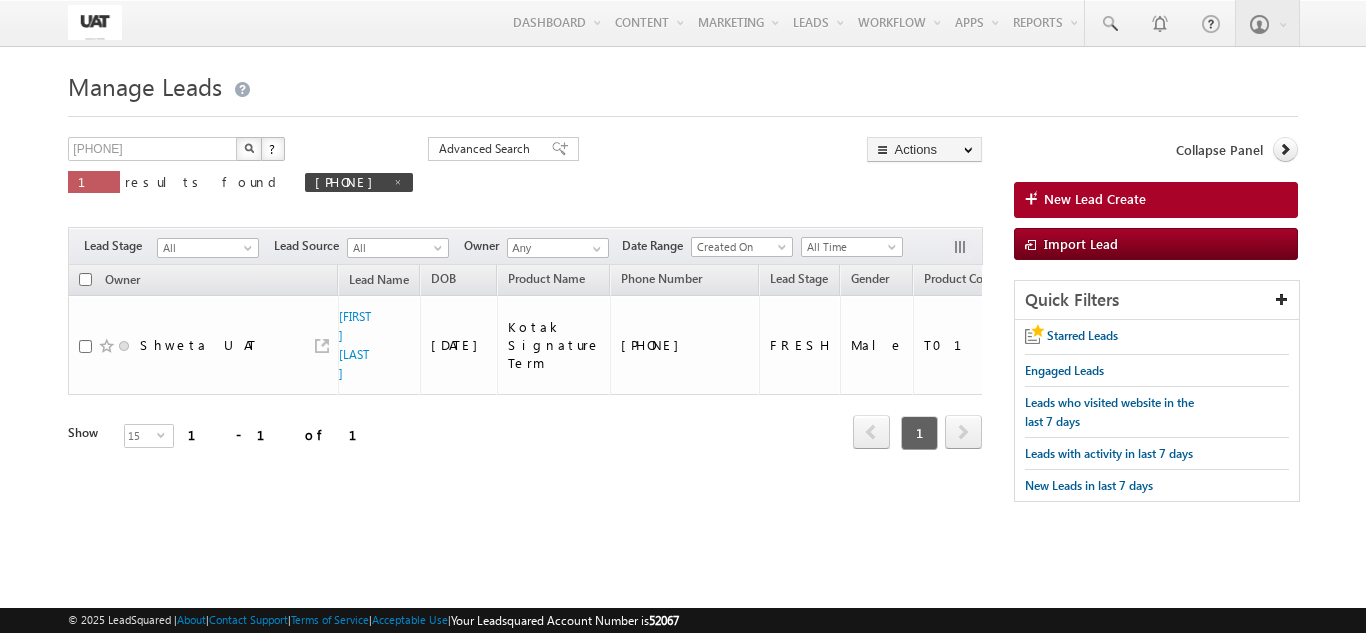 click at bounding box center (249, 149) 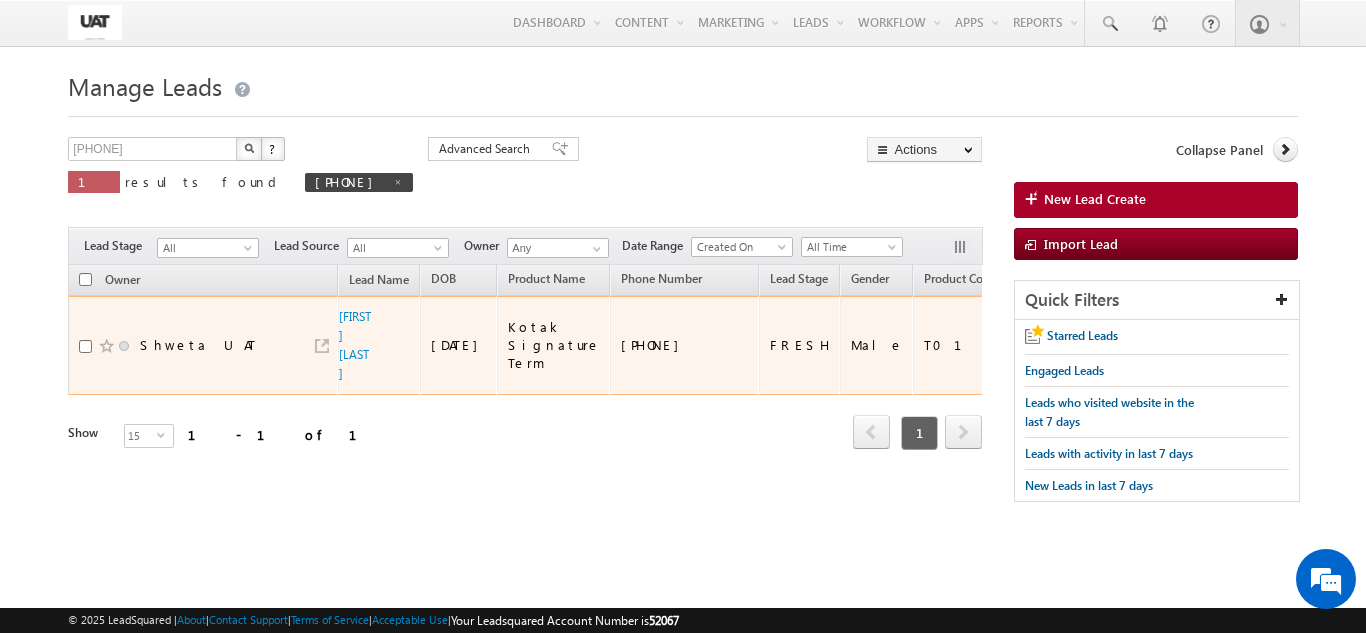 scroll, scrollTop: 0, scrollLeft: 0, axis: both 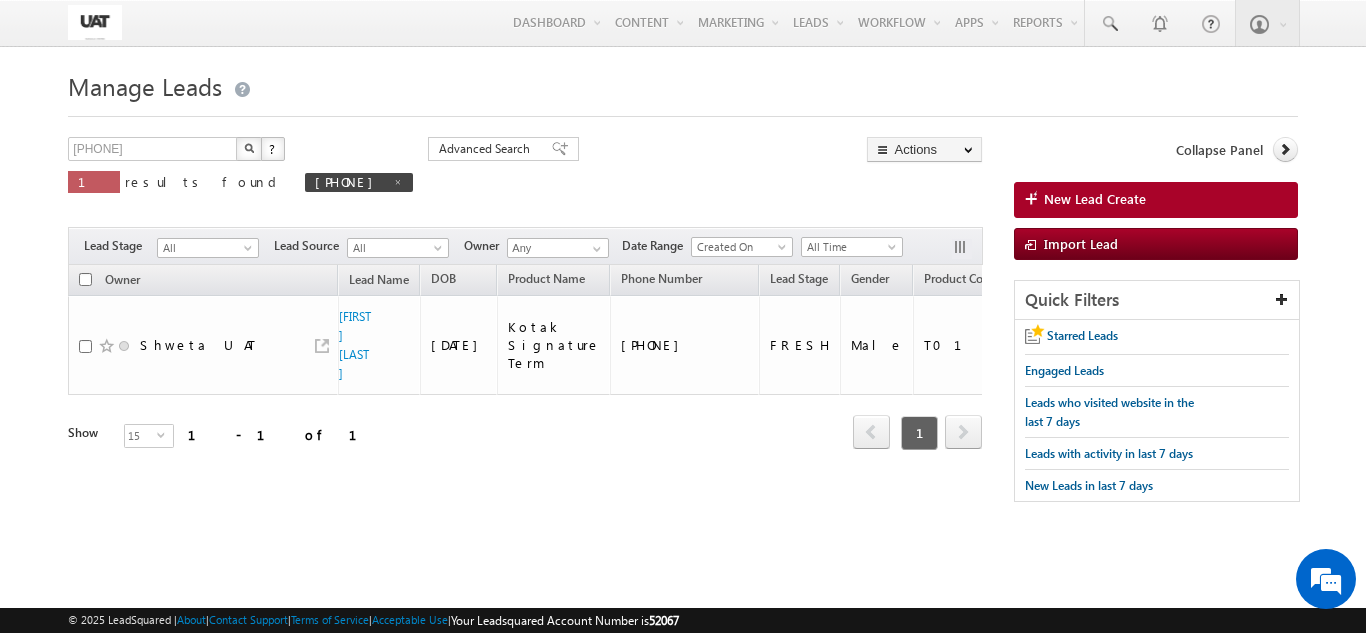 click at bounding box center (249, 148) 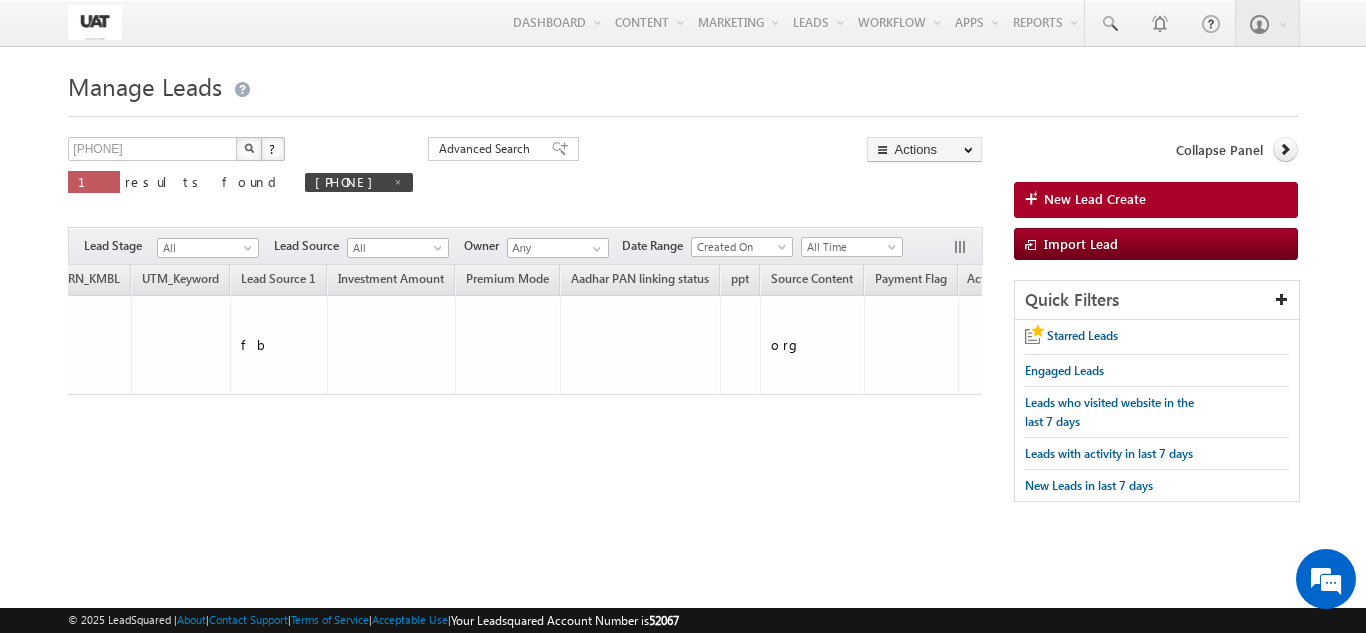 scroll, scrollTop: 0, scrollLeft: 0, axis: both 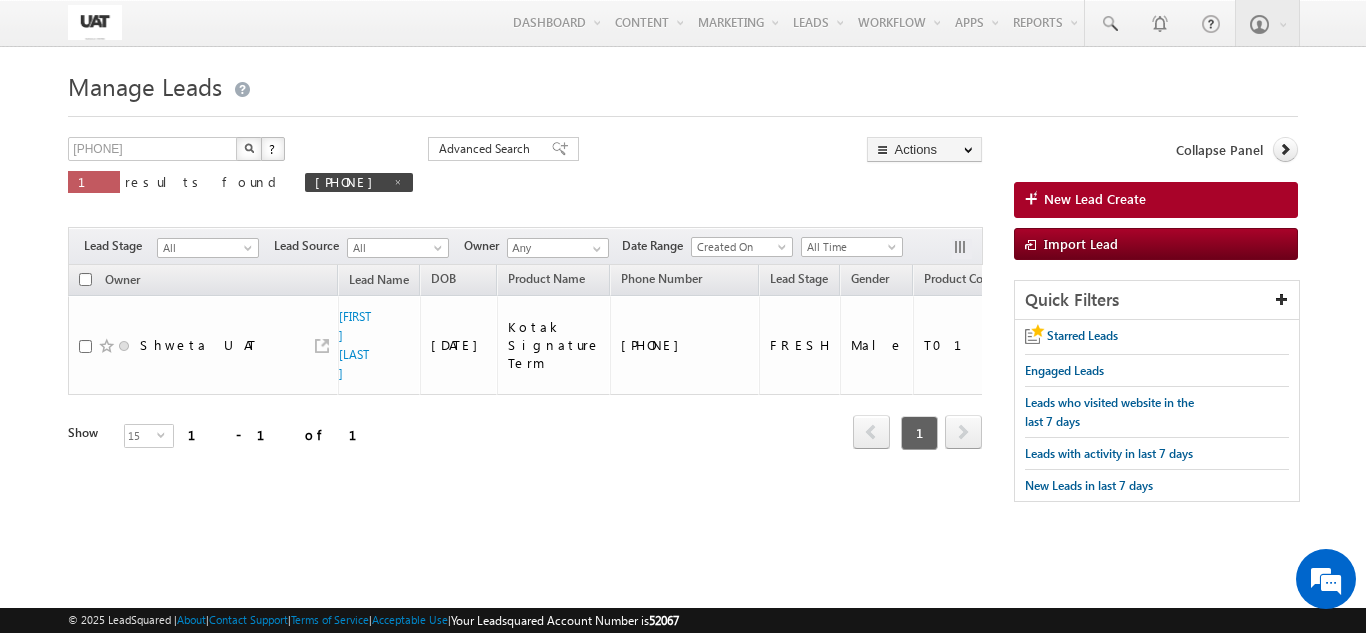 click at bounding box center (249, 149) 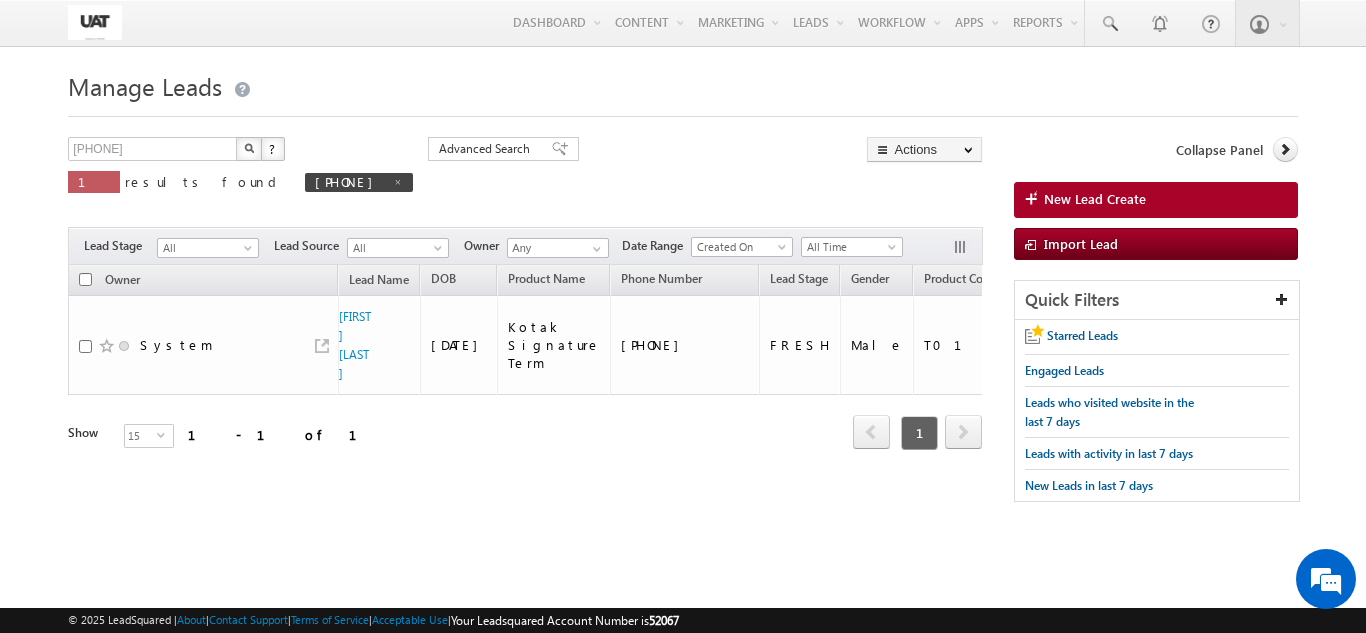 scroll, scrollTop: 0, scrollLeft: 3802, axis: horizontal 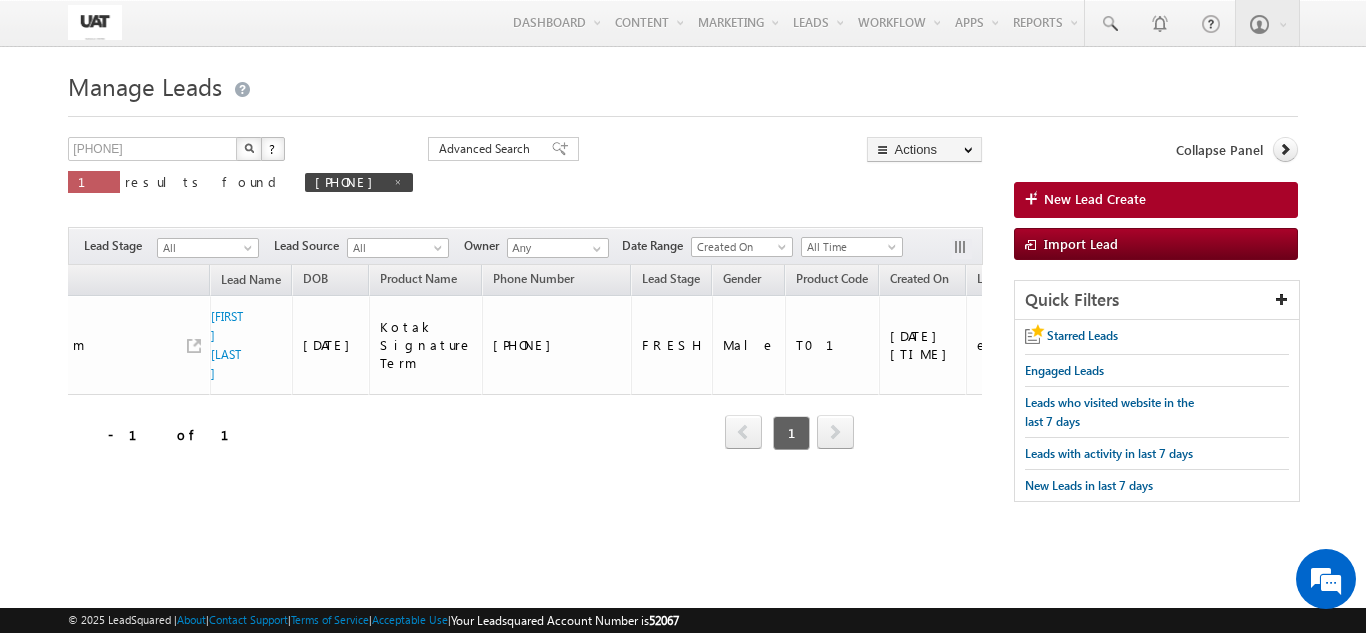 click at bounding box center [249, 149] 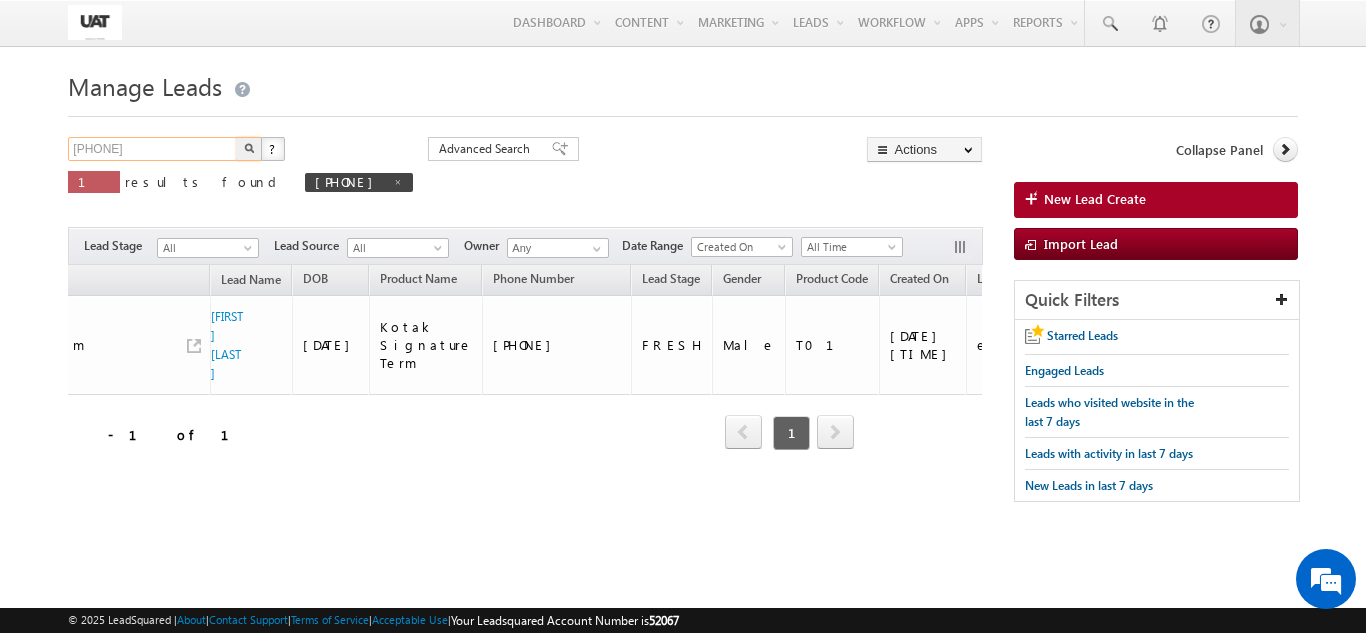 drag, startPoint x: 186, startPoint y: 141, endPoint x: 0, endPoint y: 139, distance: 186.01076 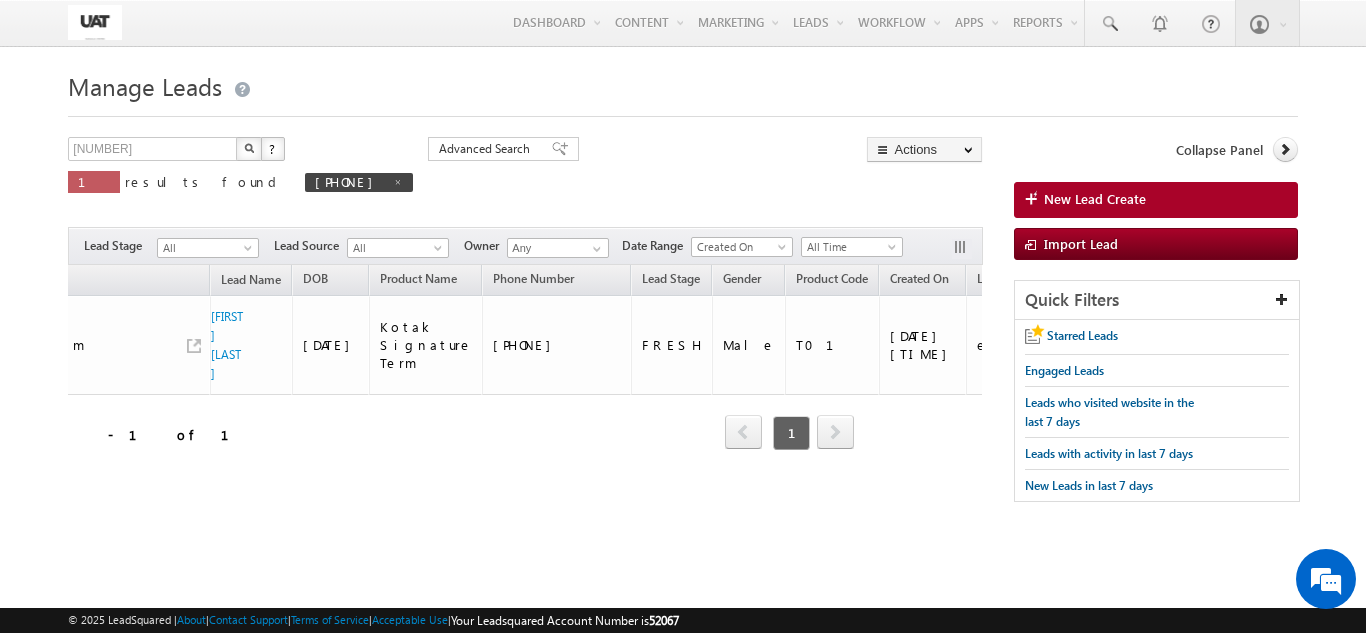 click at bounding box center [249, 148] 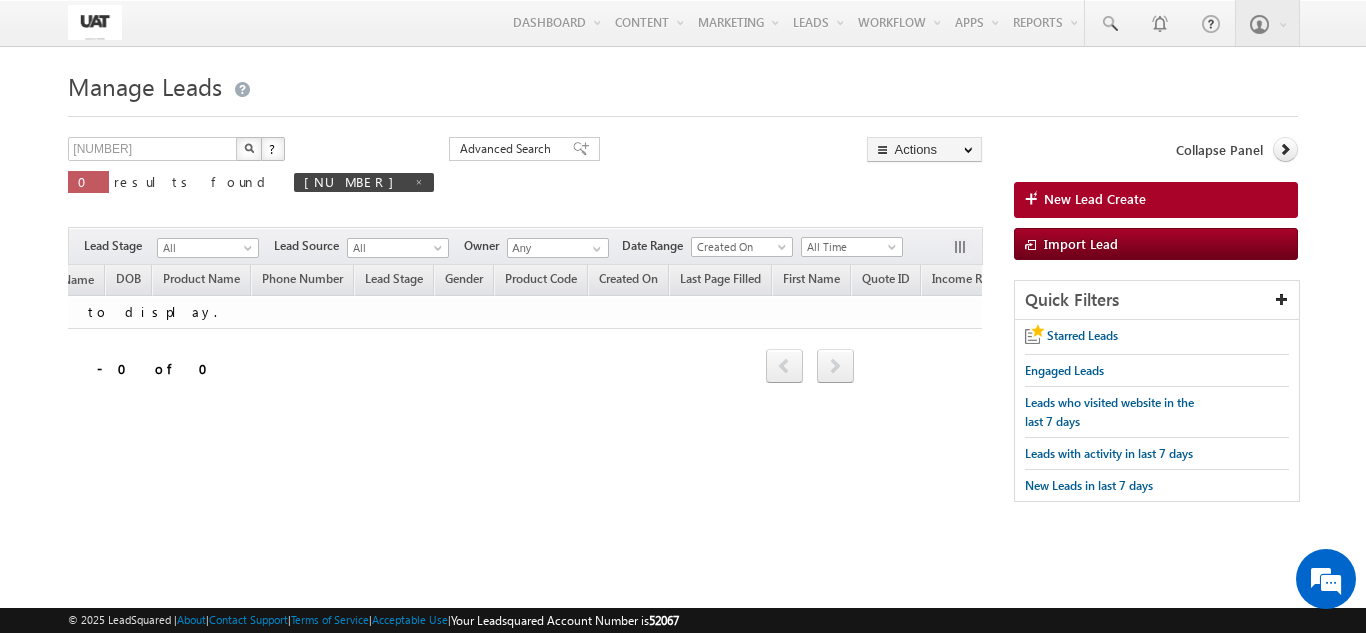 scroll, scrollTop: 0, scrollLeft: 0, axis: both 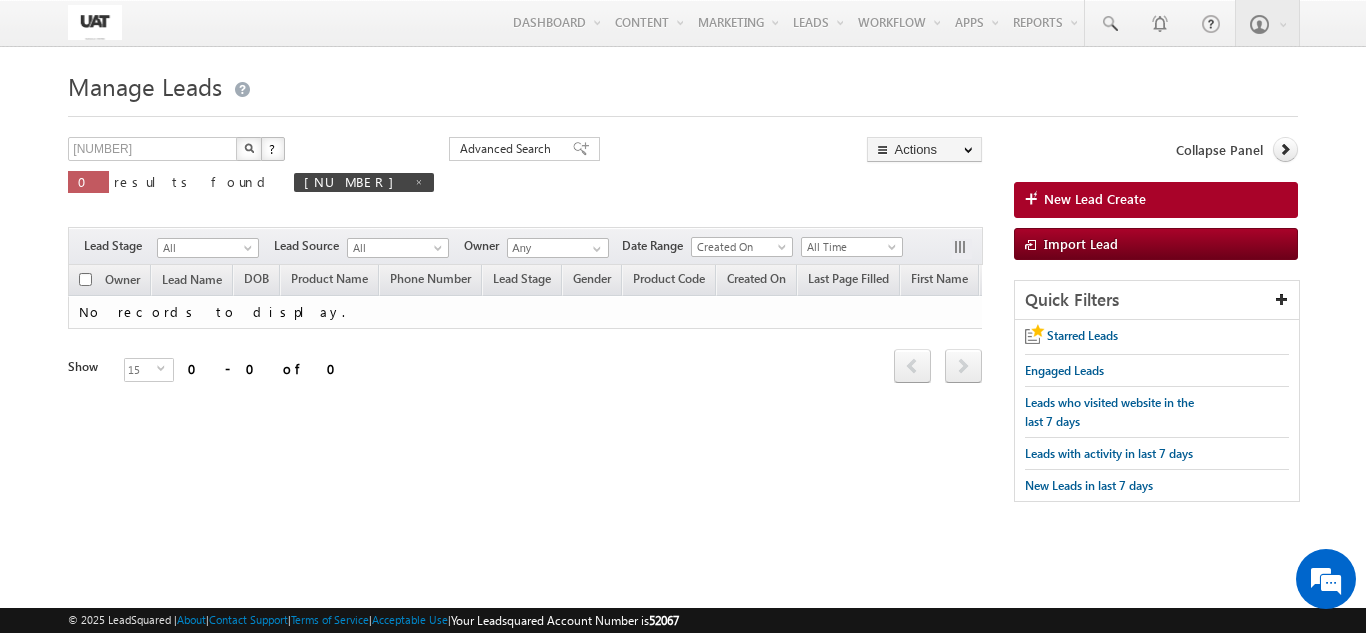 click at bounding box center (249, 149) 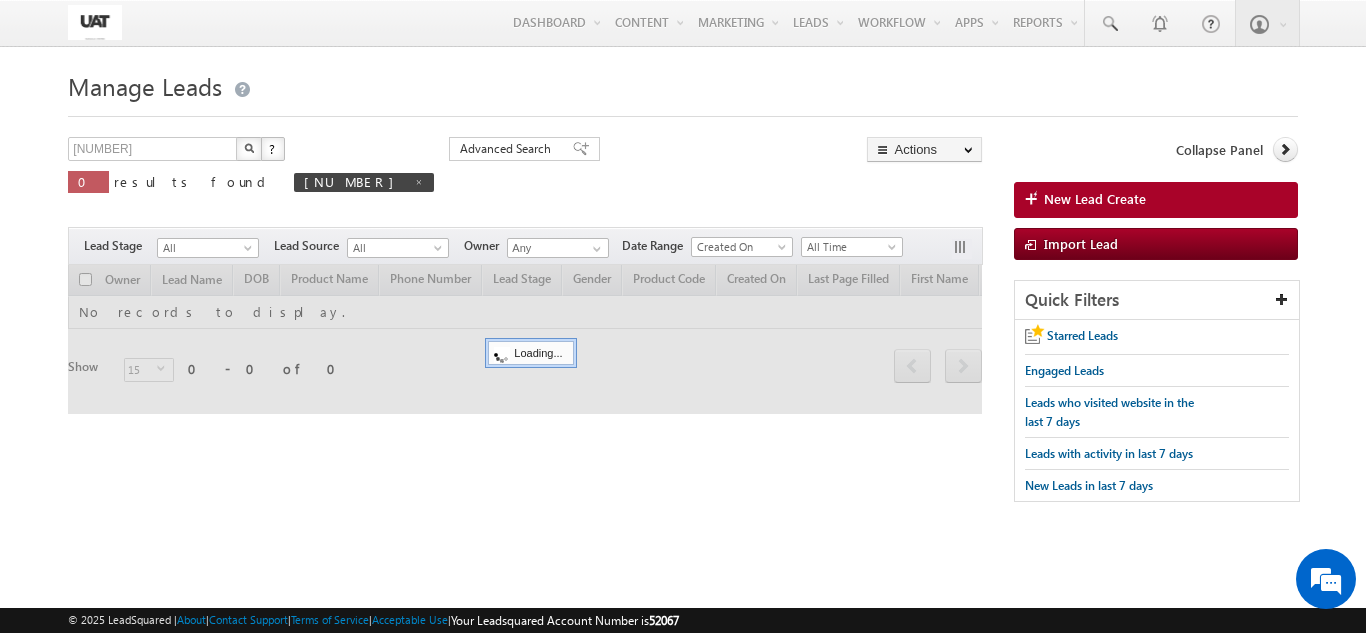 click at bounding box center [249, 149] 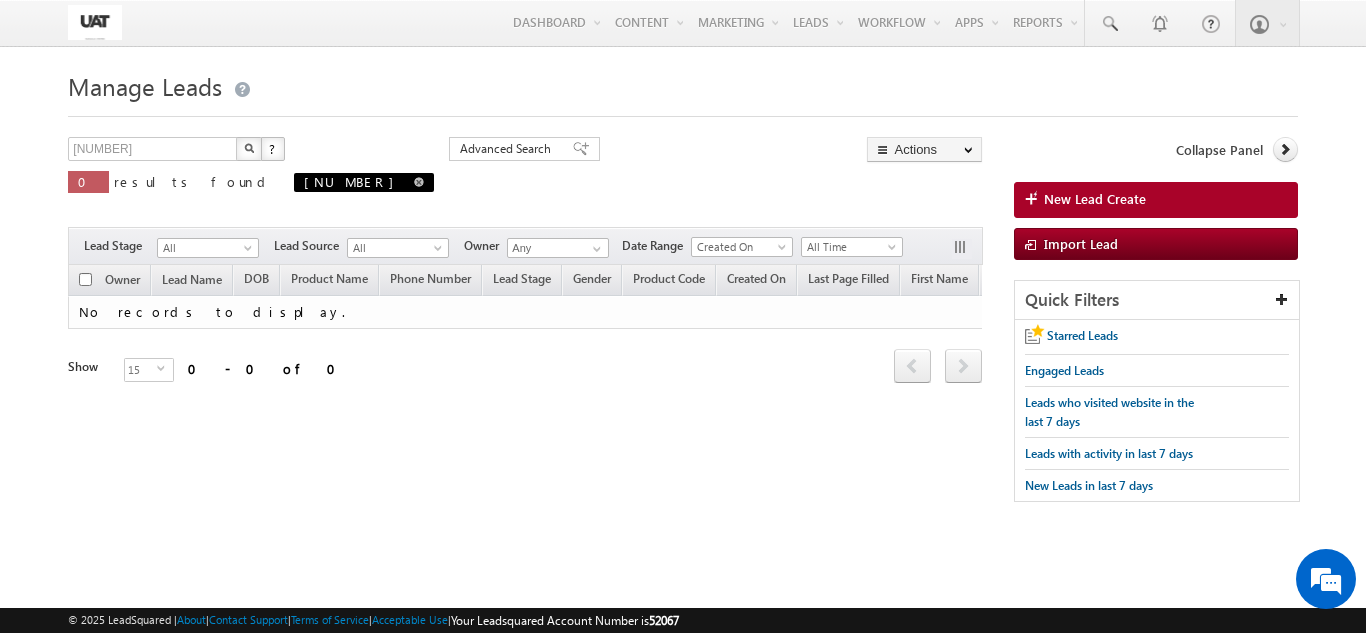 click on "[NUMBER]" at bounding box center (364, 182) 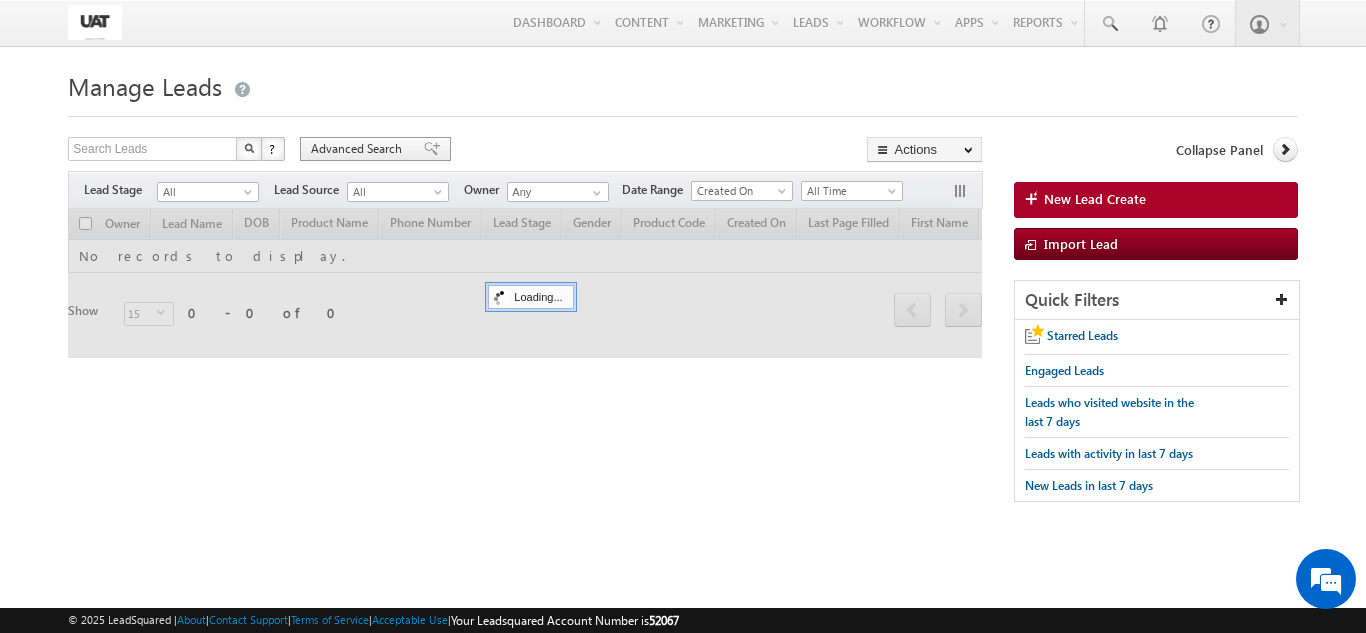 click on "Advanced Search" at bounding box center (359, 149) 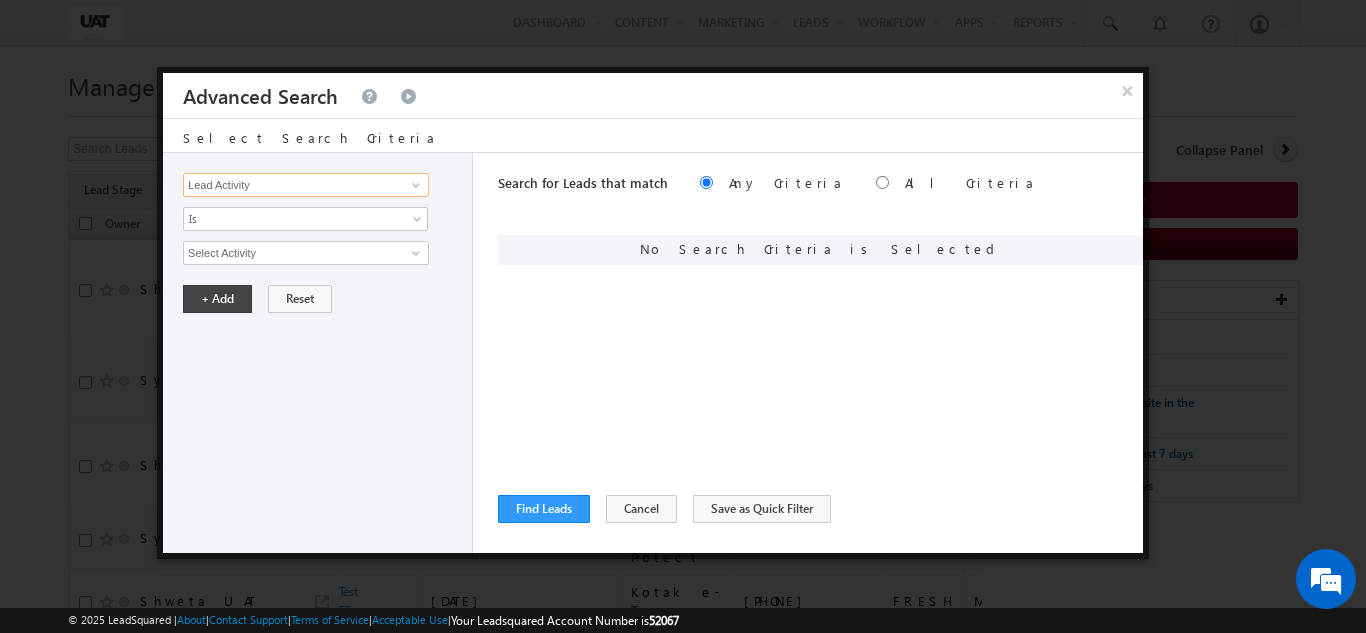 click on "Lead Activity" at bounding box center [306, 185] 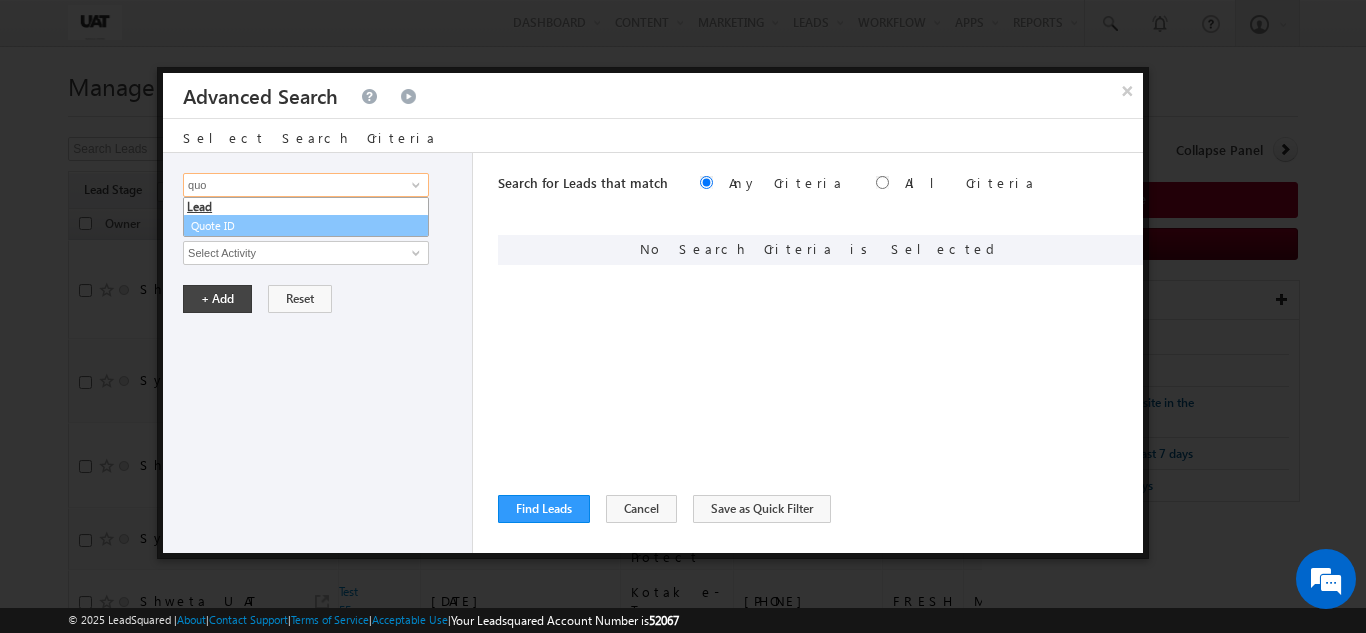 click on "Quote ID" at bounding box center (306, 226) 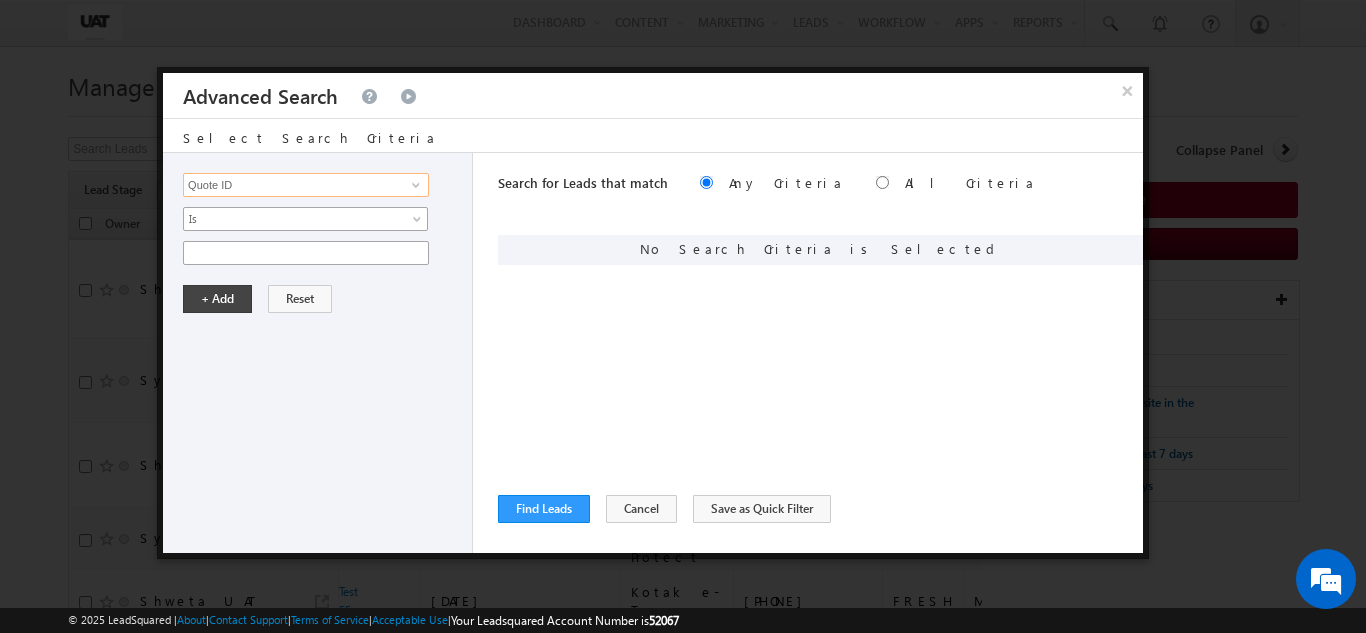 type on "Quote ID" 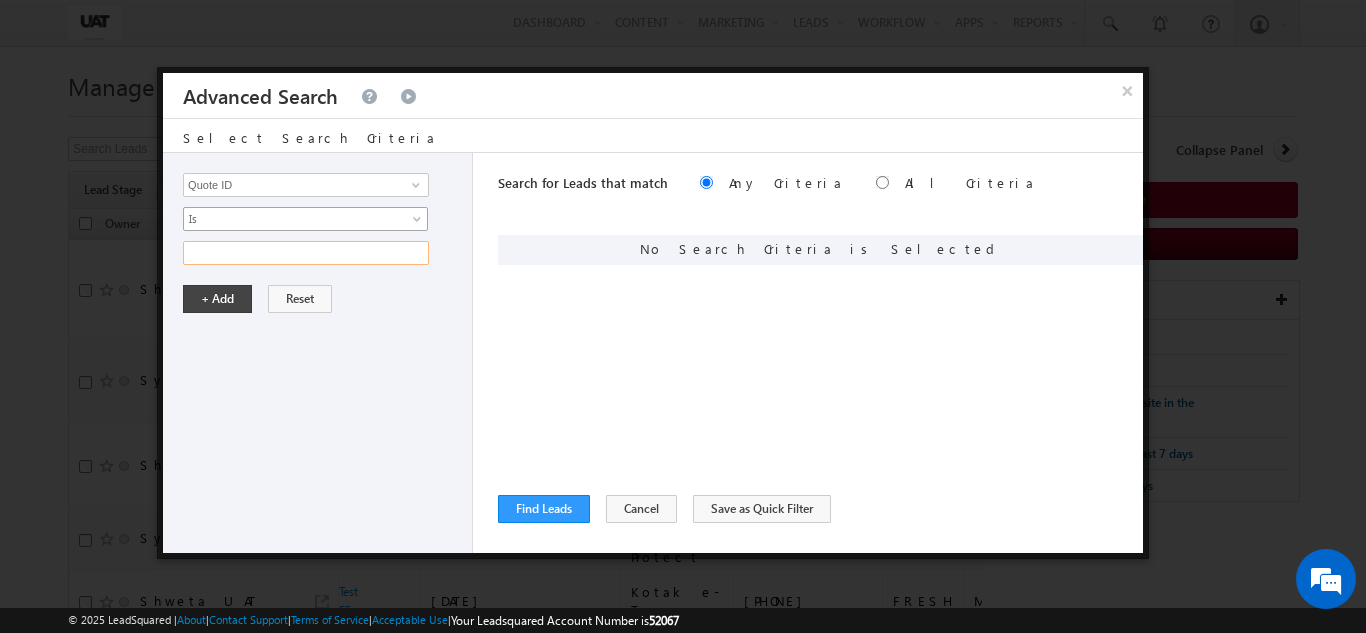 click at bounding box center (306, 253) 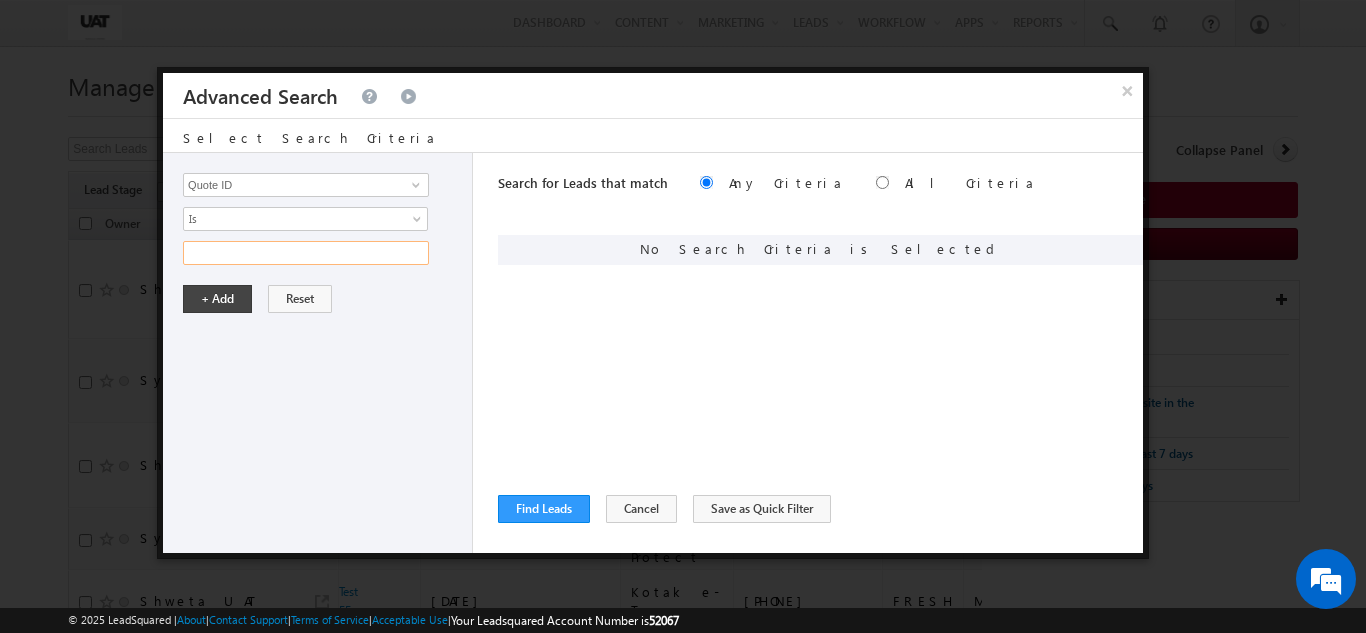 paste on "[NUMBER]" 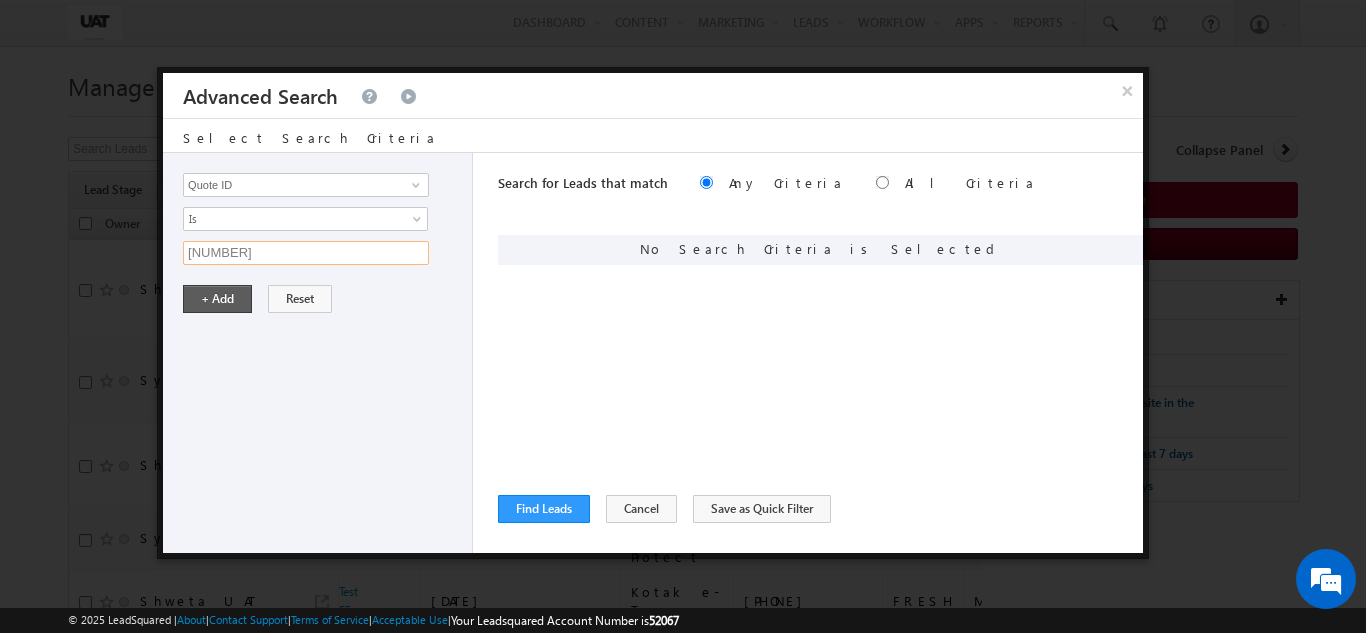 type on "[NUMBER]" 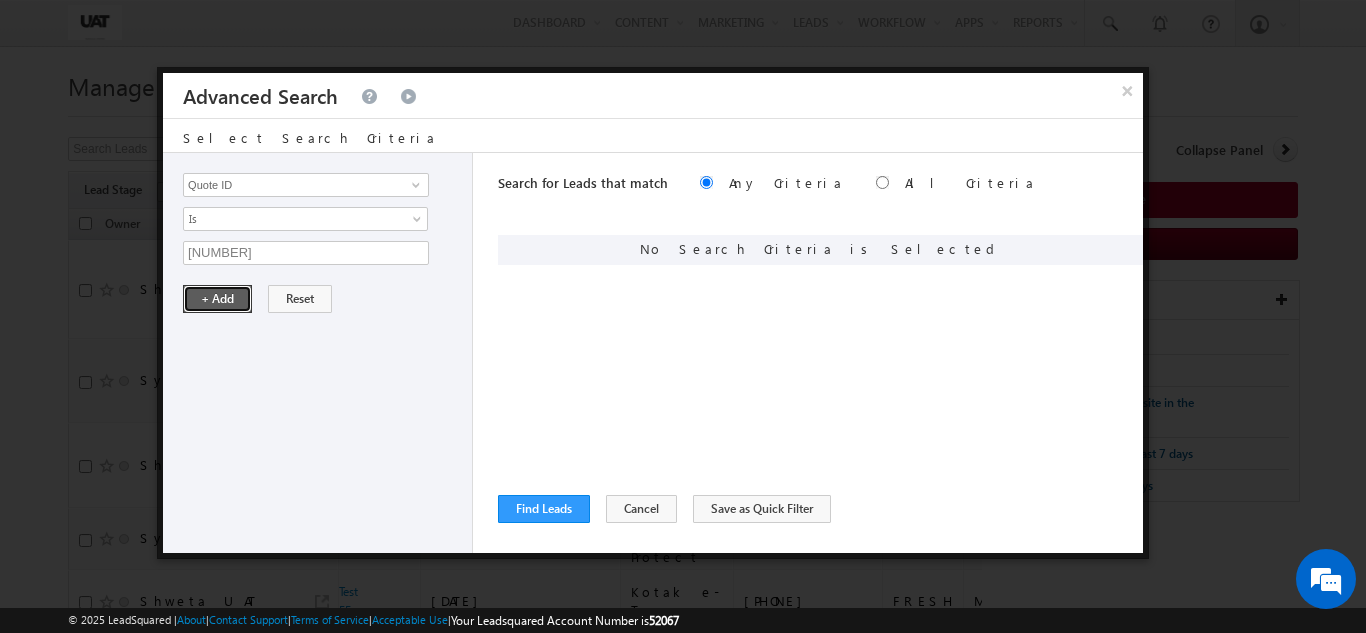 click on "+ Add" at bounding box center [217, 299] 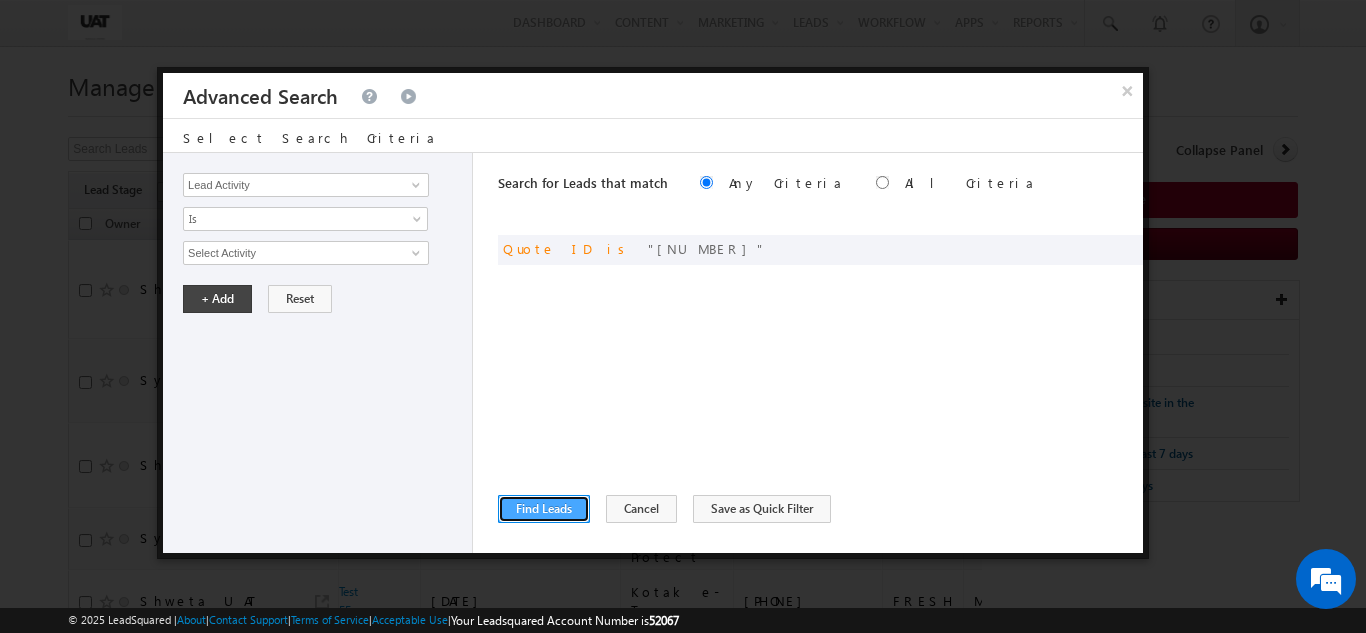 click on "Find Leads" at bounding box center [544, 509] 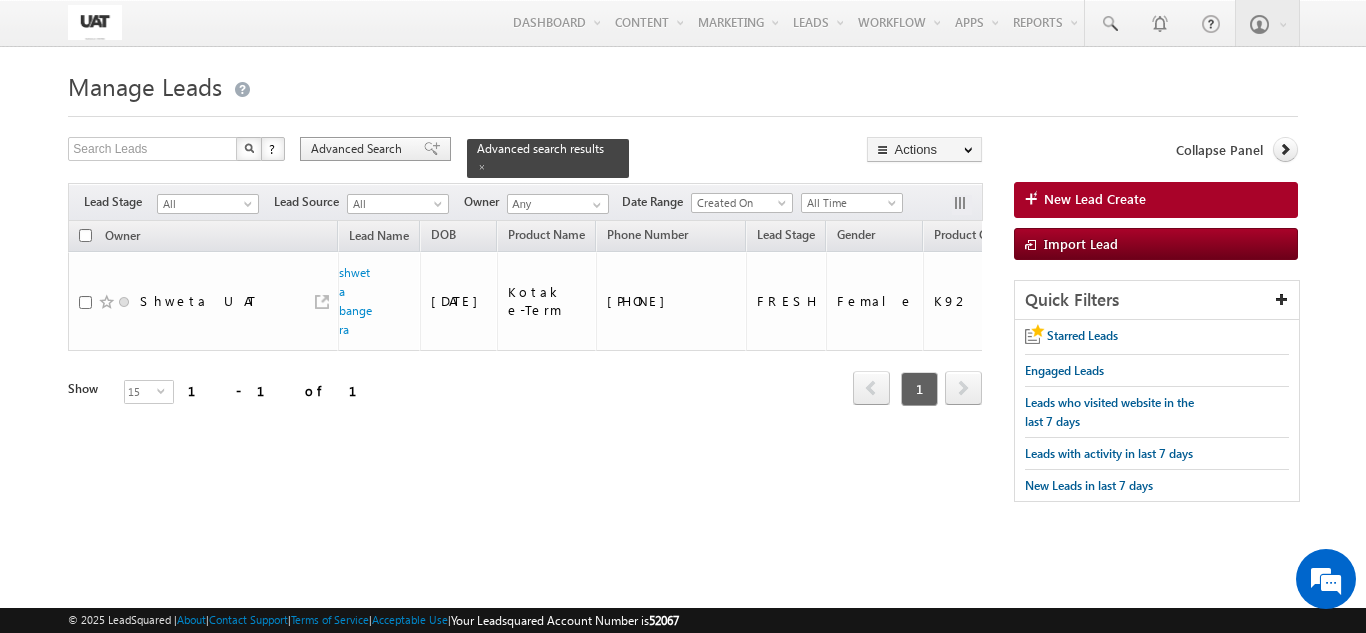 click on "Advanced Search" at bounding box center [359, 149] 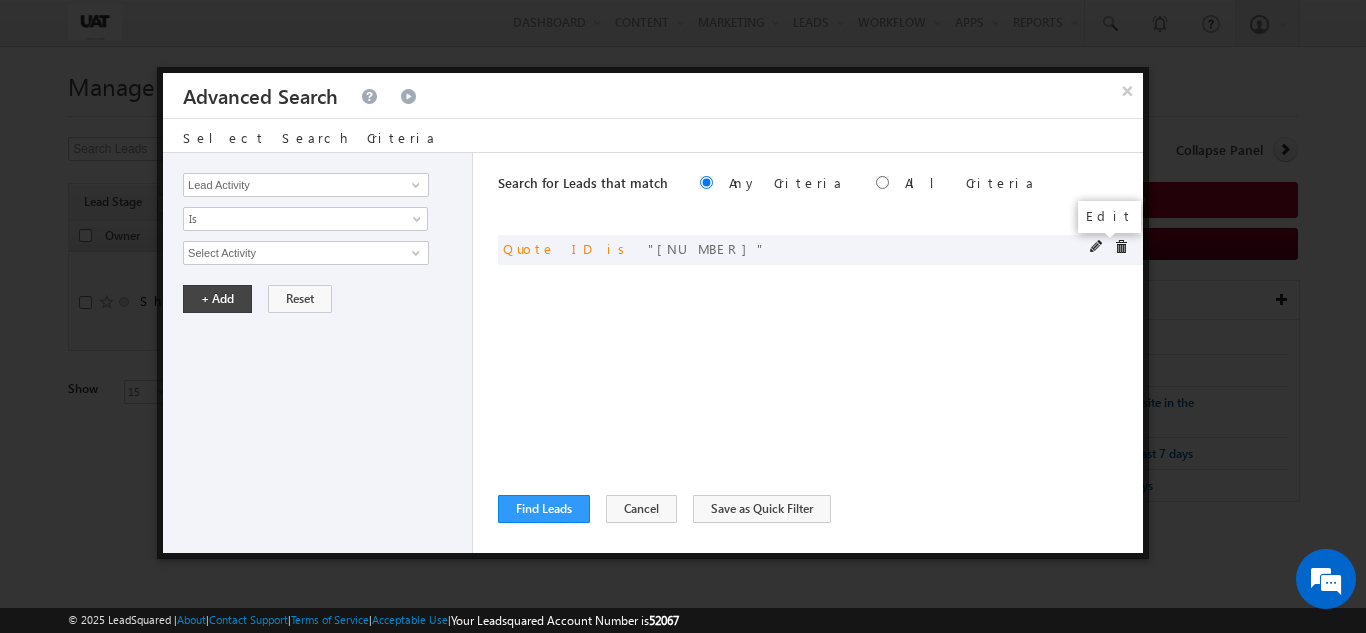 click at bounding box center [1097, 247] 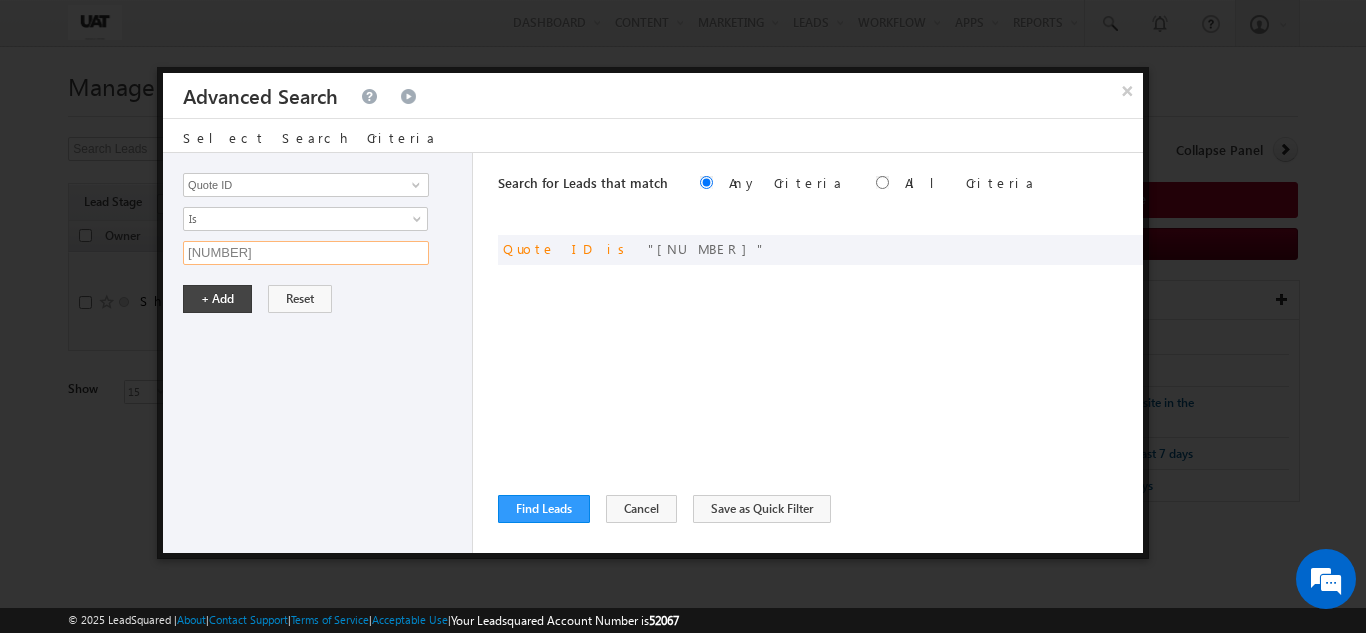 drag, startPoint x: 329, startPoint y: 263, endPoint x: 84, endPoint y: 251, distance: 245.2937 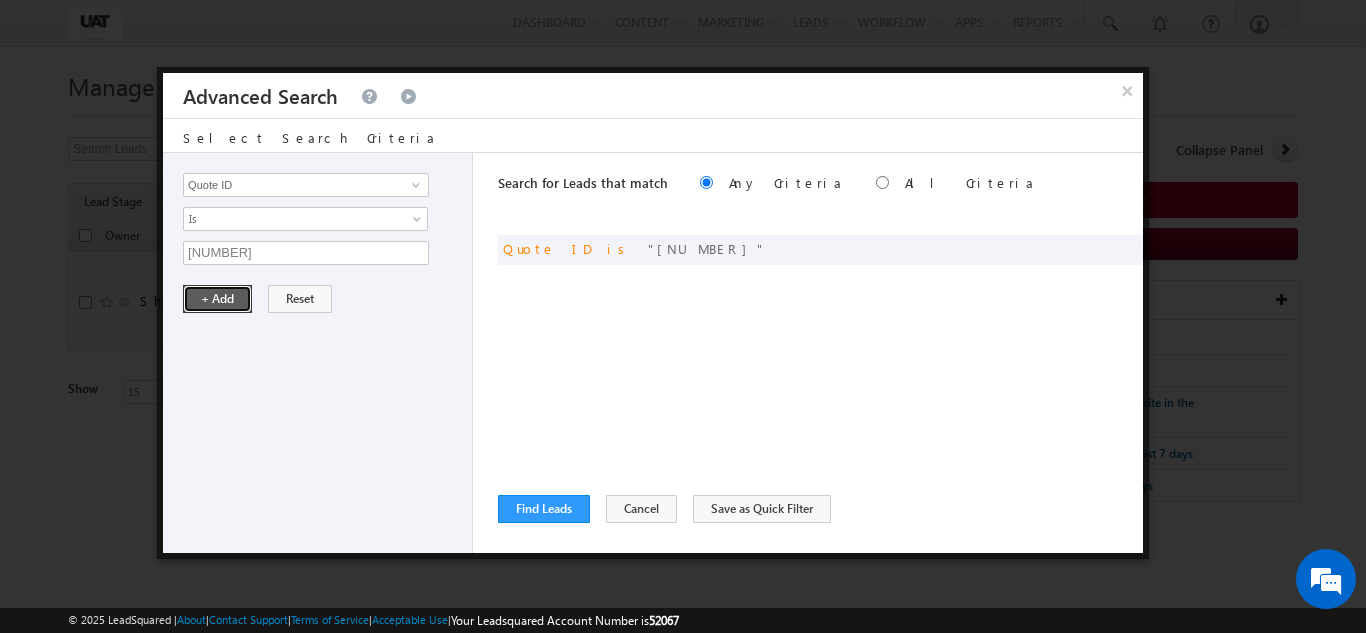 click on "+ Add" at bounding box center [217, 299] 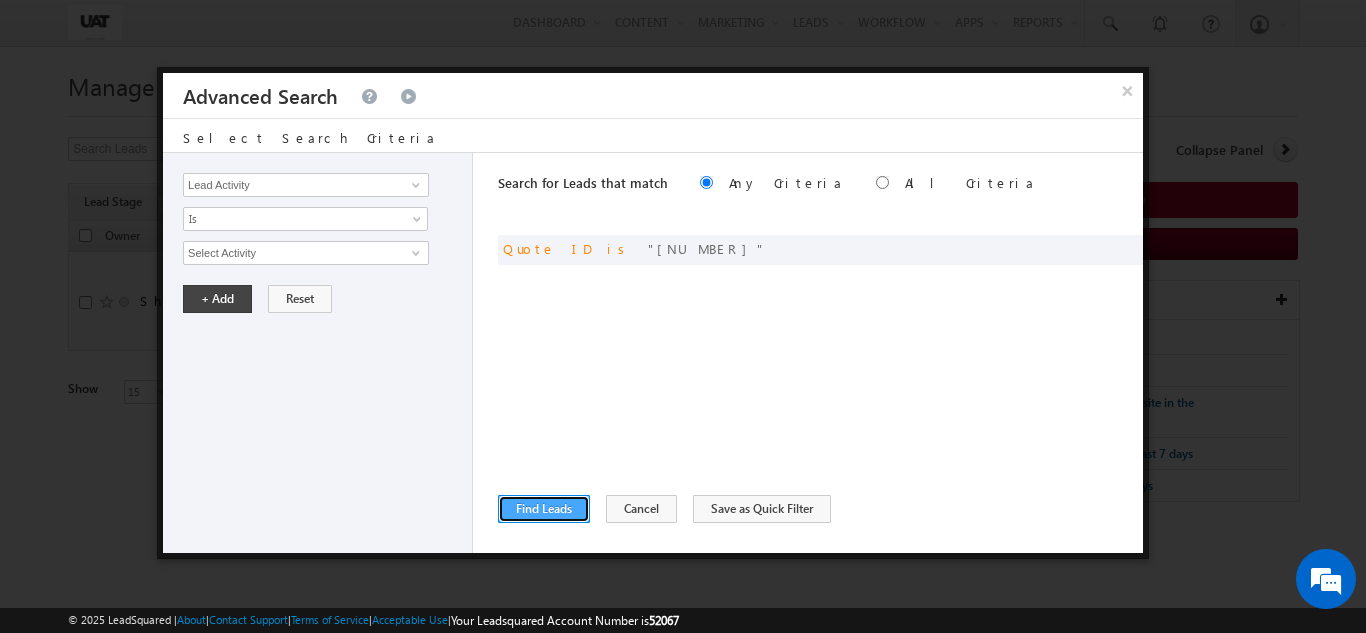 click on "Find Leads" at bounding box center [544, 509] 